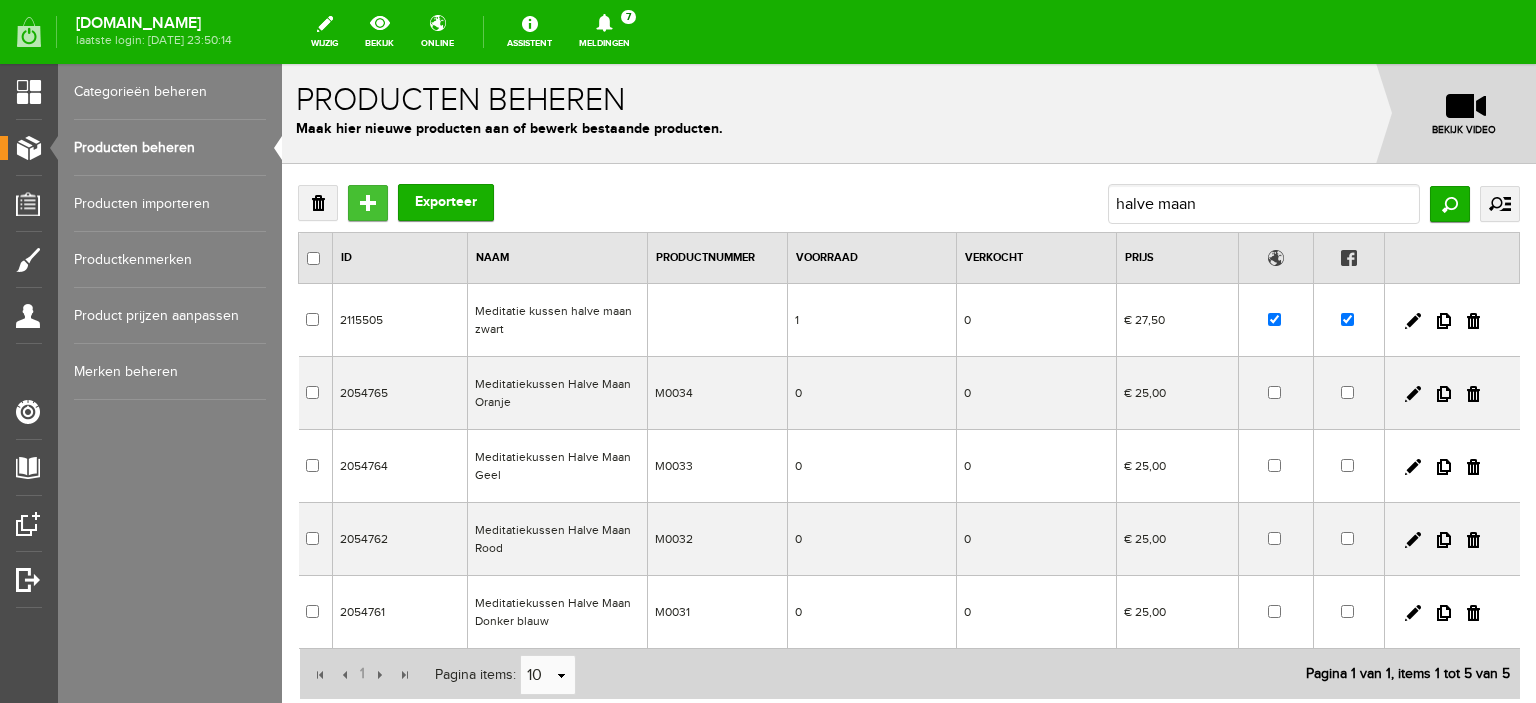 scroll, scrollTop: 0, scrollLeft: 0, axis: both 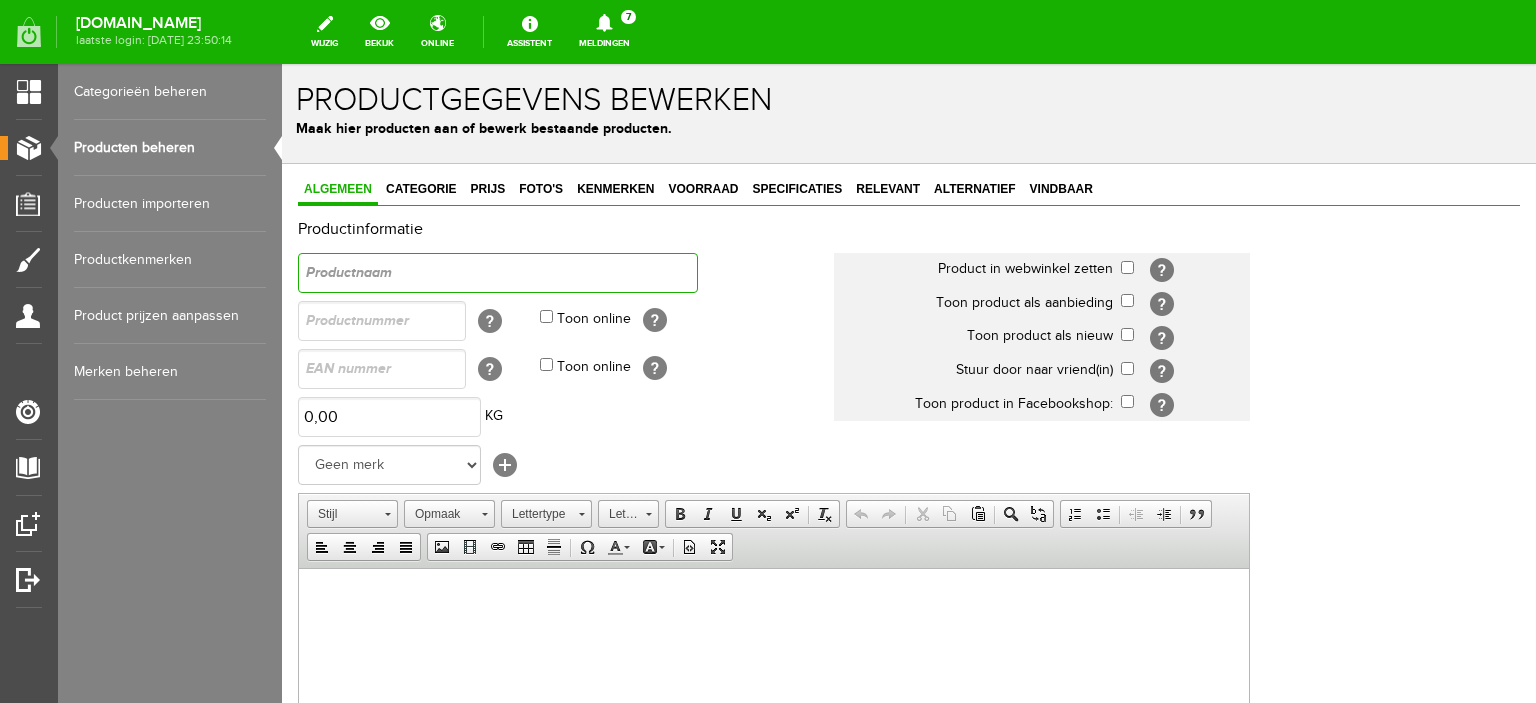 click at bounding box center [498, 273] 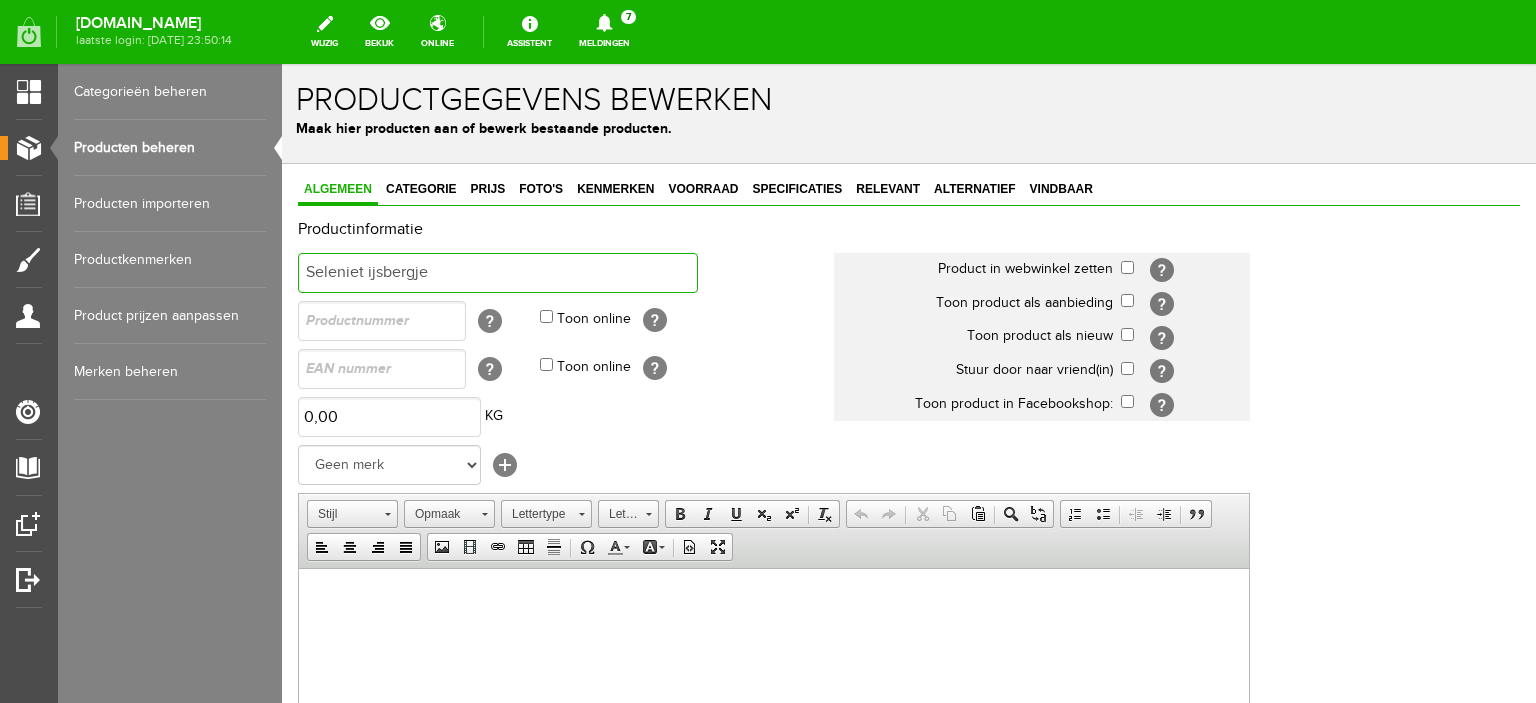 type on "Seleniet ijsbergje" 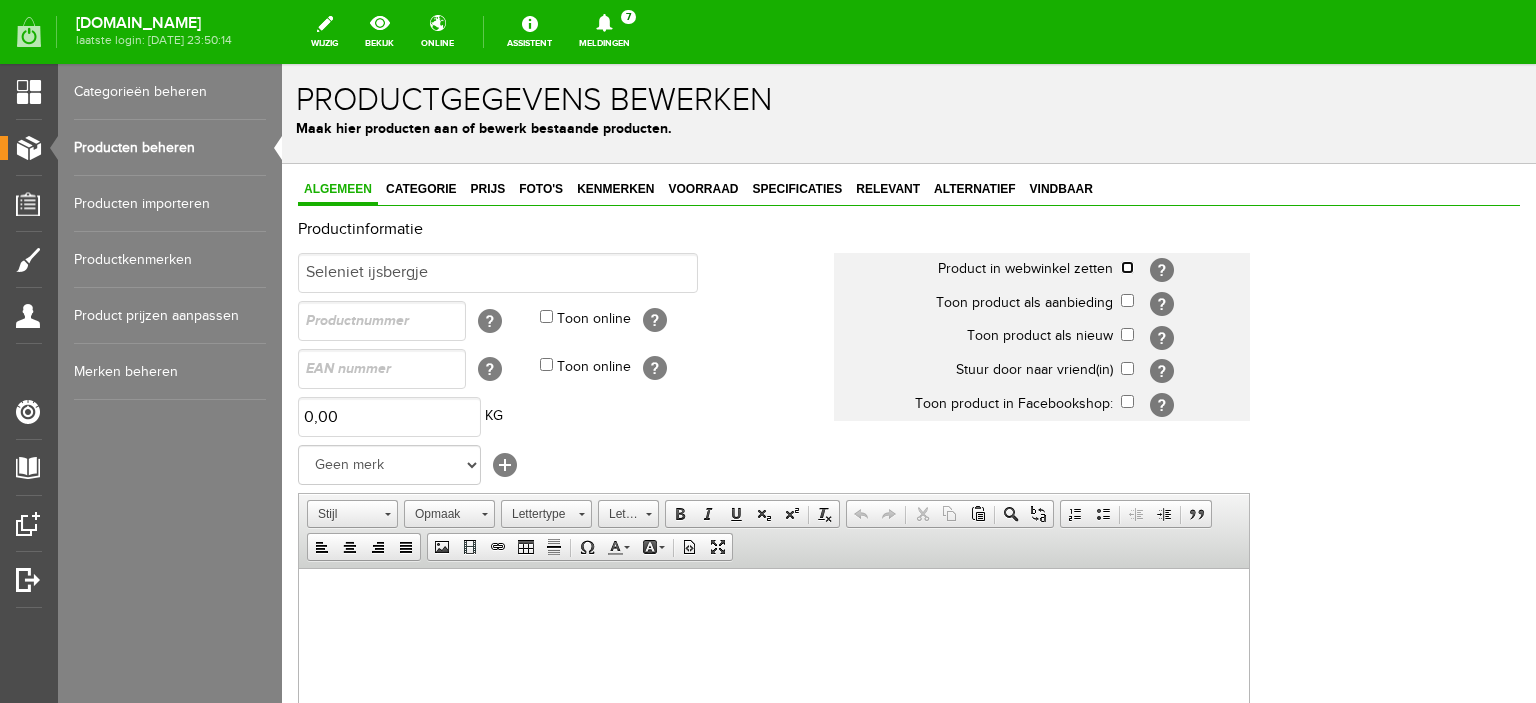 click at bounding box center [1127, 267] 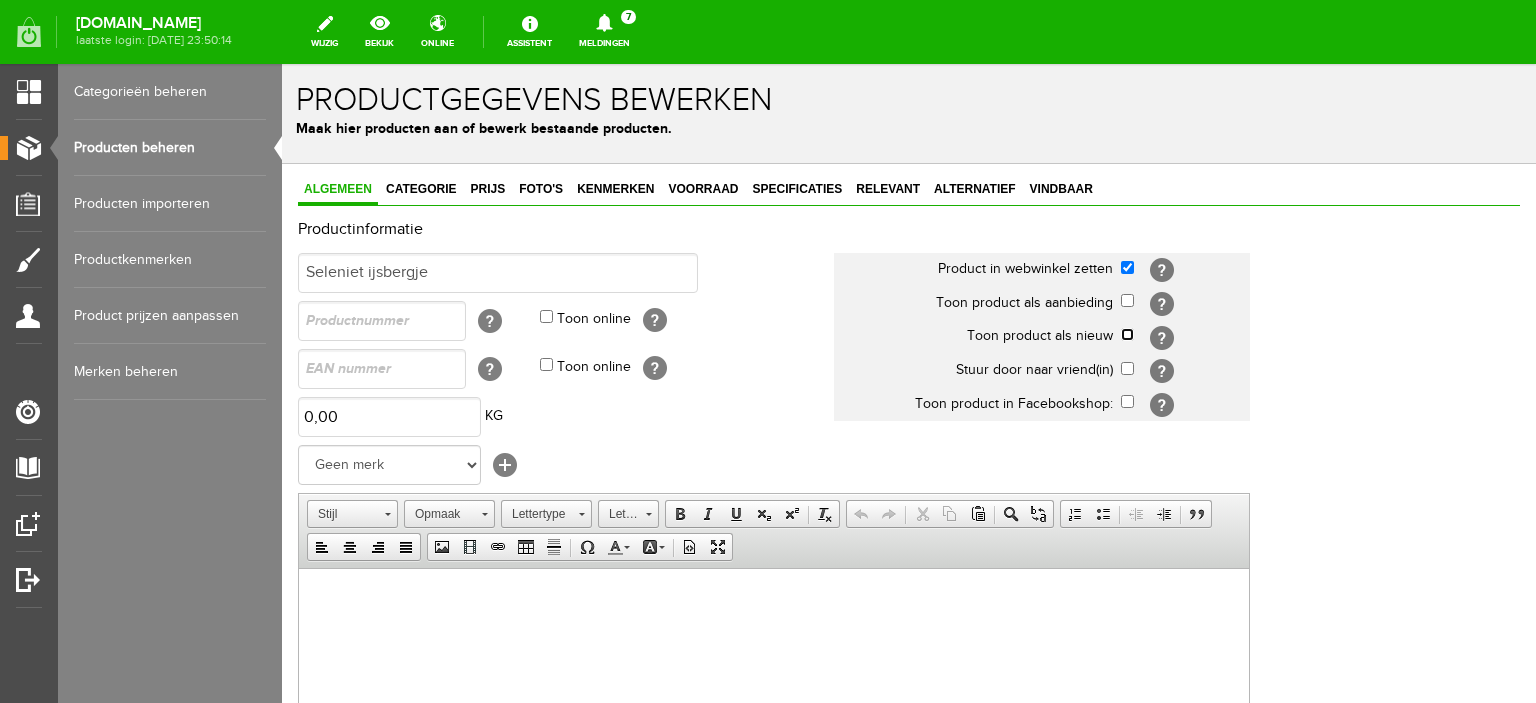 click at bounding box center (1127, 334) 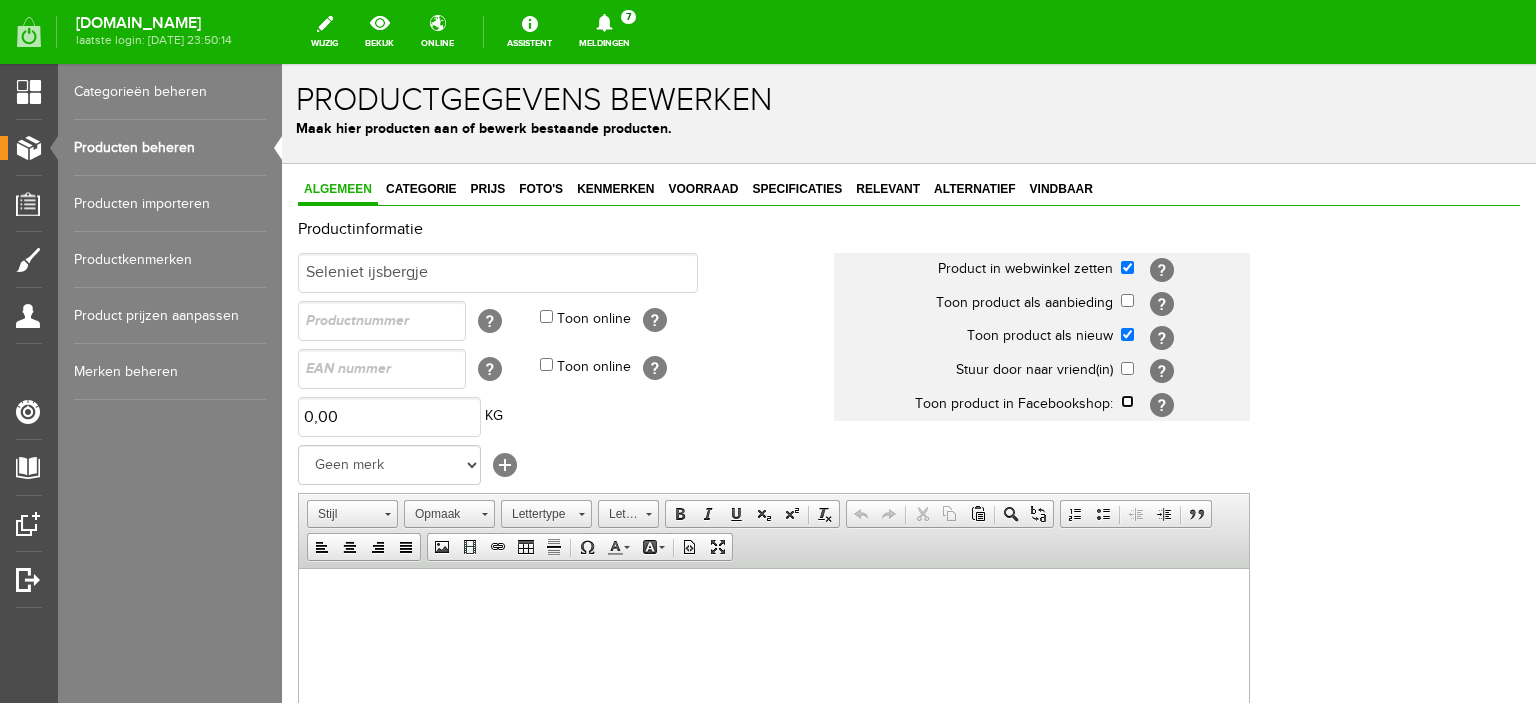 click at bounding box center (1127, 401) 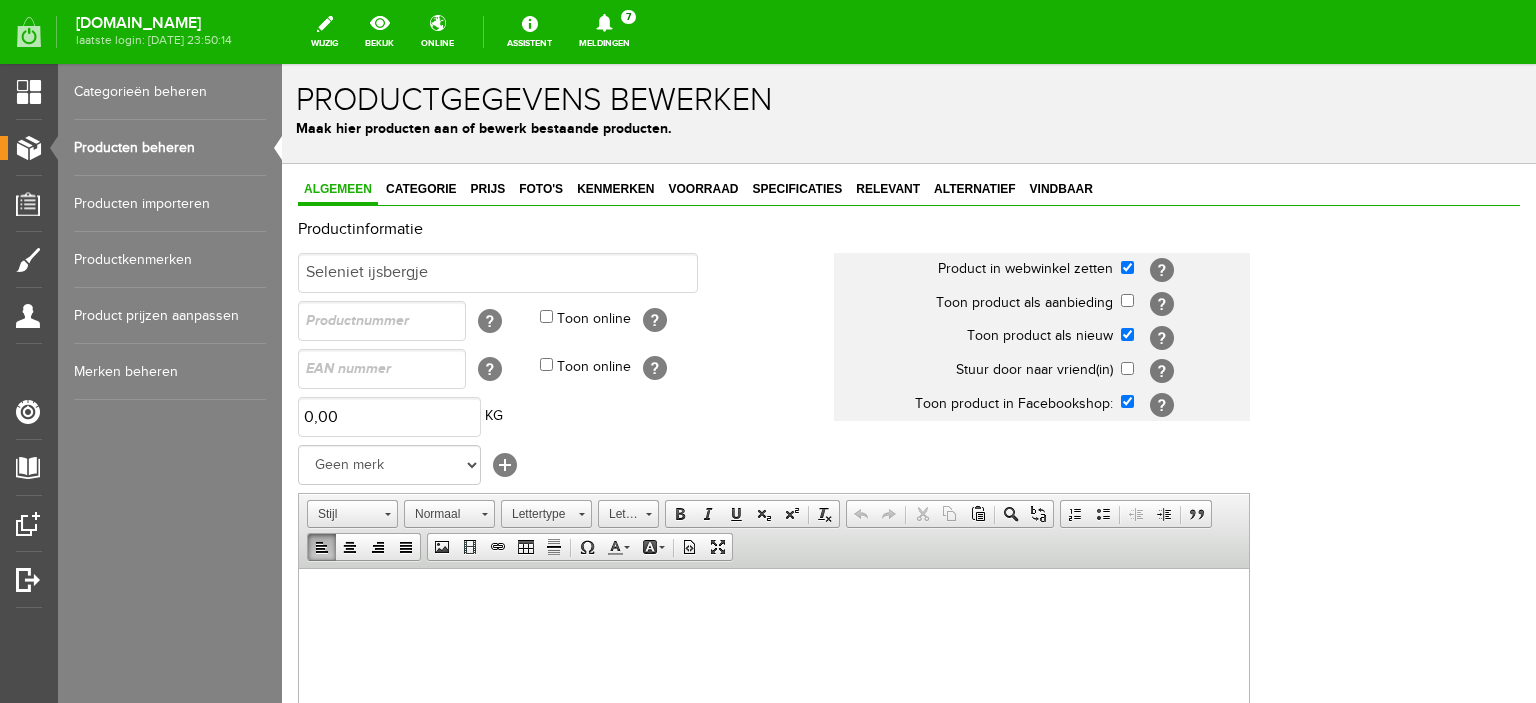 scroll, scrollTop: 0, scrollLeft: 0, axis: both 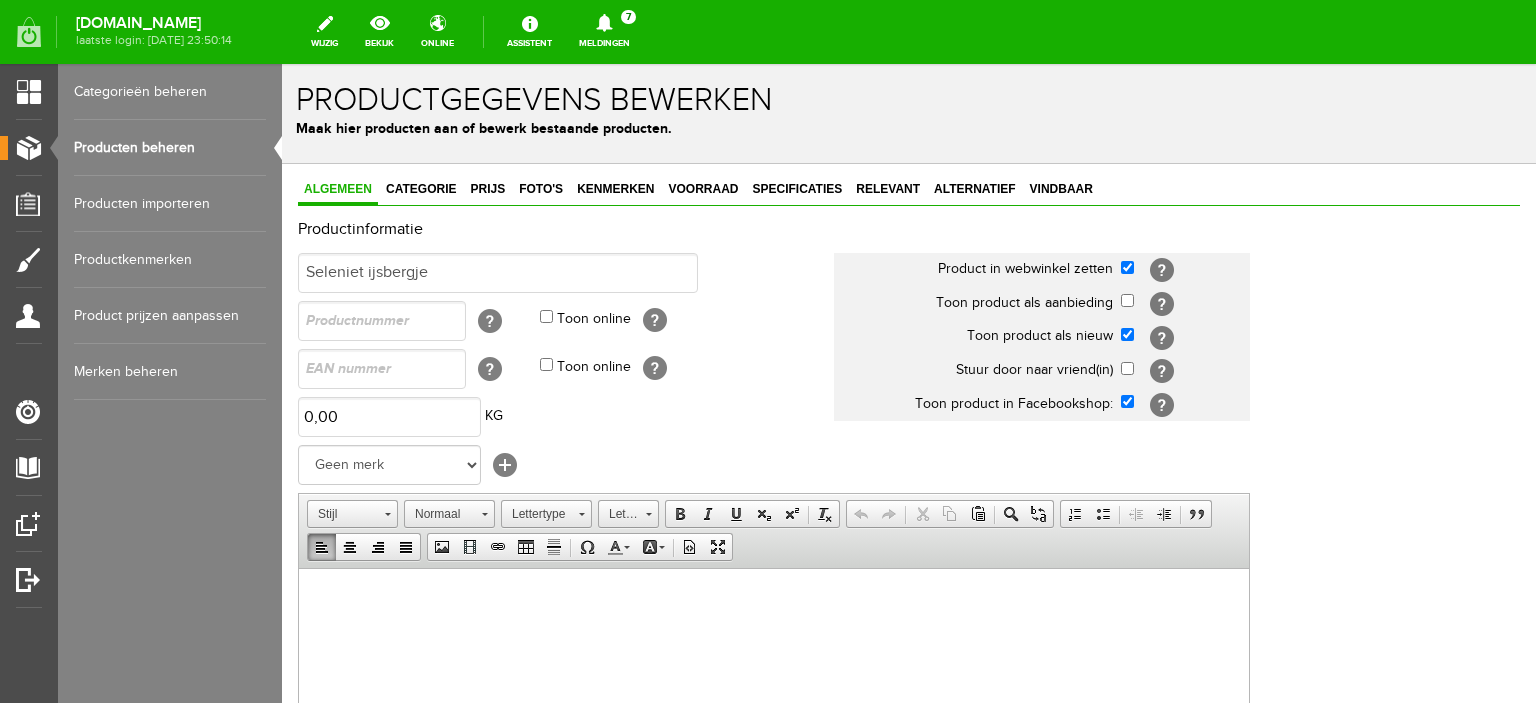 drag, startPoint x: 563, startPoint y: 1263, endPoint x: 327, endPoint y: 613, distance: 691.51715 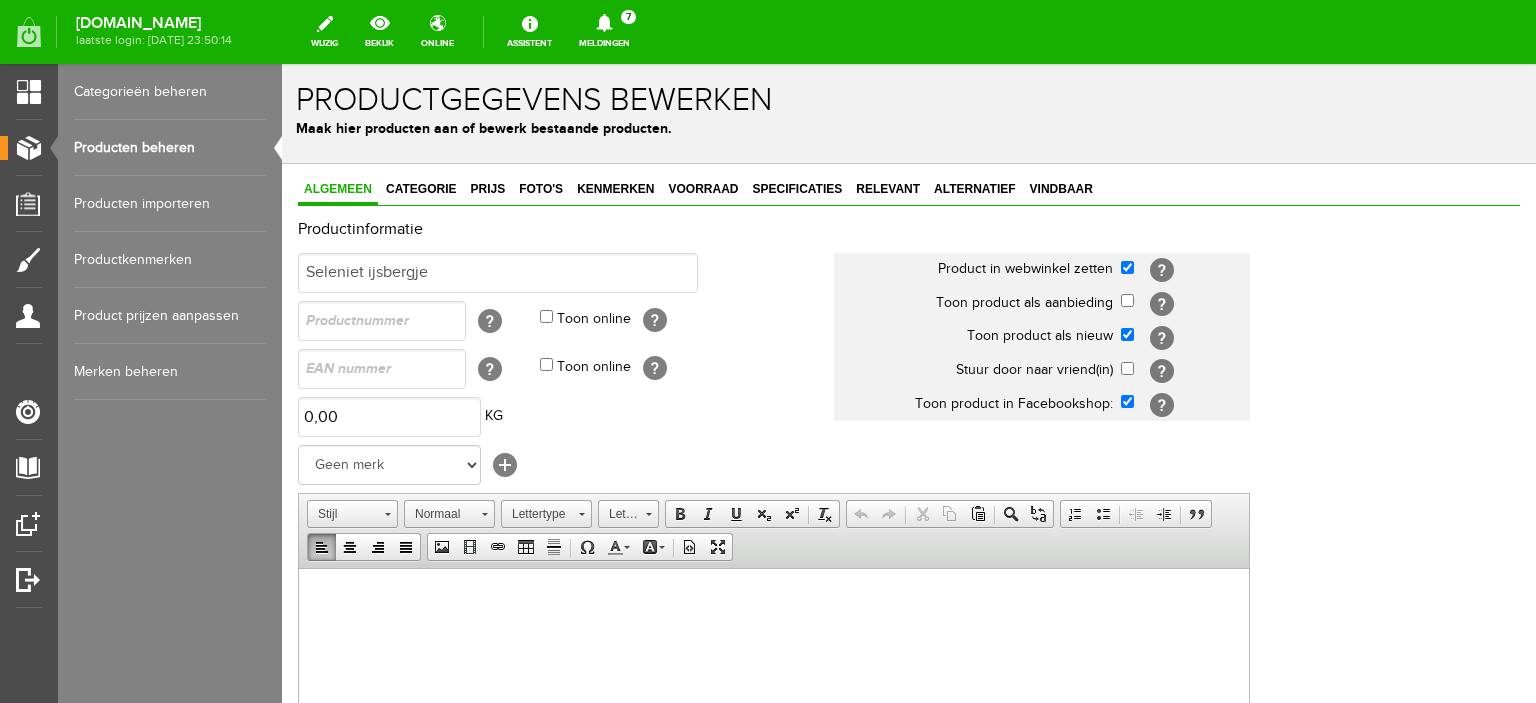 click at bounding box center [774, 598] 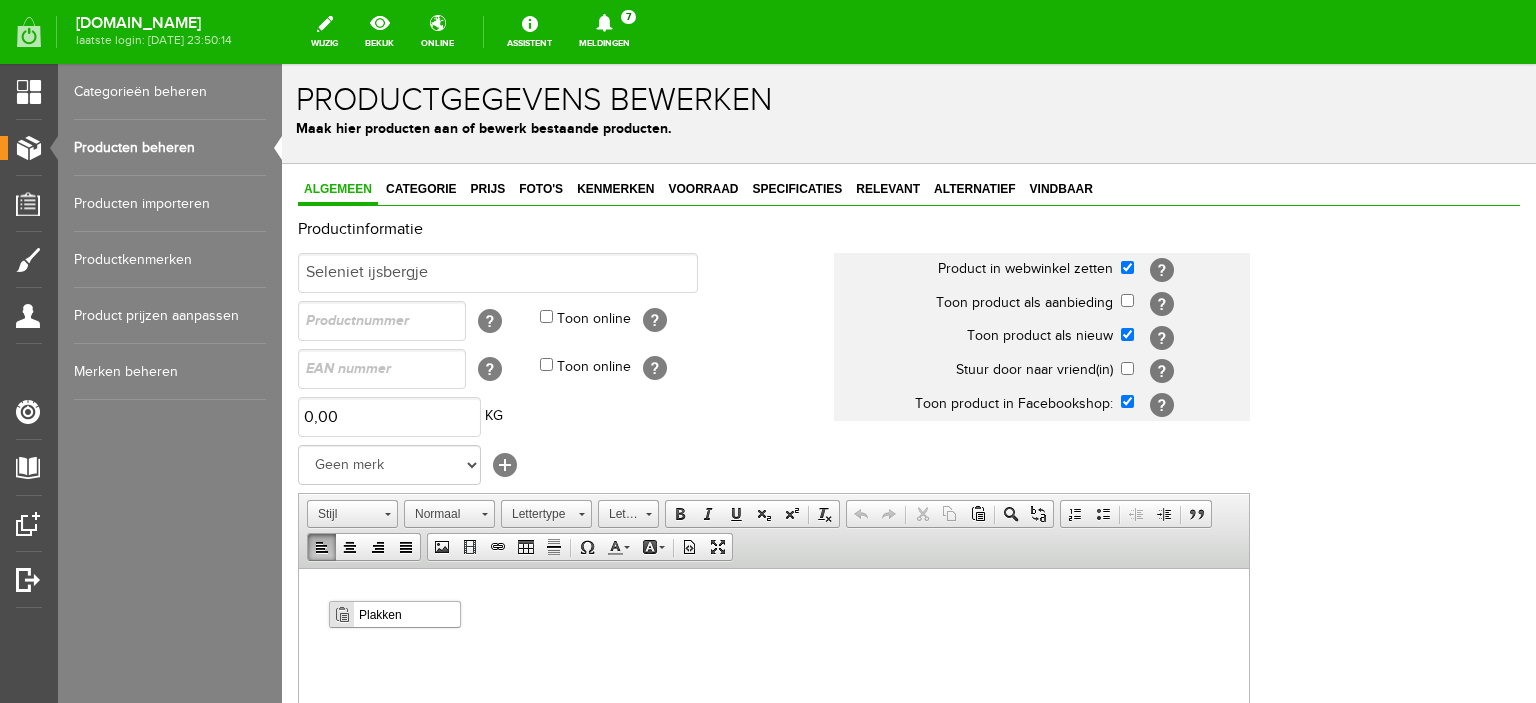 scroll, scrollTop: 0, scrollLeft: 0, axis: both 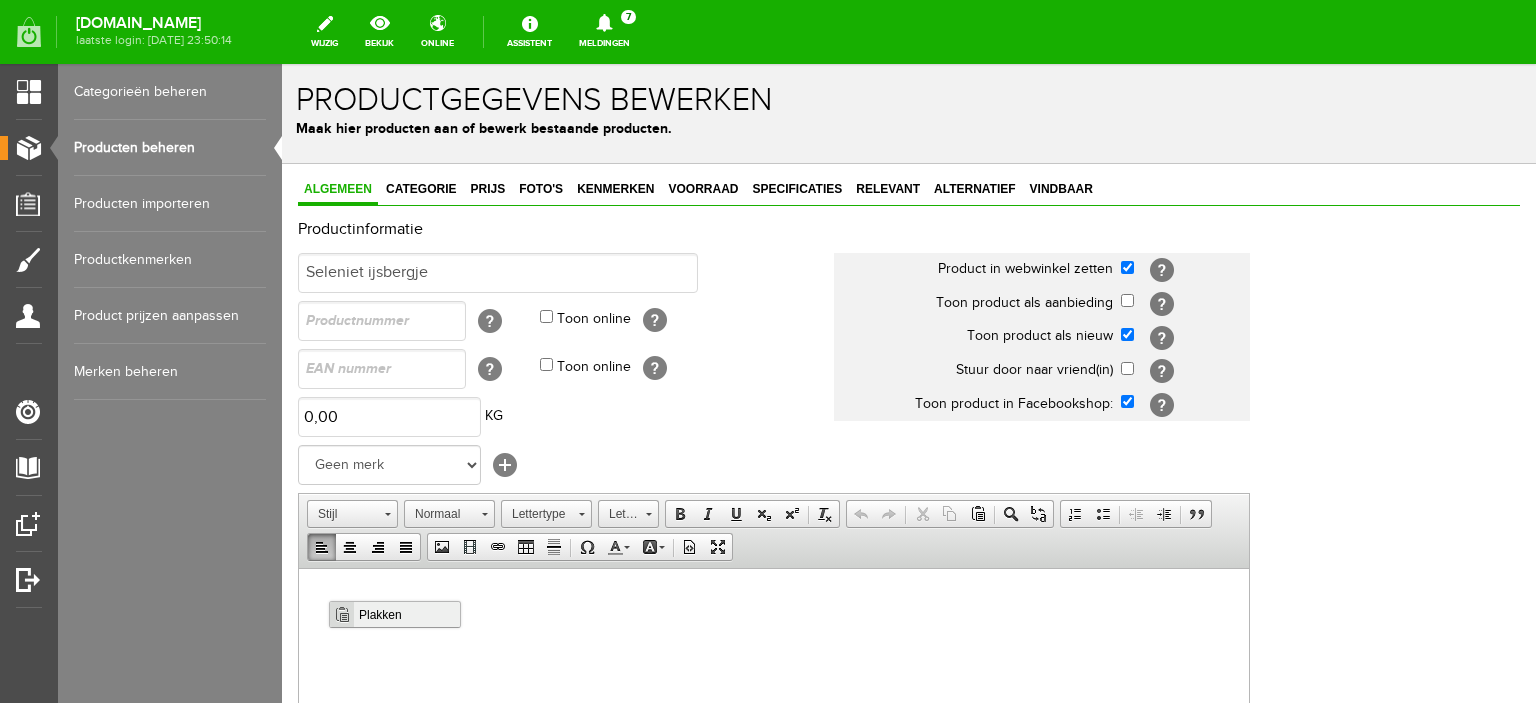 click on "Plakken" at bounding box center [406, 613] 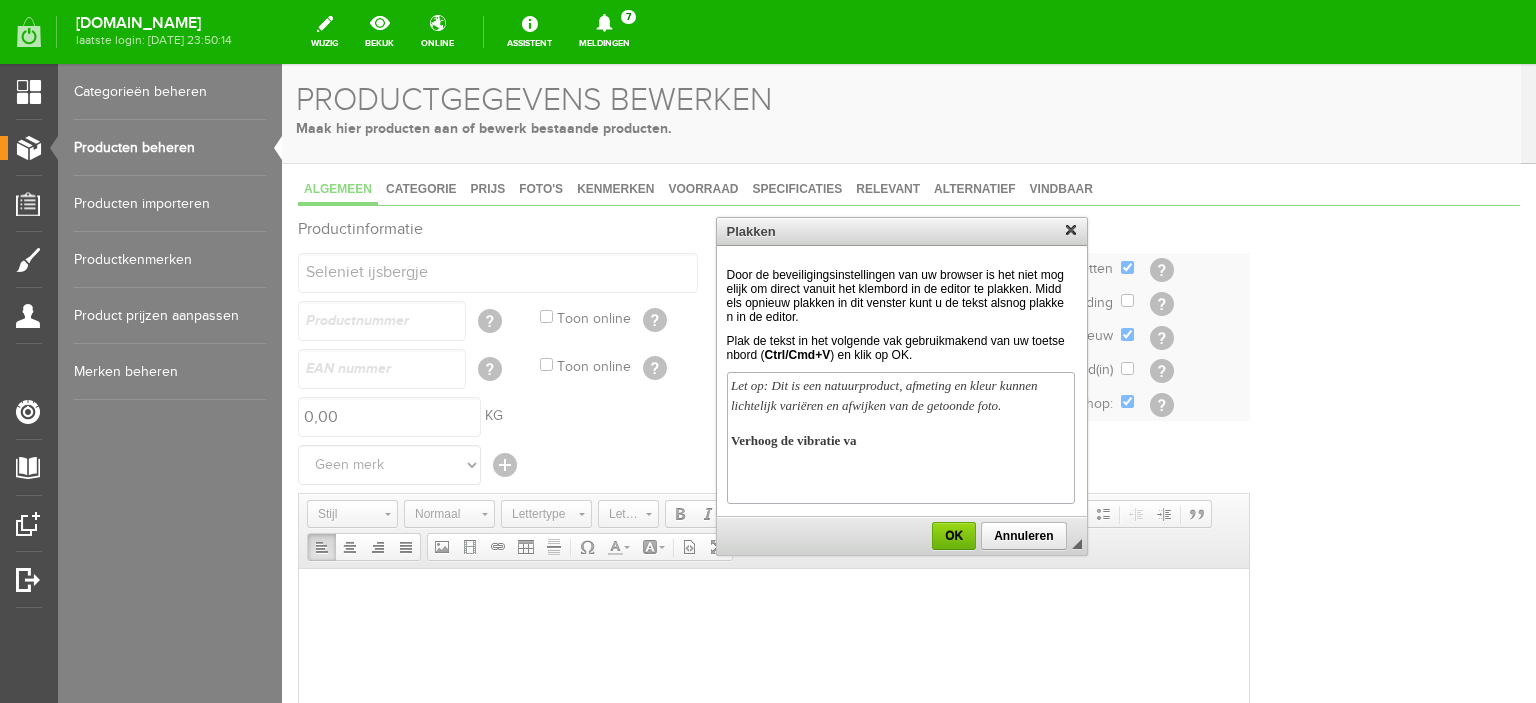 scroll, scrollTop: 0, scrollLeft: 0, axis: both 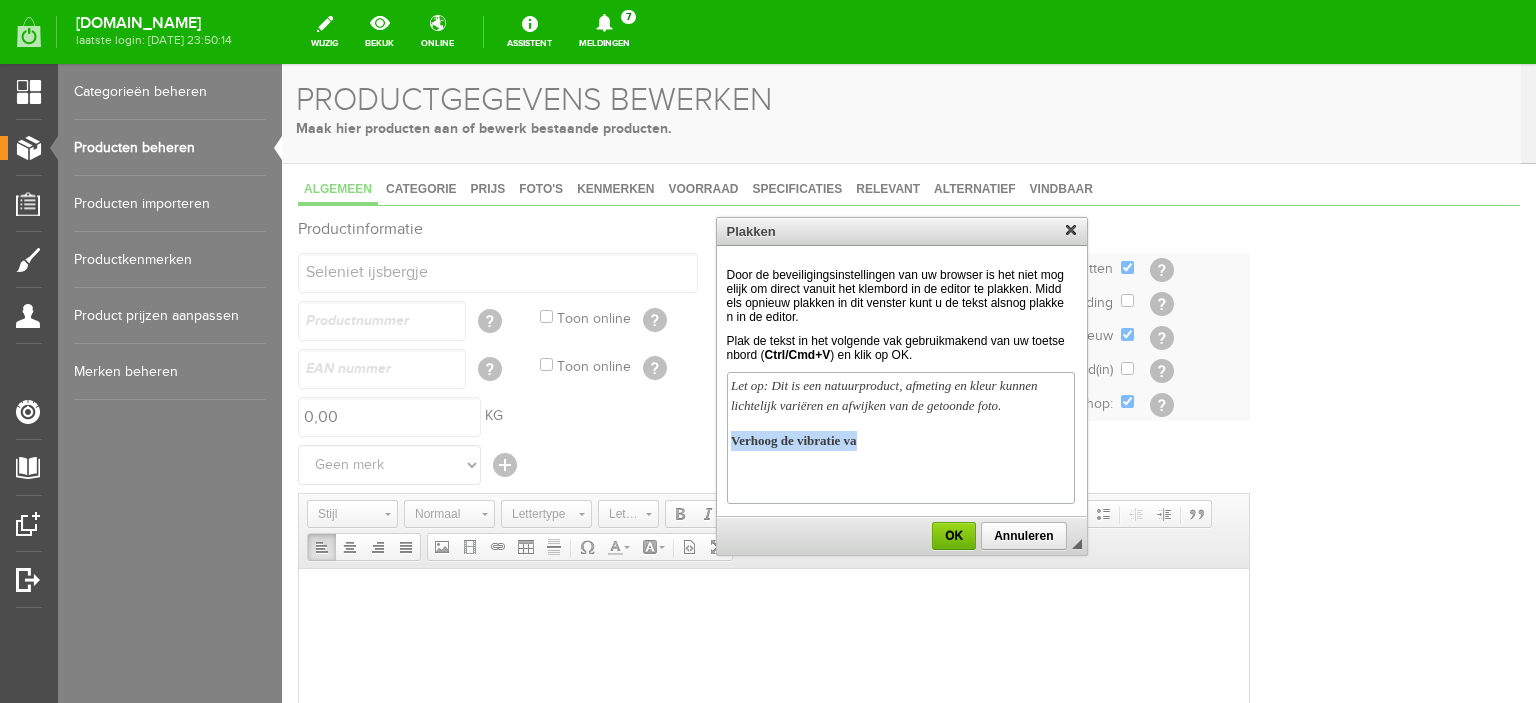 drag, startPoint x: 857, startPoint y: 440, endPoint x: 716, endPoint y: 440, distance: 141 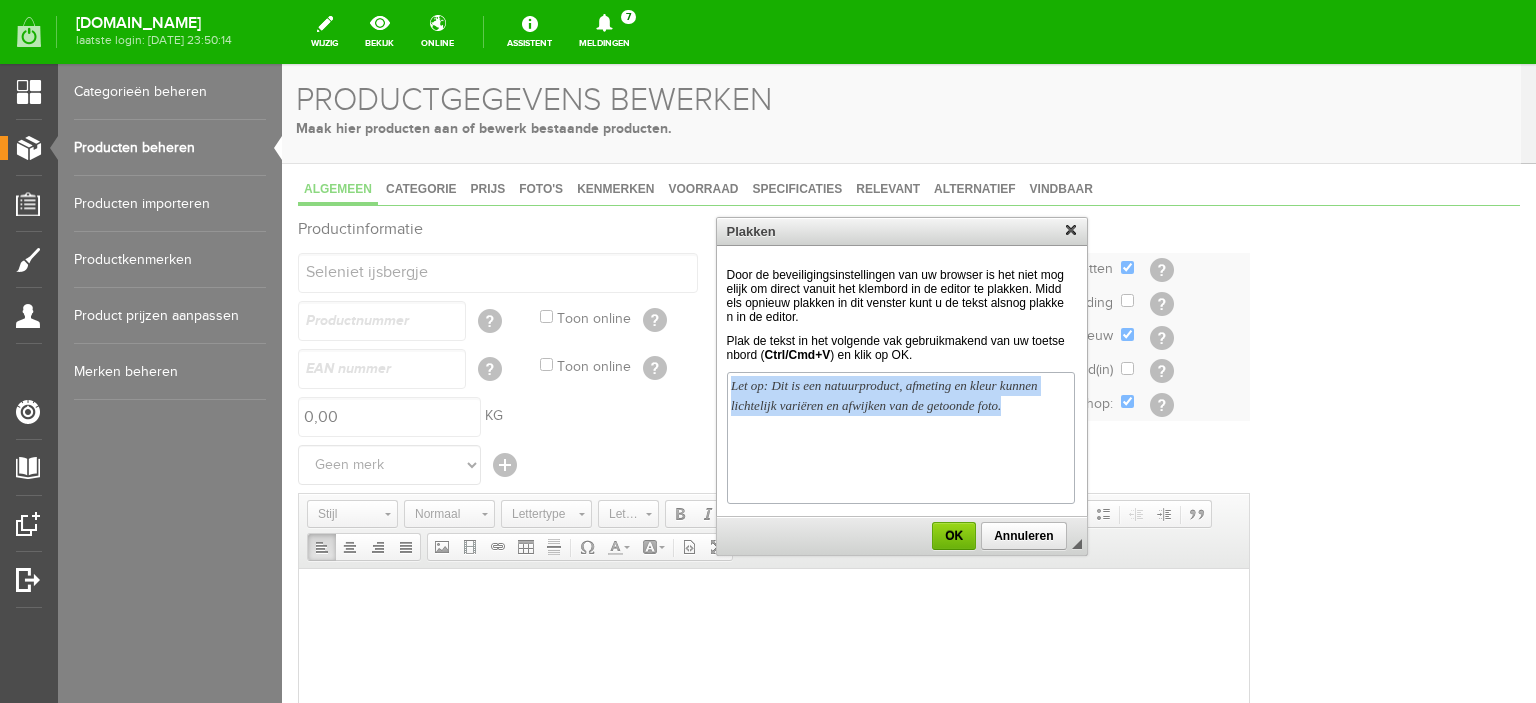 drag, startPoint x: 1015, startPoint y: 408, endPoint x: 727, endPoint y: 386, distance: 288.83905 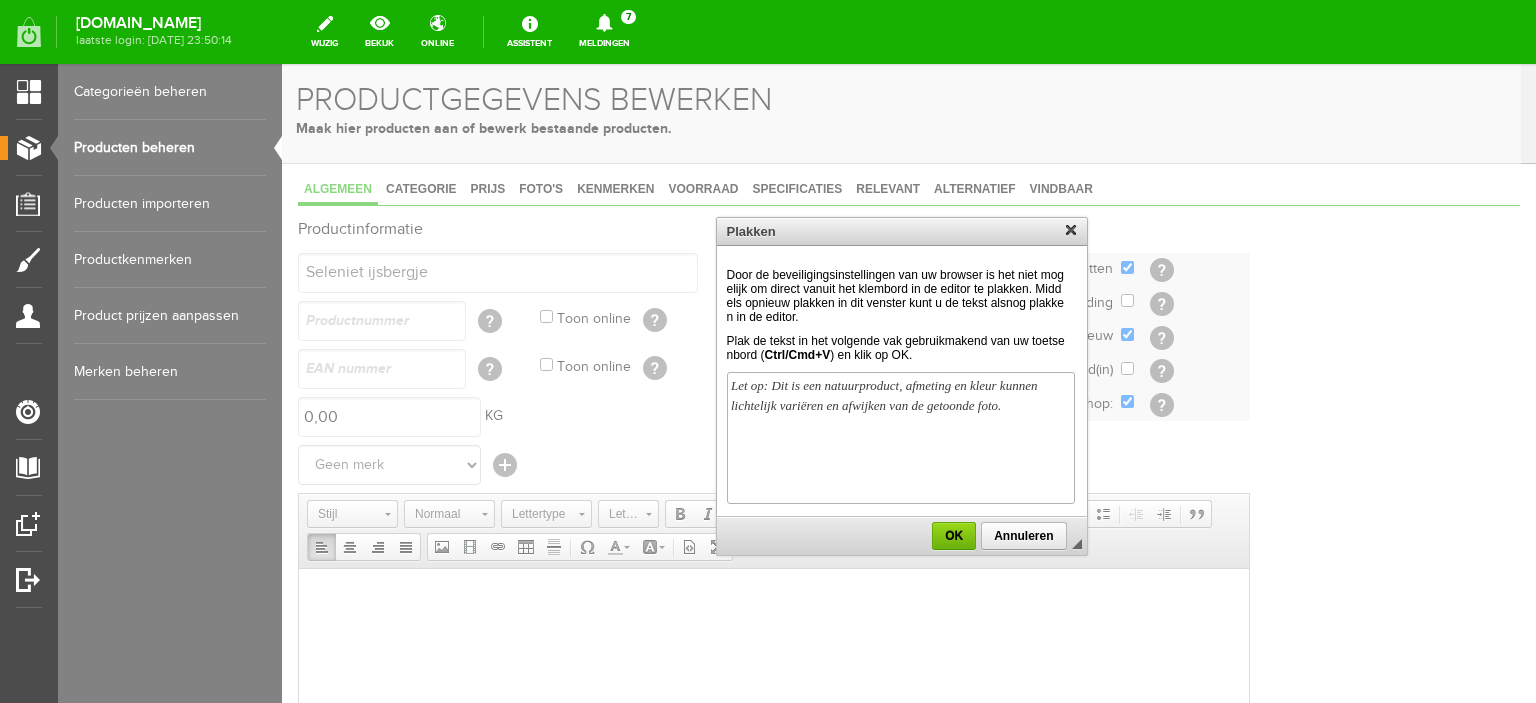 drag, startPoint x: 761, startPoint y: 386, endPoint x: 763, endPoint y: 421, distance: 35.057095 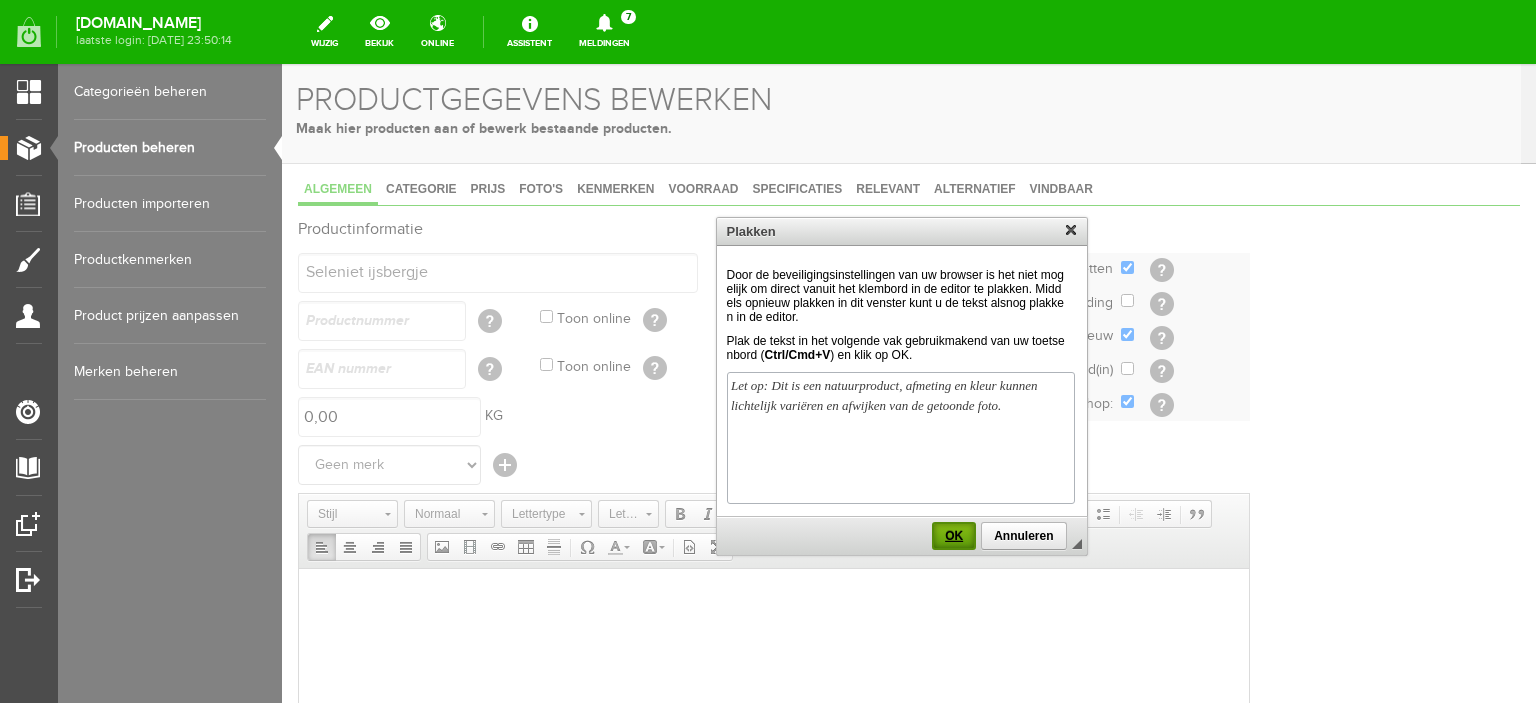 click on "OK" at bounding box center (954, 536) 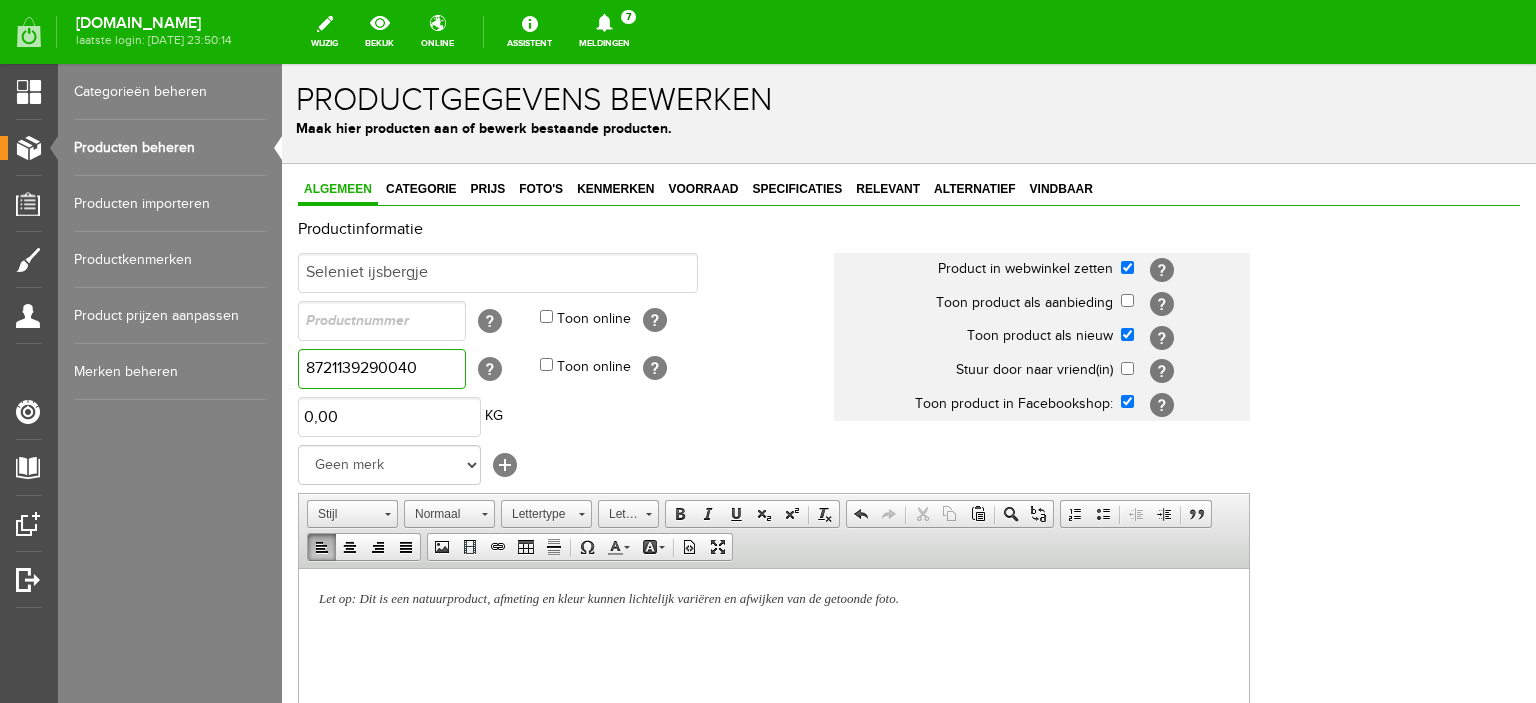 type on "8721139290040" 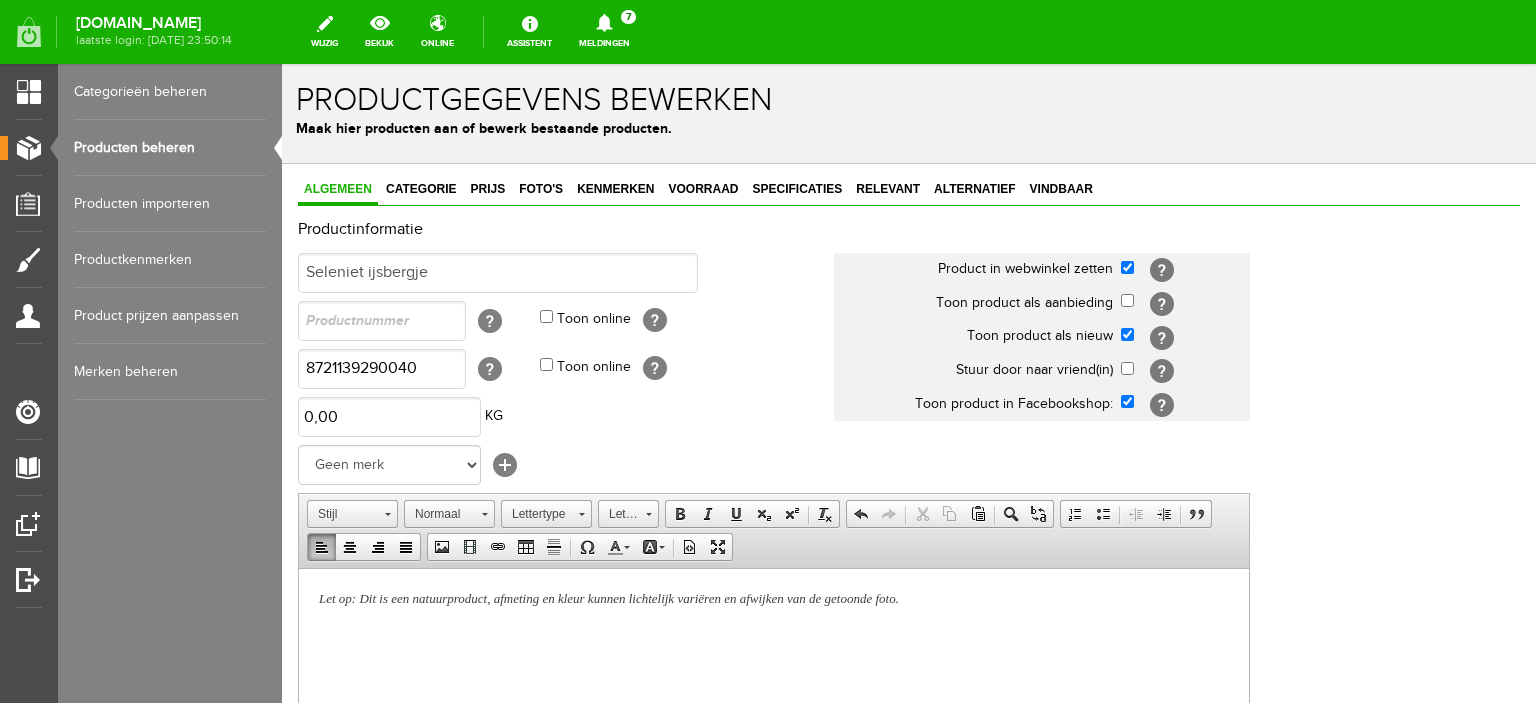 click on "Let op: Dit is een natuurproduct, afmeting en kleur kunnen lichtelijk variëren en afwijken van de getoonde foto." at bounding box center [609, 597] 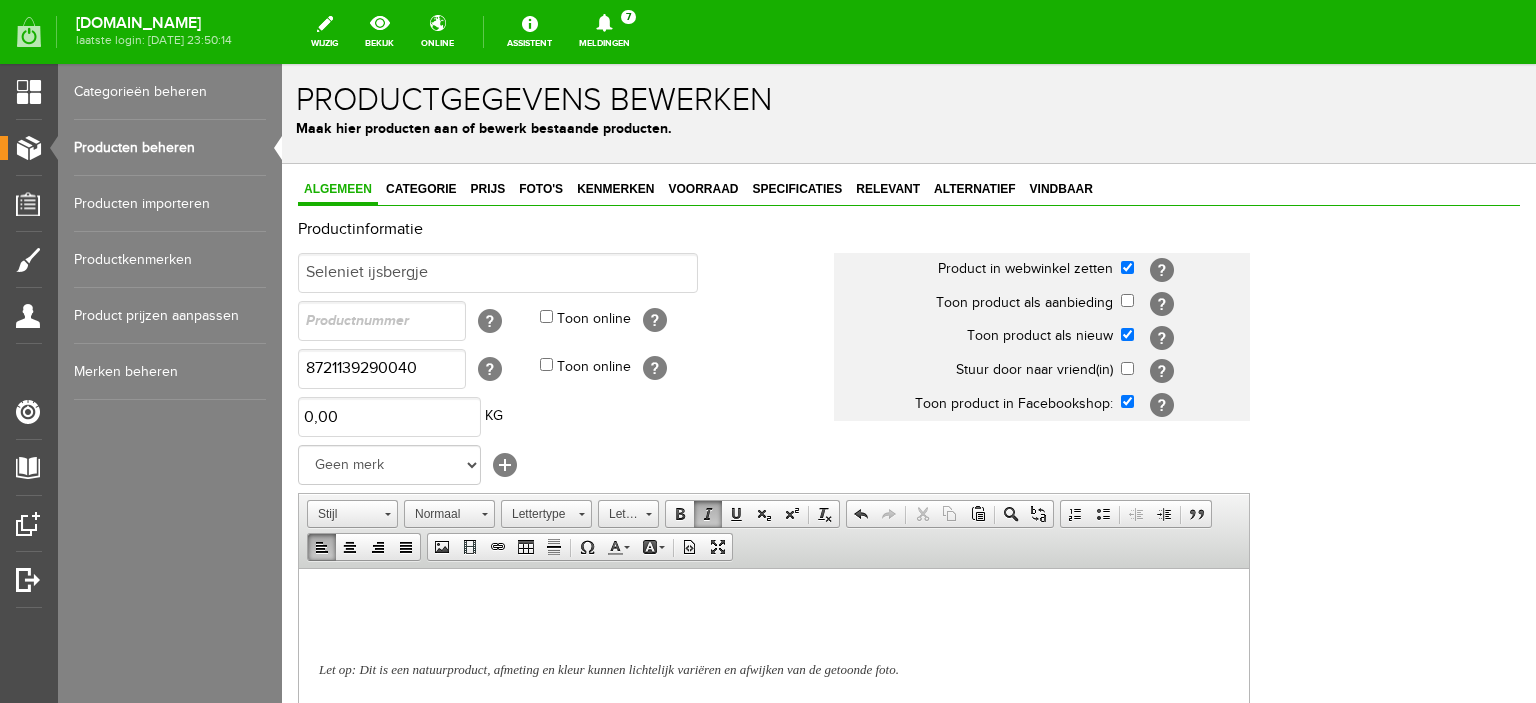 click at bounding box center (774, 598) 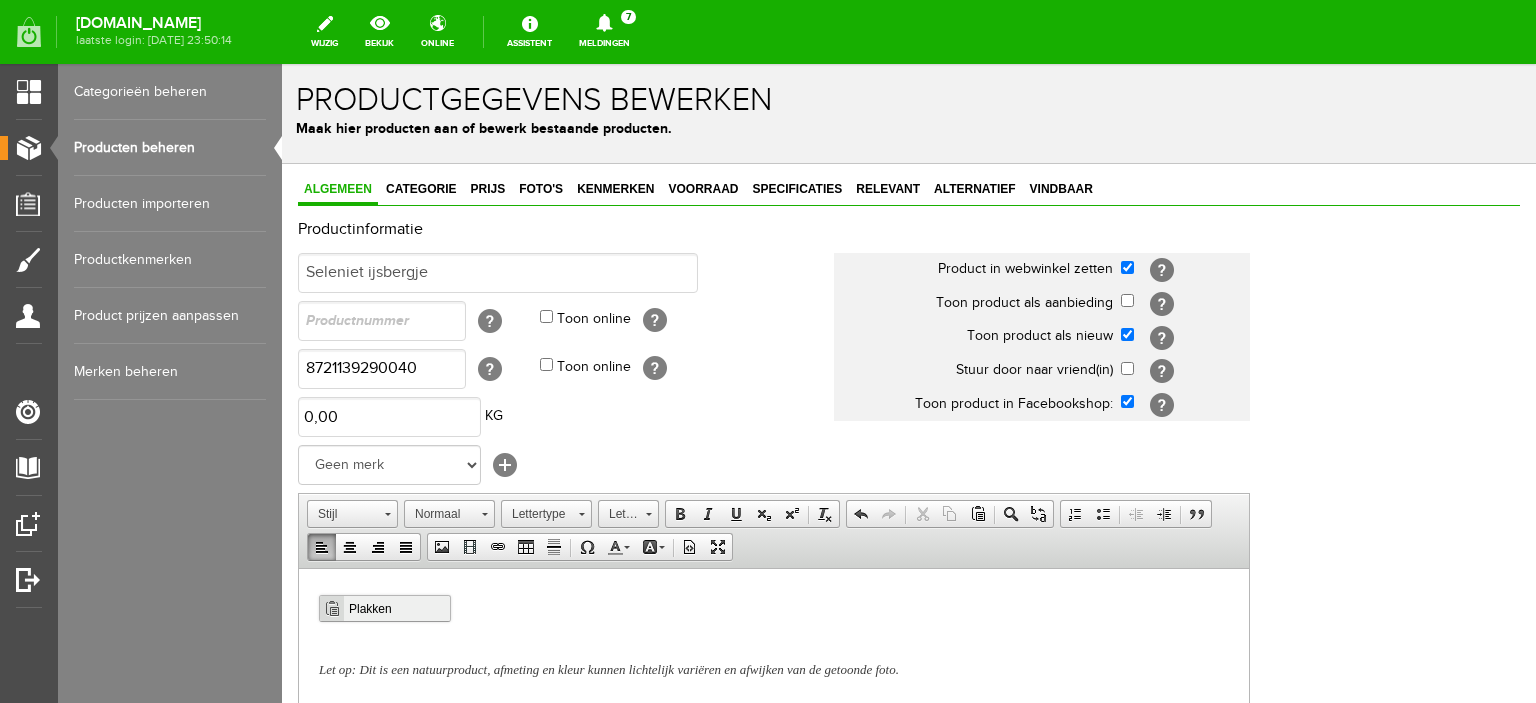 click on "Plakken" at bounding box center [396, 607] 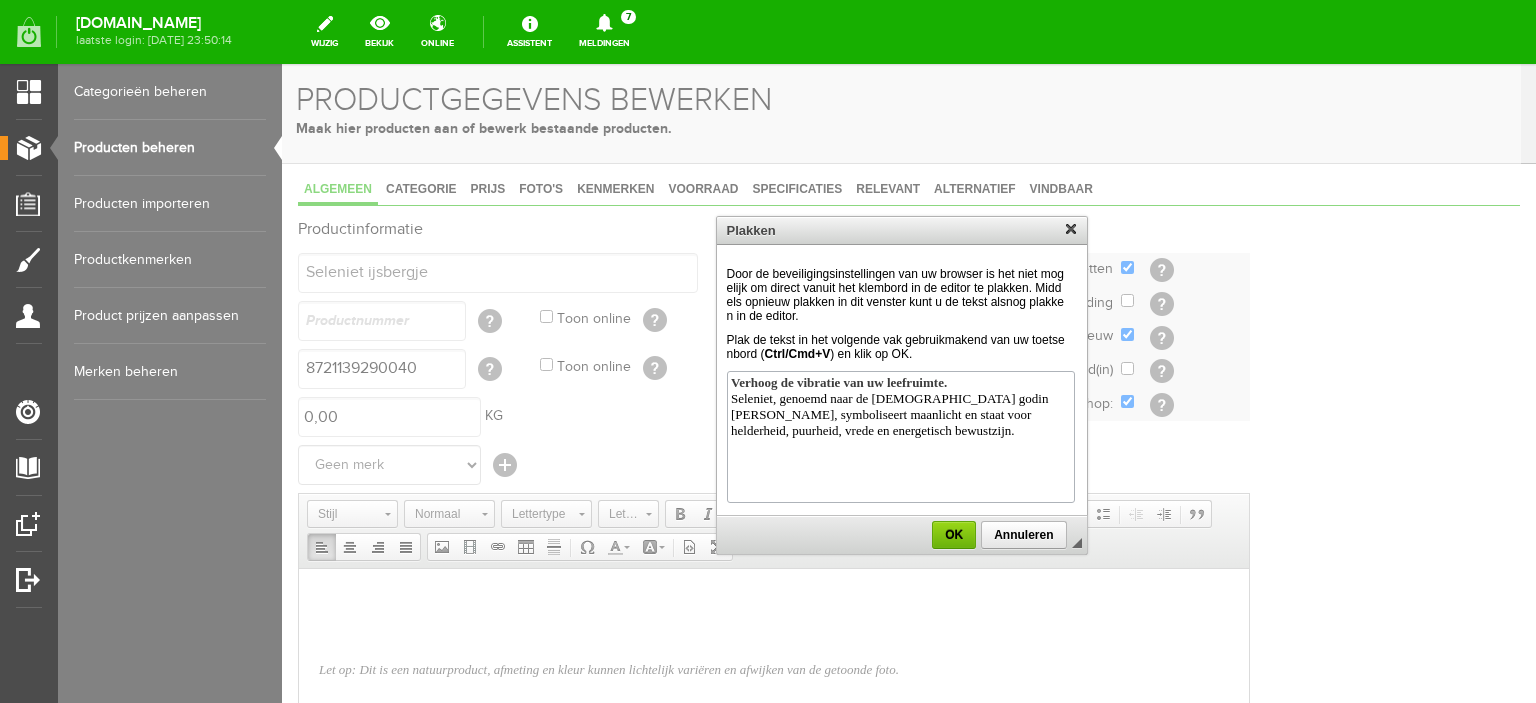 scroll, scrollTop: 0, scrollLeft: 0, axis: both 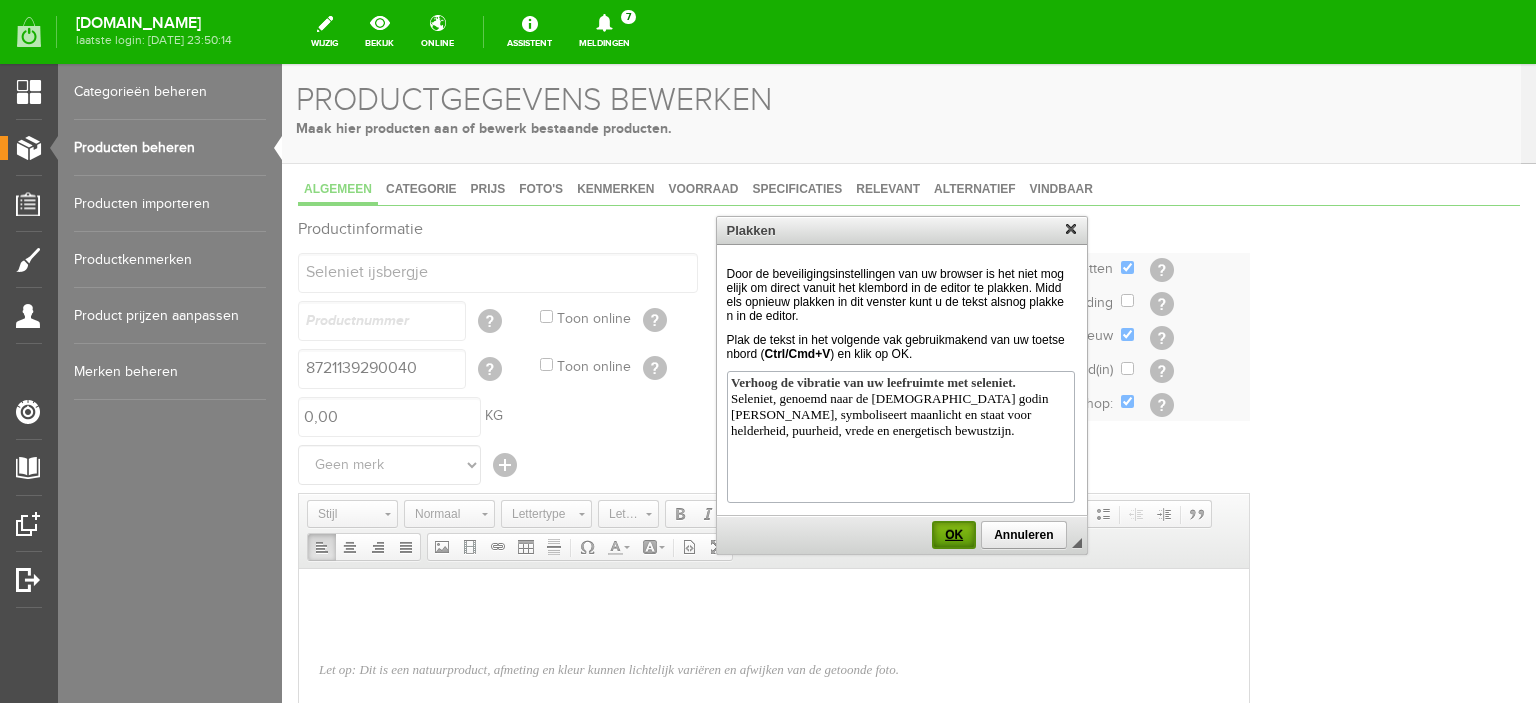 click on "OK" at bounding box center (954, 535) 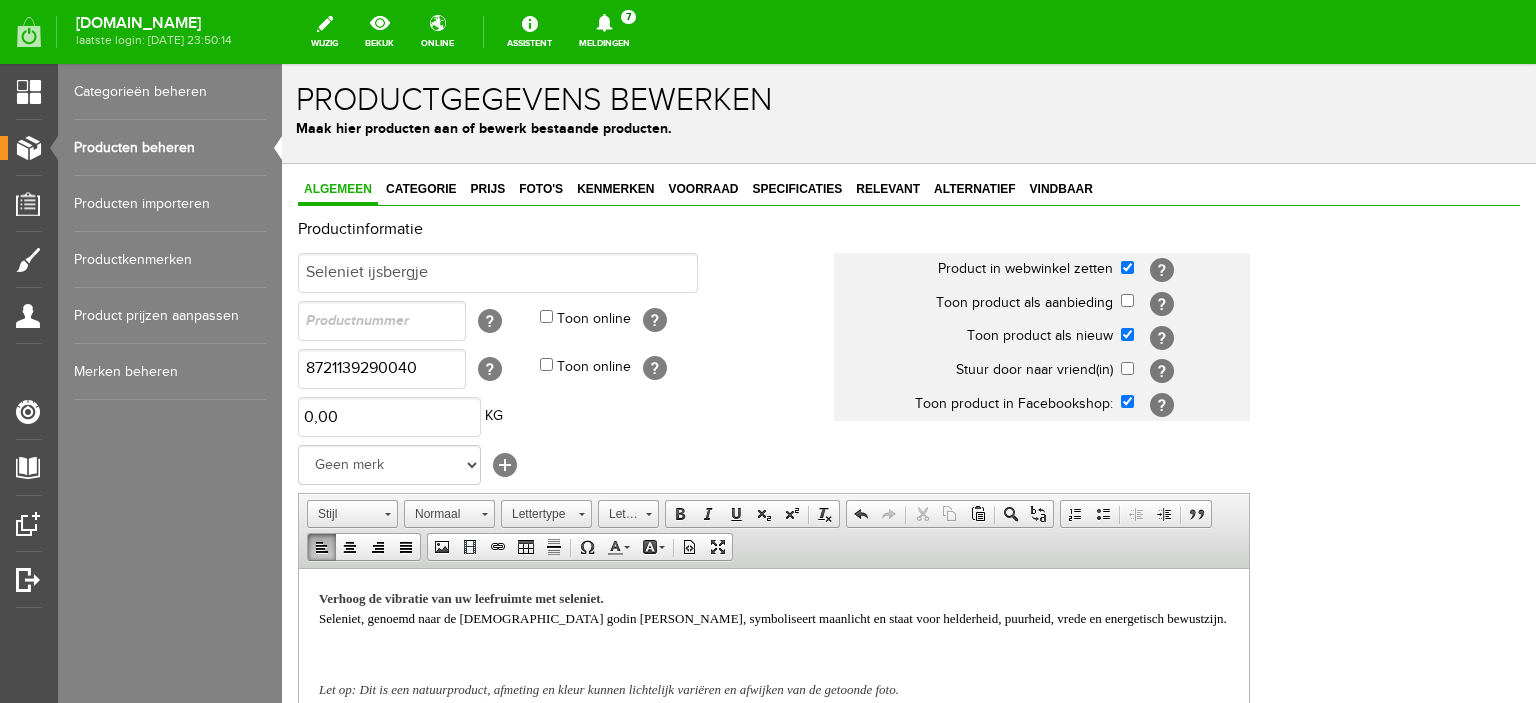 scroll, scrollTop: 0, scrollLeft: 0, axis: both 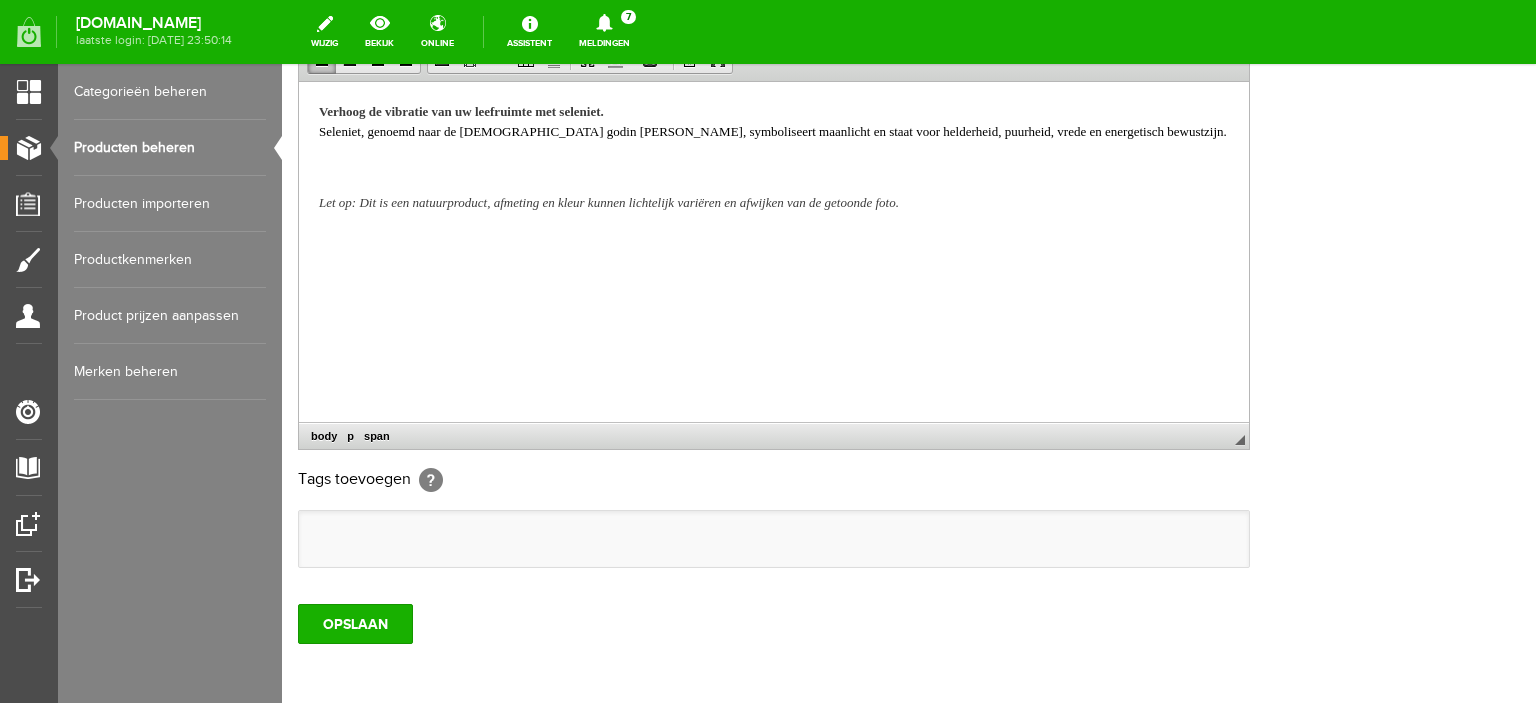 click at bounding box center [774, 539] 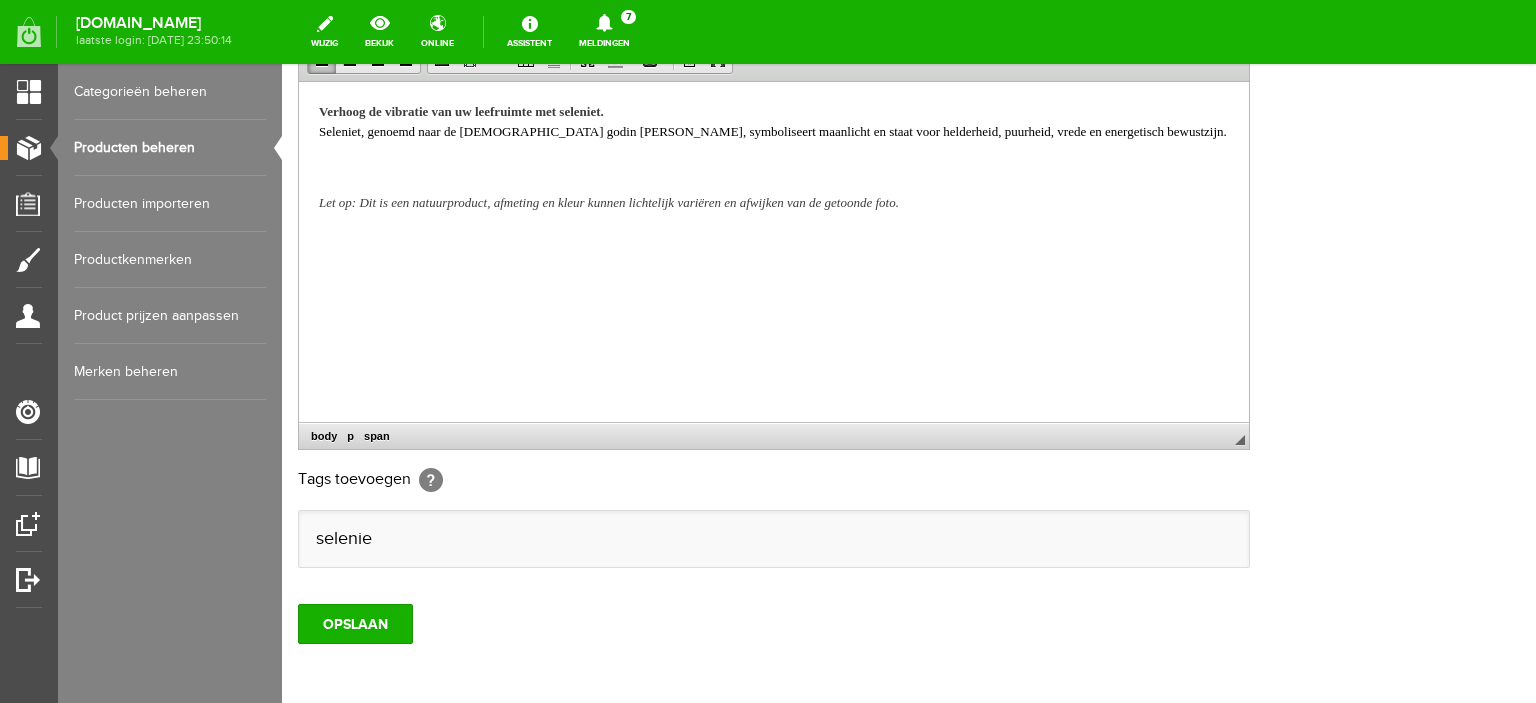scroll, scrollTop: 0, scrollLeft: 0, axis: both 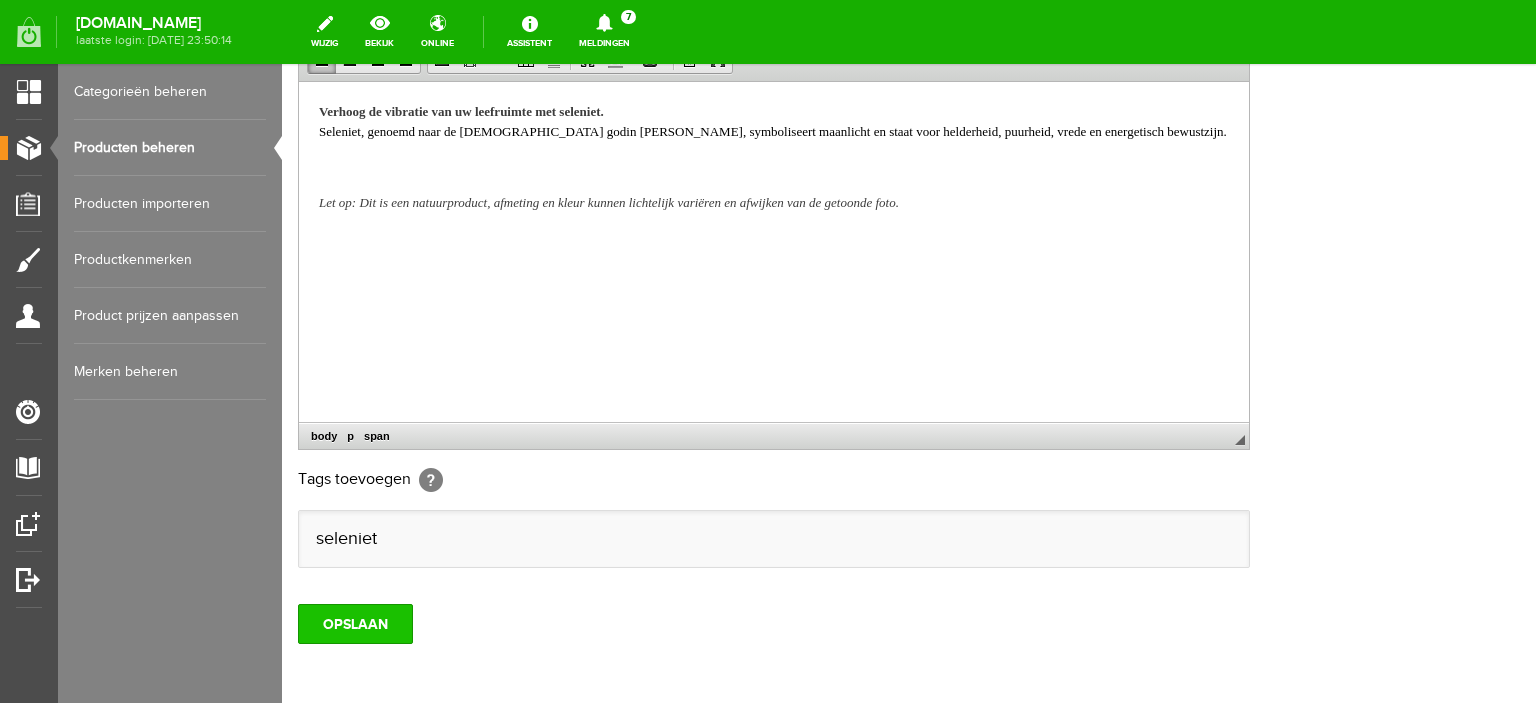 type on "seleniet" 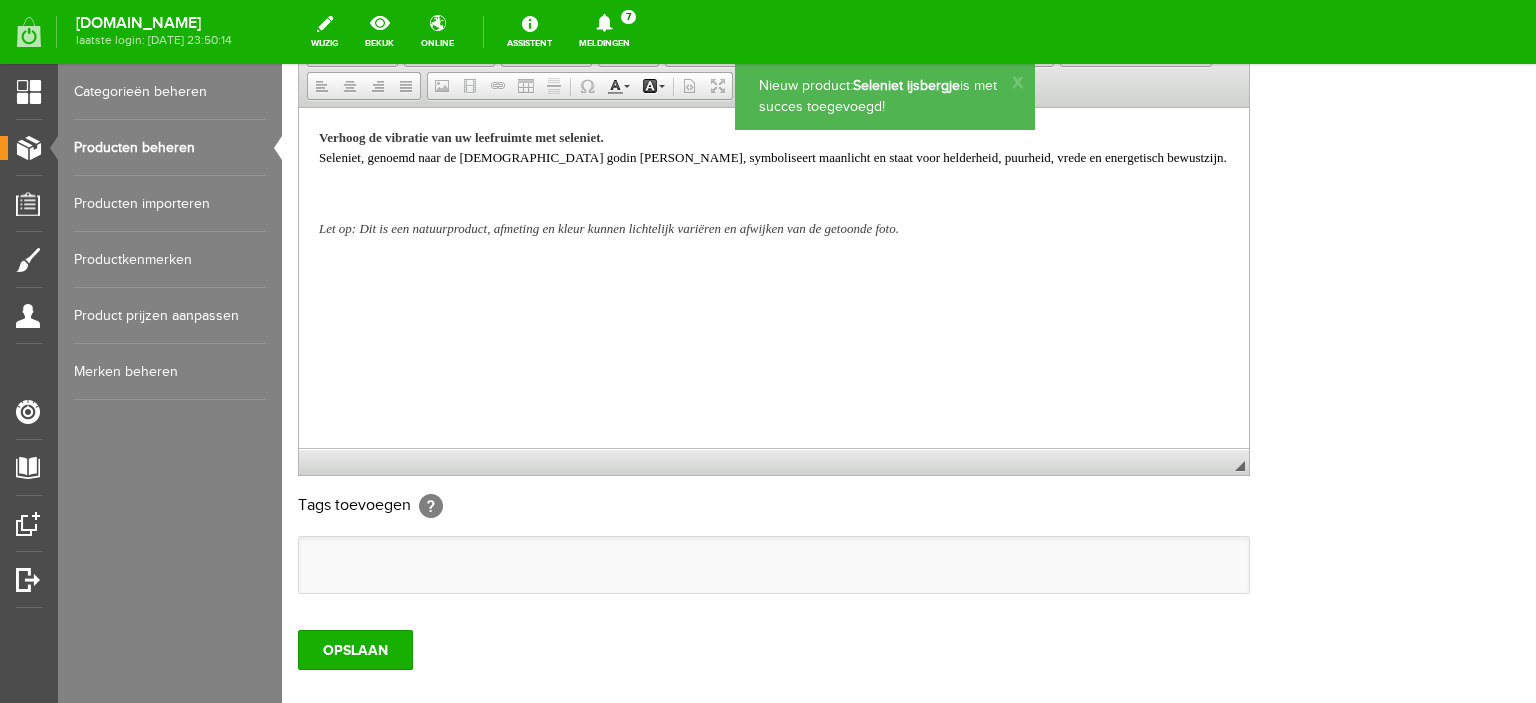 scroll, scrollTop: 0, scrollLeft: 0, axis: both 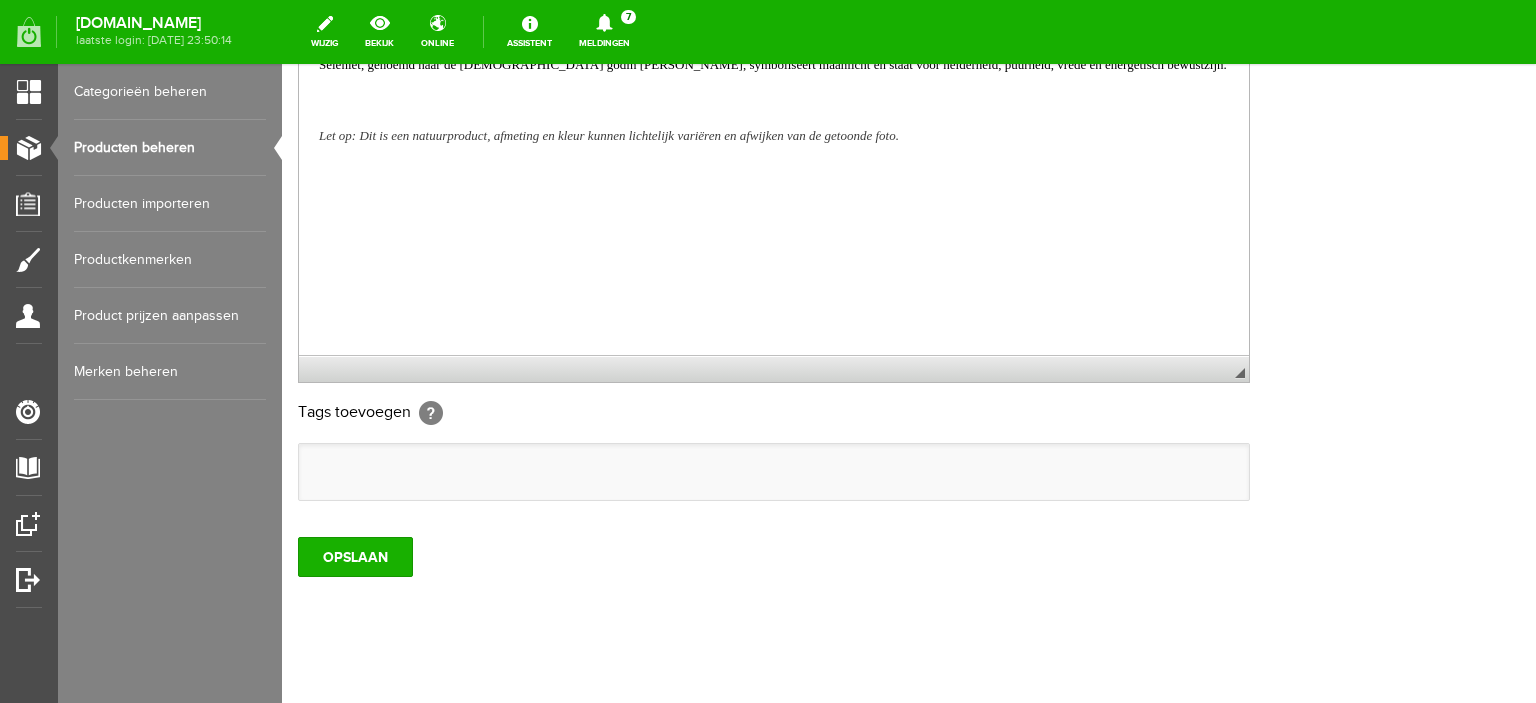 click at bounding box center (774, 472) 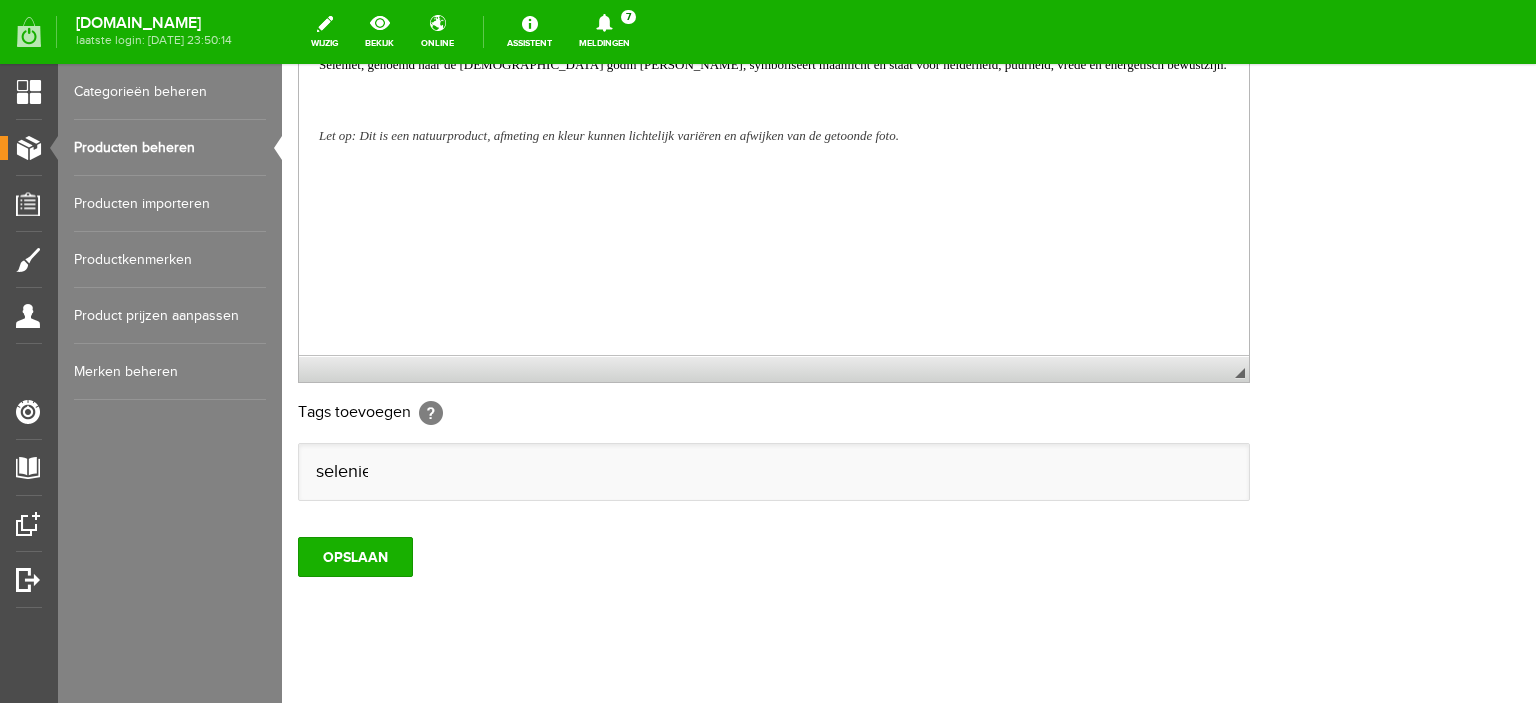 scroll, scrollTop: 0, scrollLeft: 0, axis: both 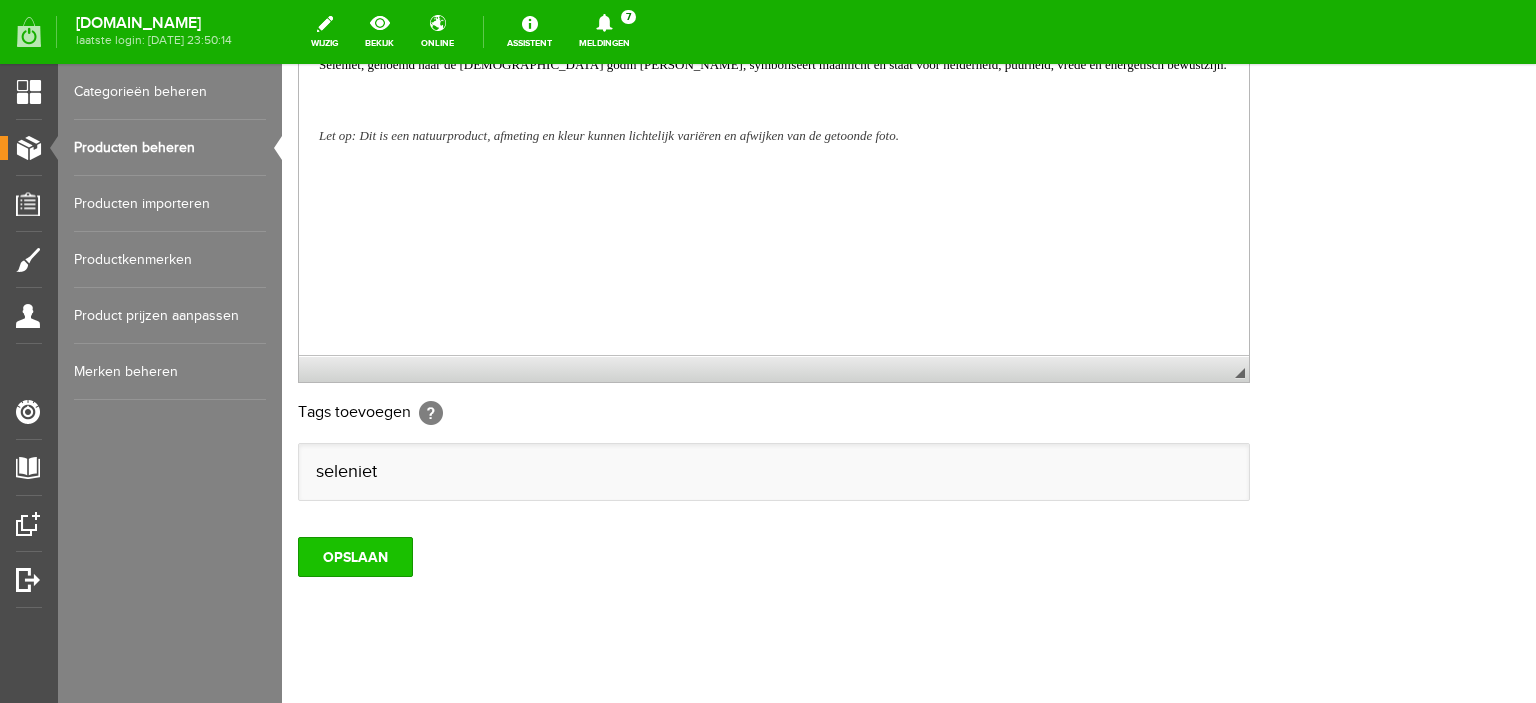type on "seleniet" 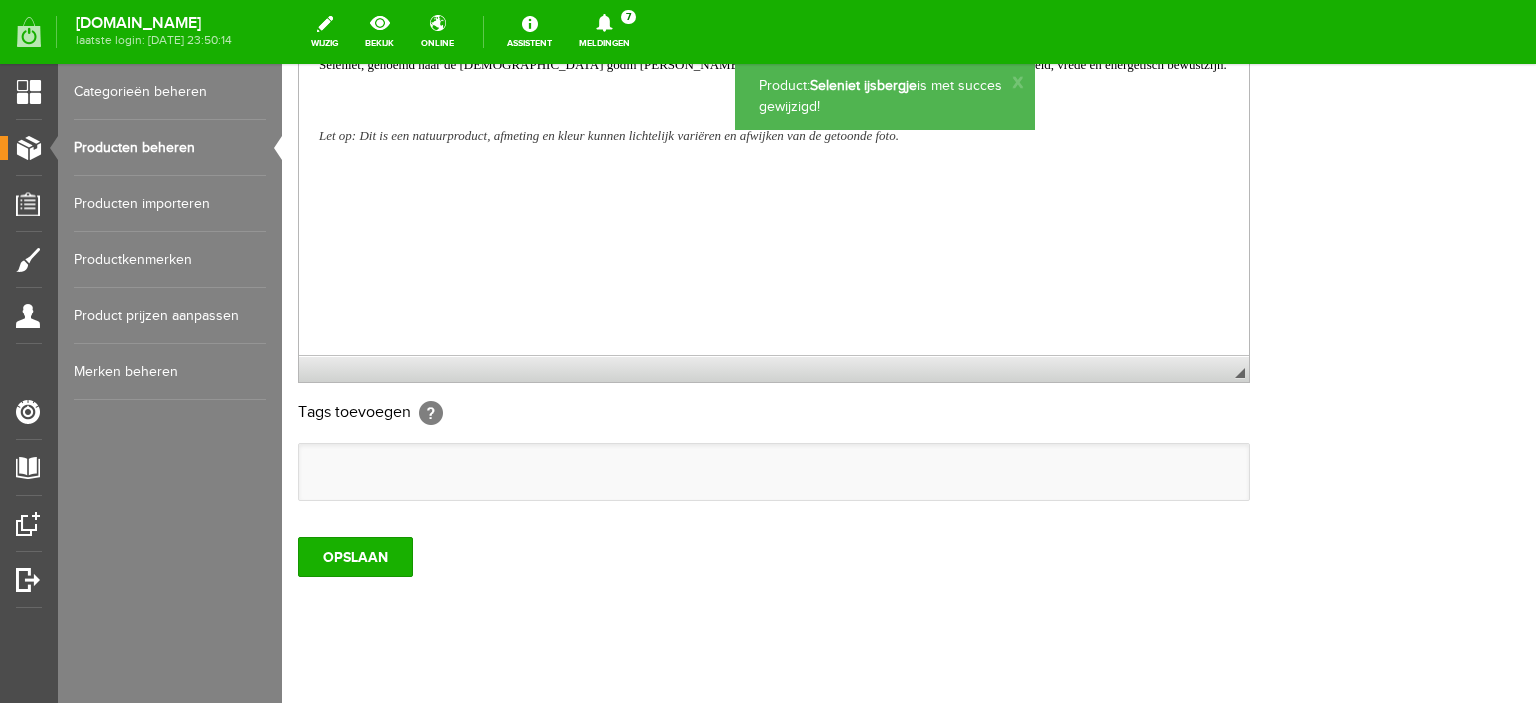 scroll, scrollTop: 0, scrollLeft: 0, axis: both 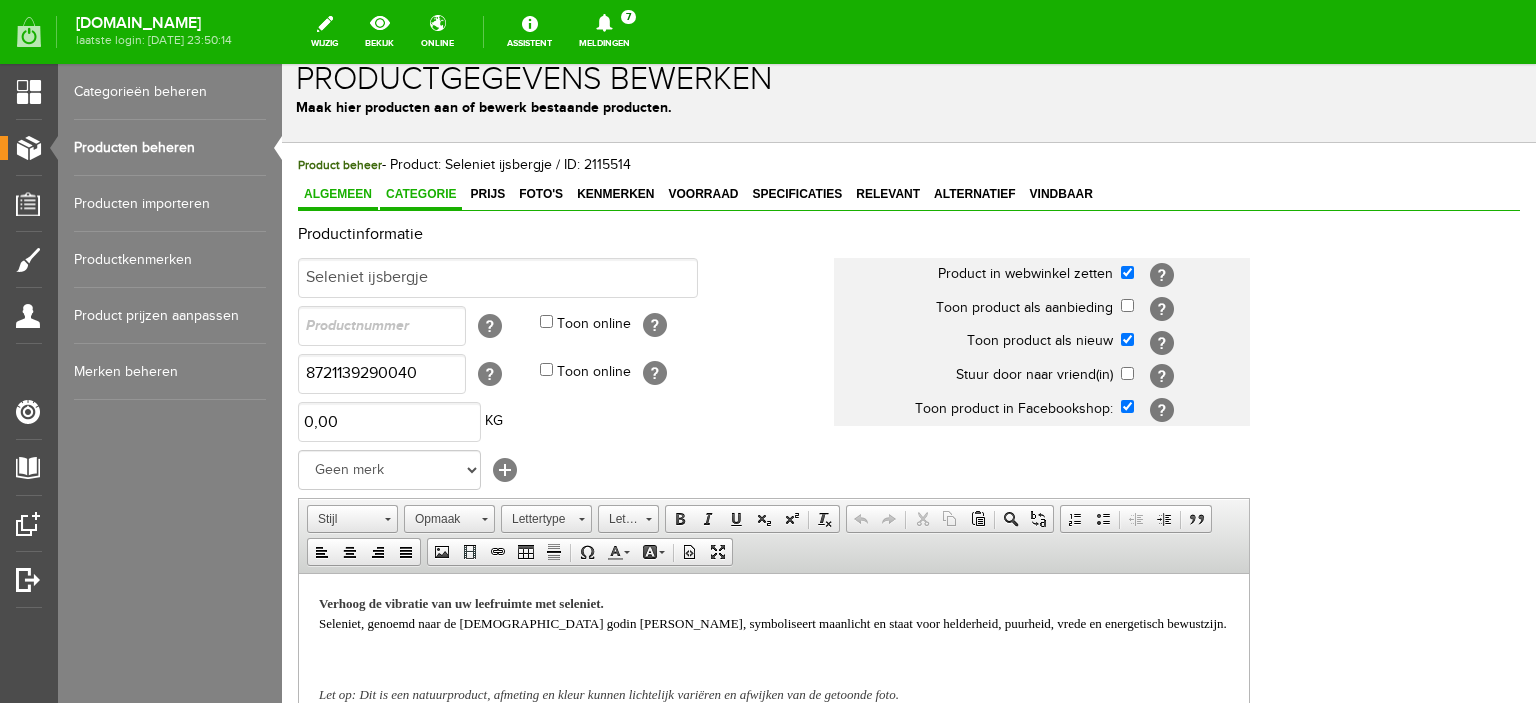 click on "Categorie" at bounding box center (421, 194) 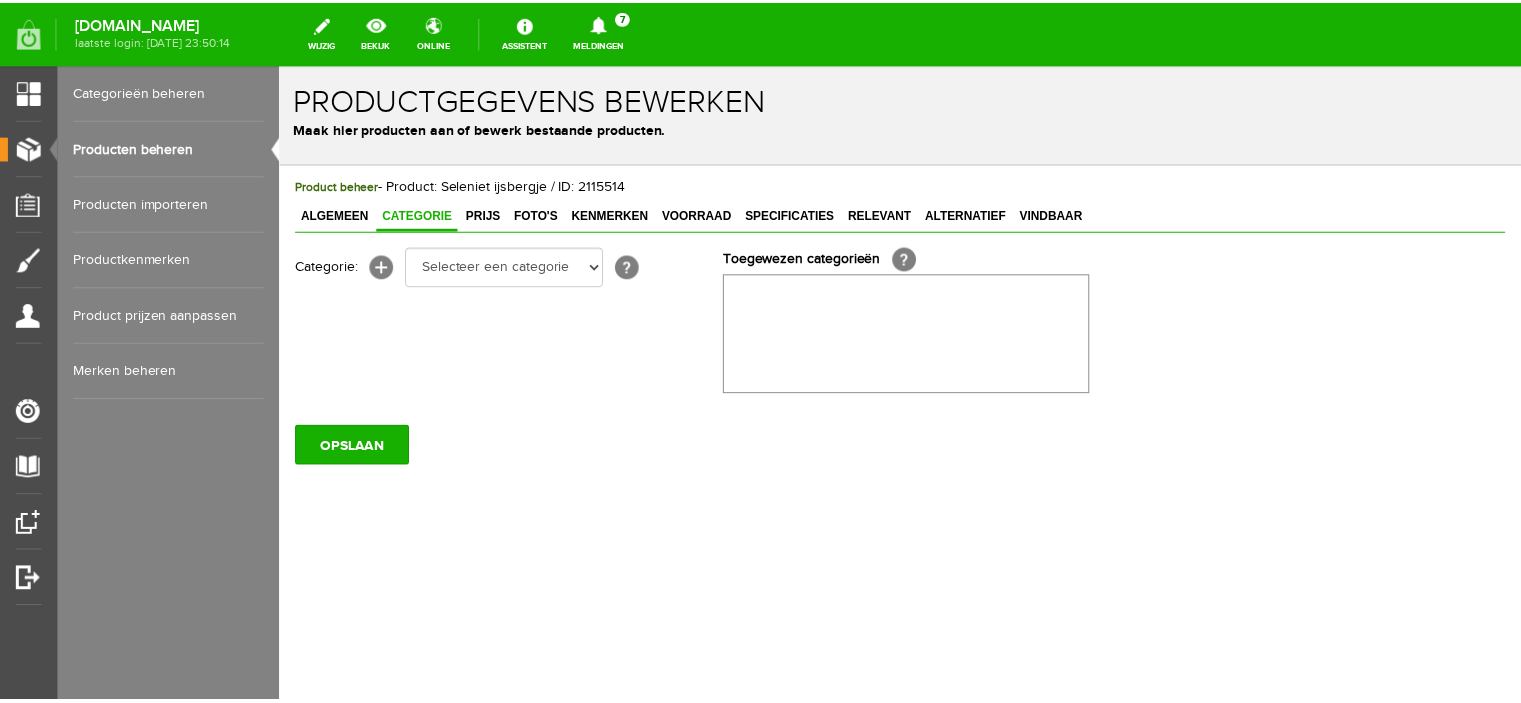 scroll, scrollTop: 0, scrollLeft: 0, axis: both 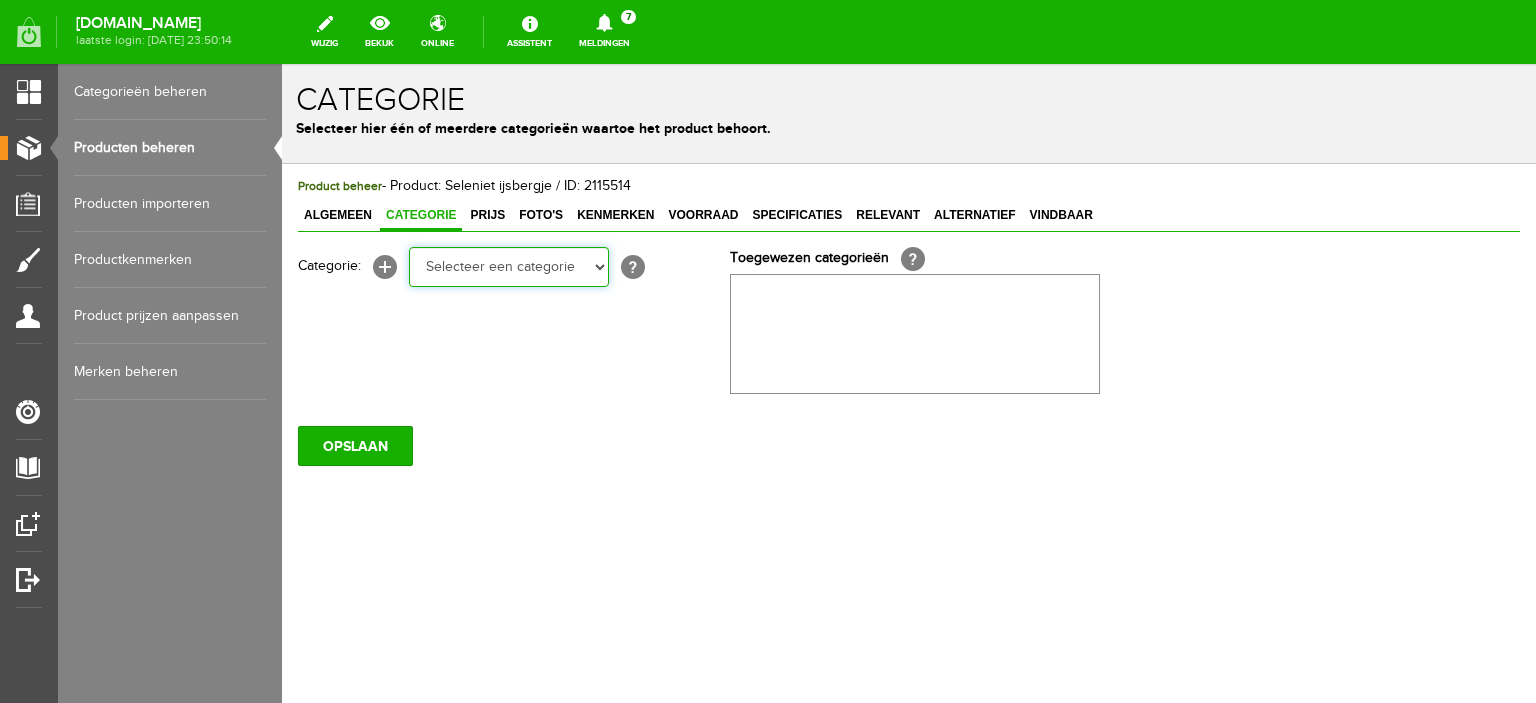 click on "Selecteer een categorie
Meditatie cursus
Online yoga
Online rug/nek
Online ouder&kind
Online meditatie
Online yoga 4x
Online rug/nek 4x
Online ouder&kind 4x
Online meditatie 4x
Acties
Yoga artikelen
Yogamatten
Yogatassen
Yogablokken
Yogariemen
Bolsters
Yogakleding
Yogasokken Paars
Yogasokken Turkoois
Yogasokken Lila
Yogasokken roze
Yogasokken licht geel
Yogasokken Grijs
Yogasokken Zwart
Yoga/meditatiekussen
Yoga/meditatie bankje
Zoutlampen
Yogakleding
Meditatie artikelen
Omslagdoek
Meditatie bankjes
Meditatie kussens
Bolsters
Thee" at bounding box center [509, 267] 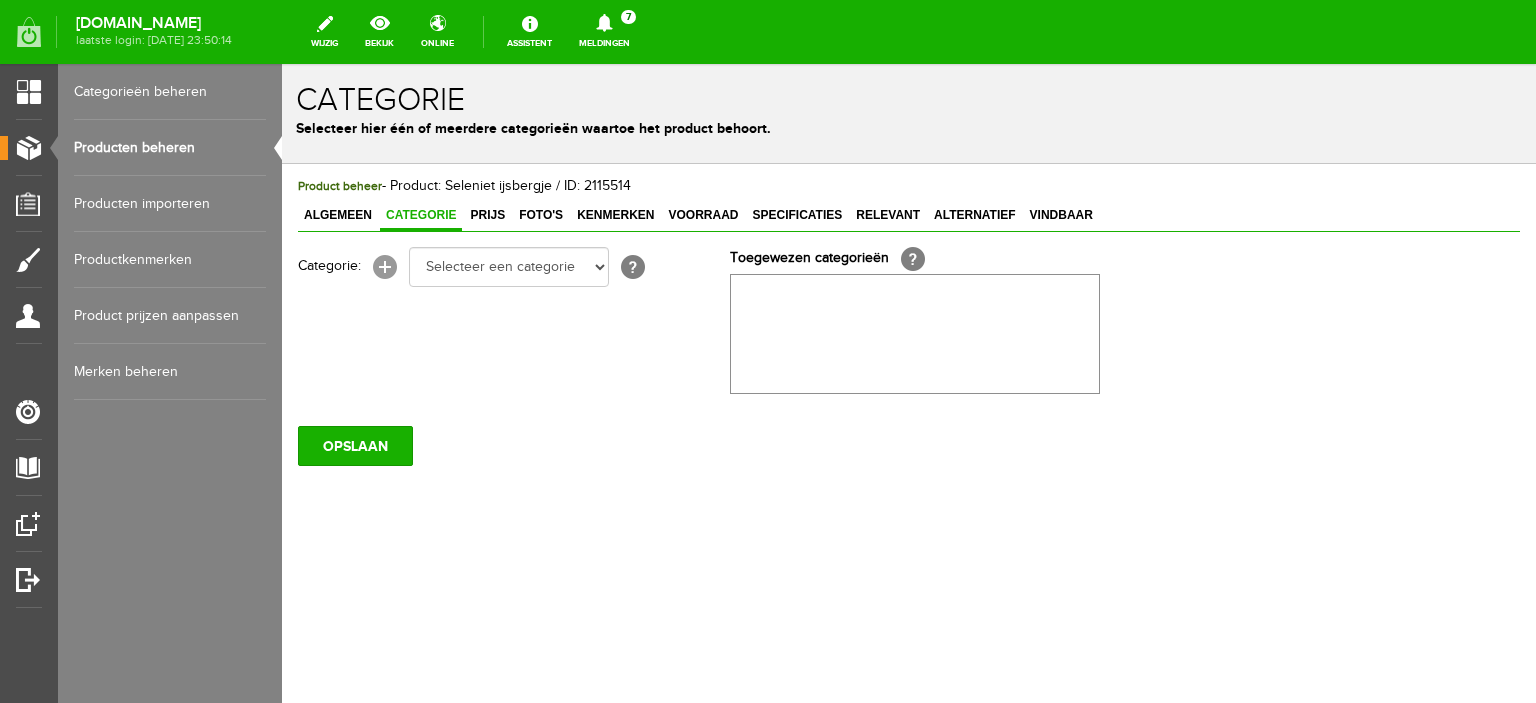 click on "[+]" at bounding box center [385, 267] 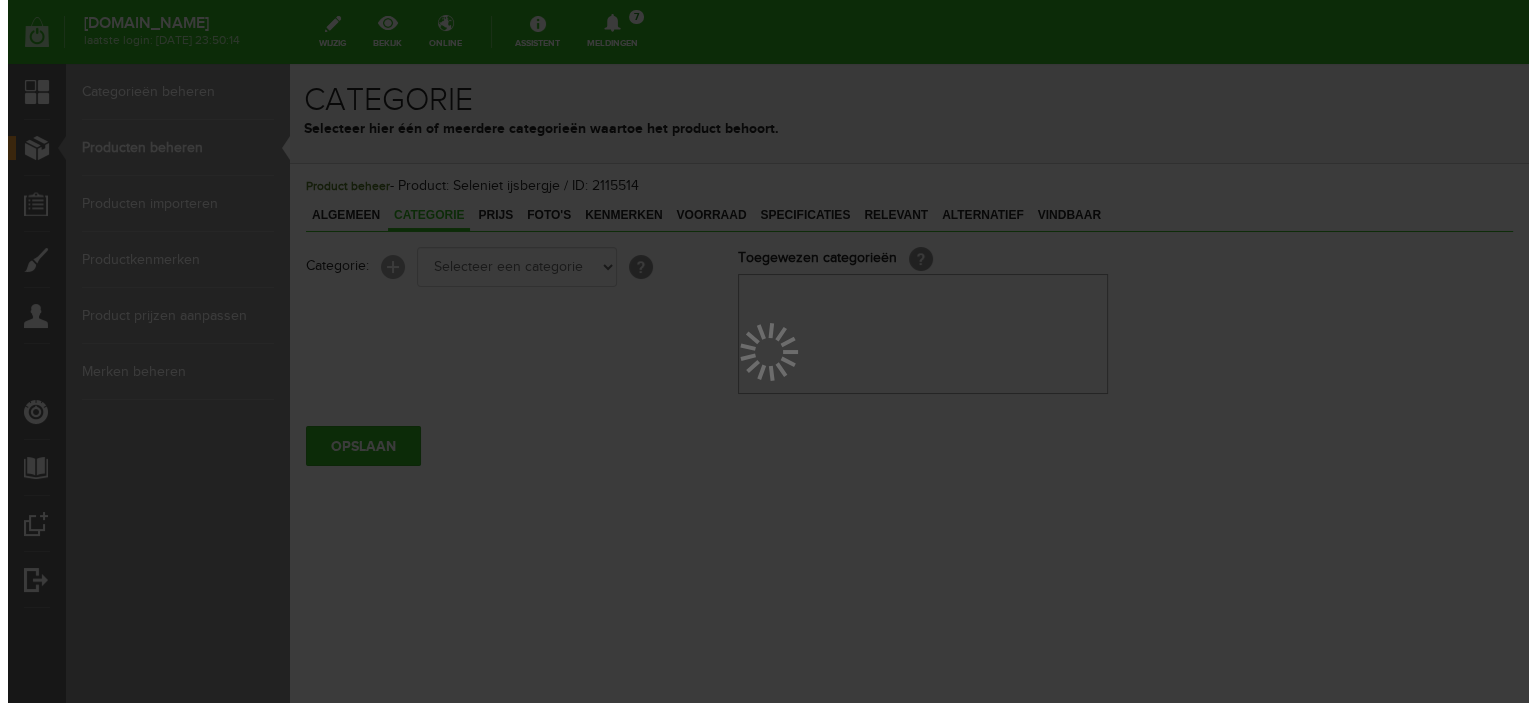 scroll, scrollTop: 0, scrollLeft: 0, axis: both 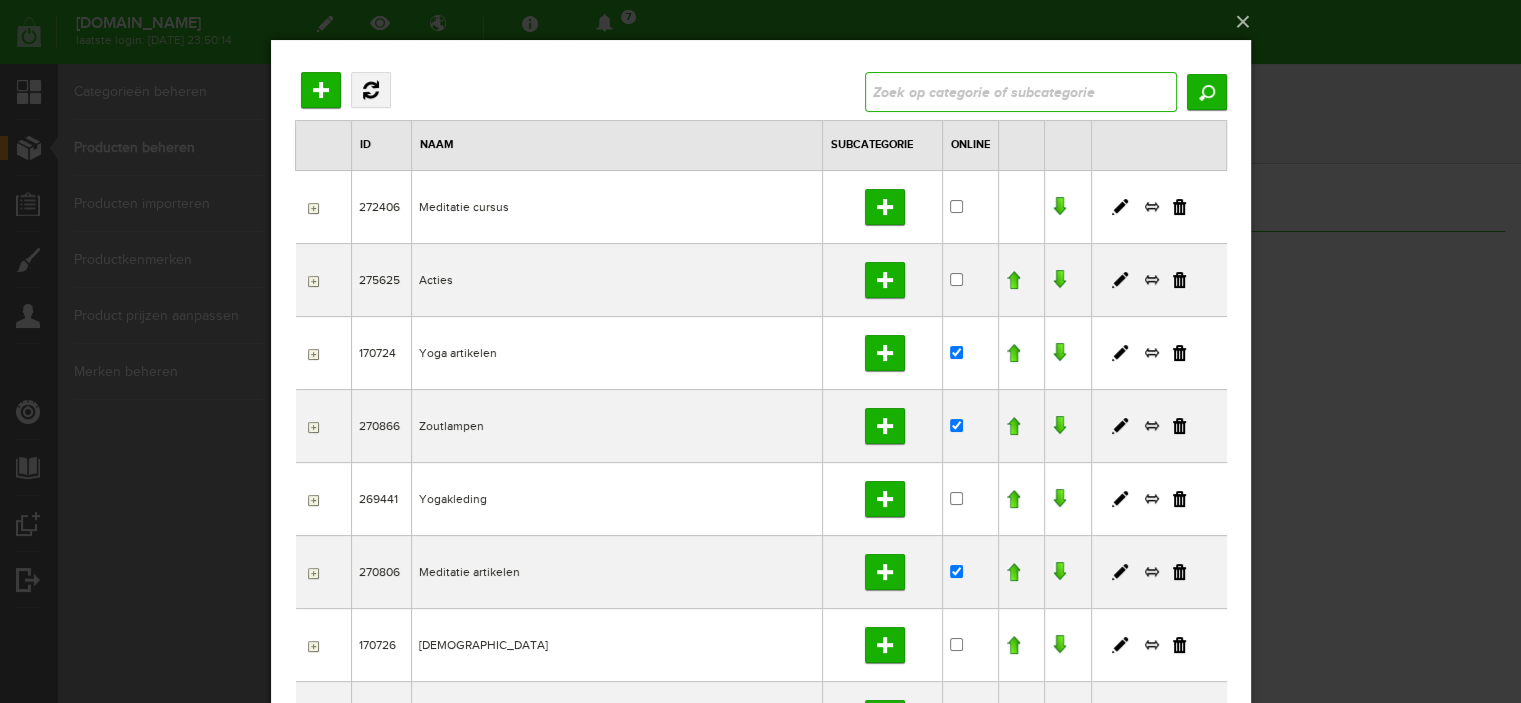 click at bounding box center (1020, 92) 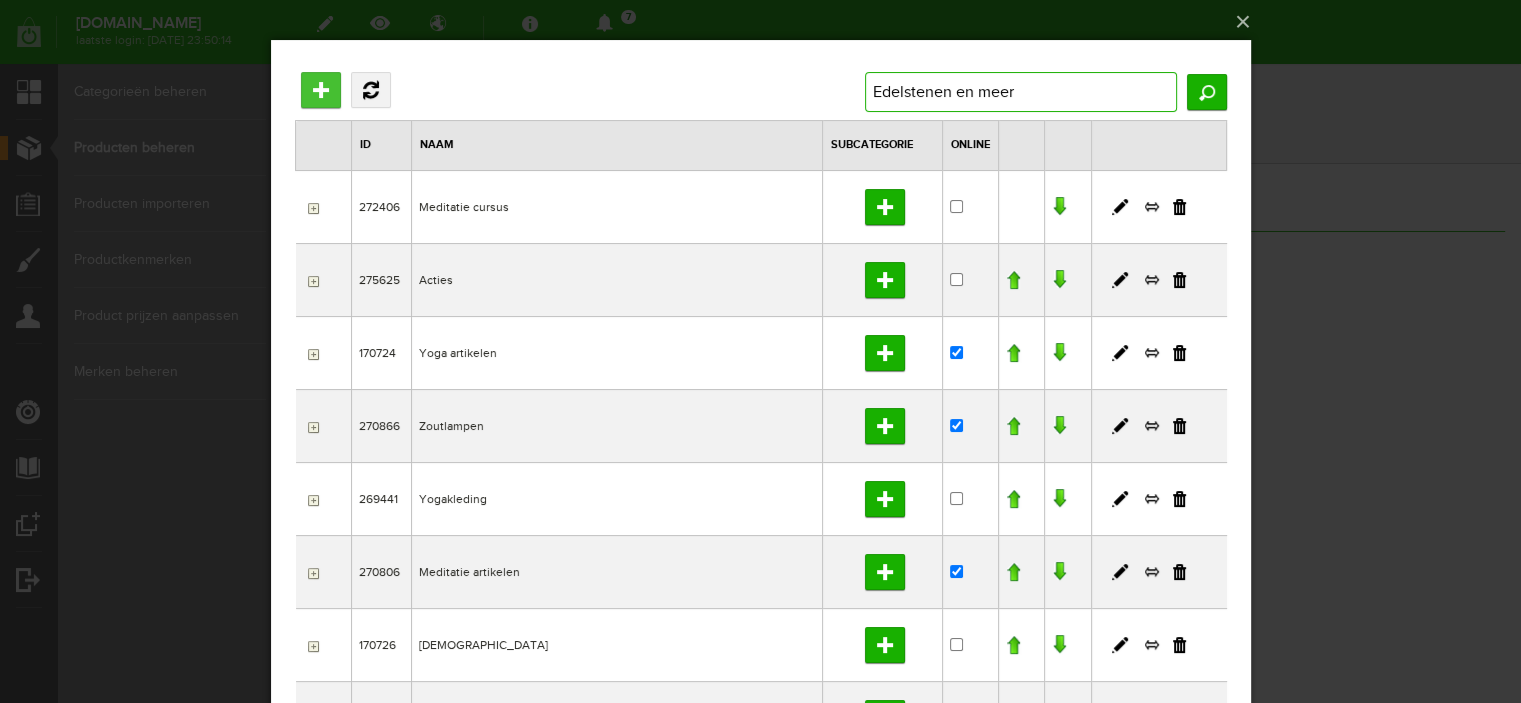 type on "Edelstenen en meer" 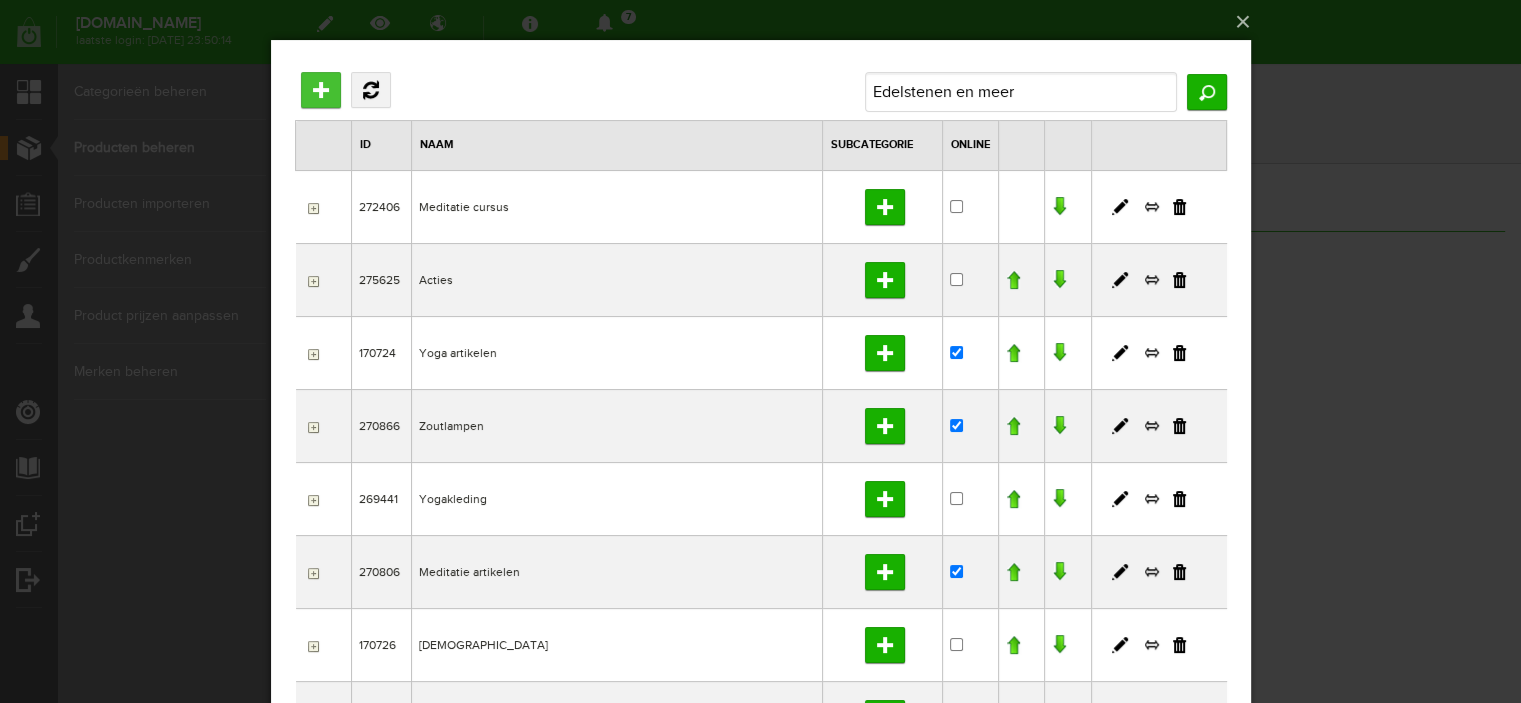 click on "Hoofdcategorie toevoegen" at bounding box center [320, 90] 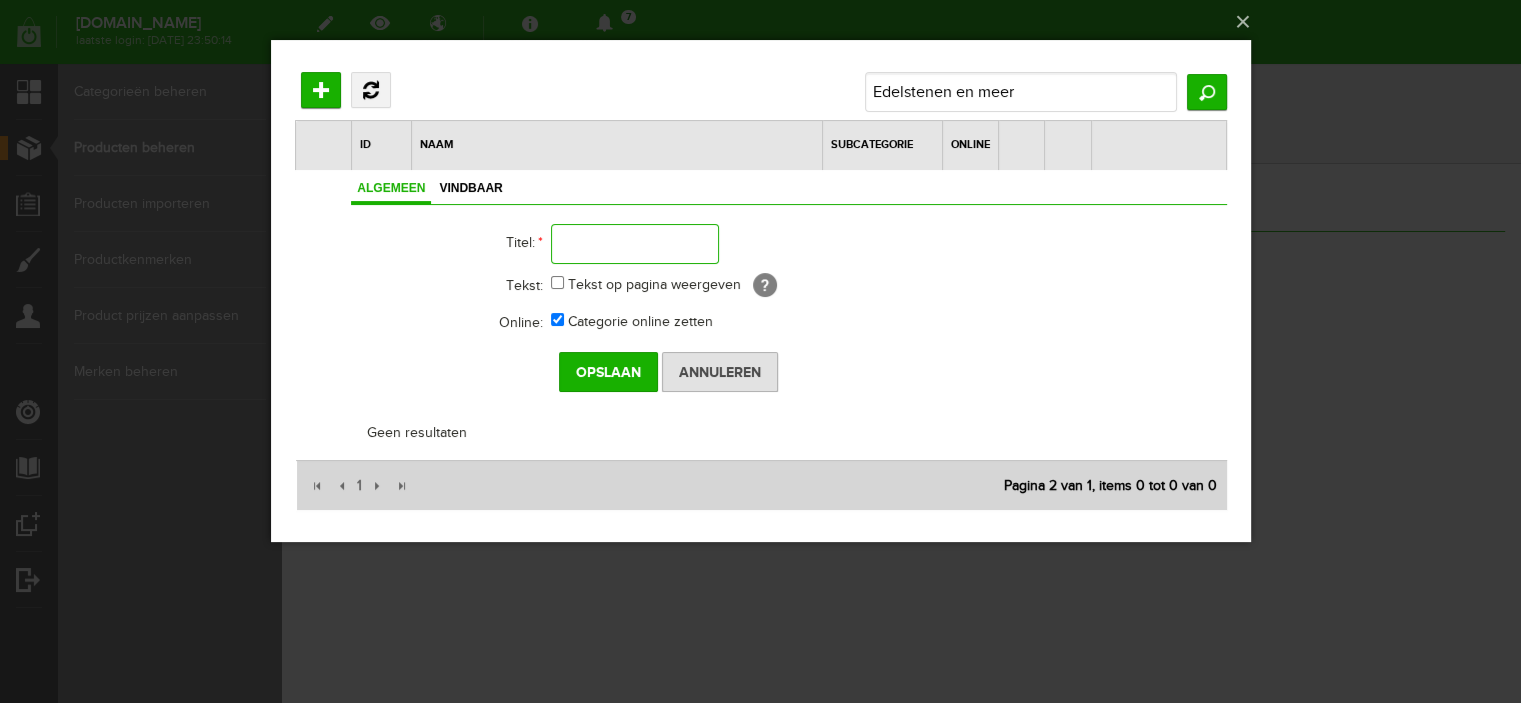 click at bounding box center (634, 244) 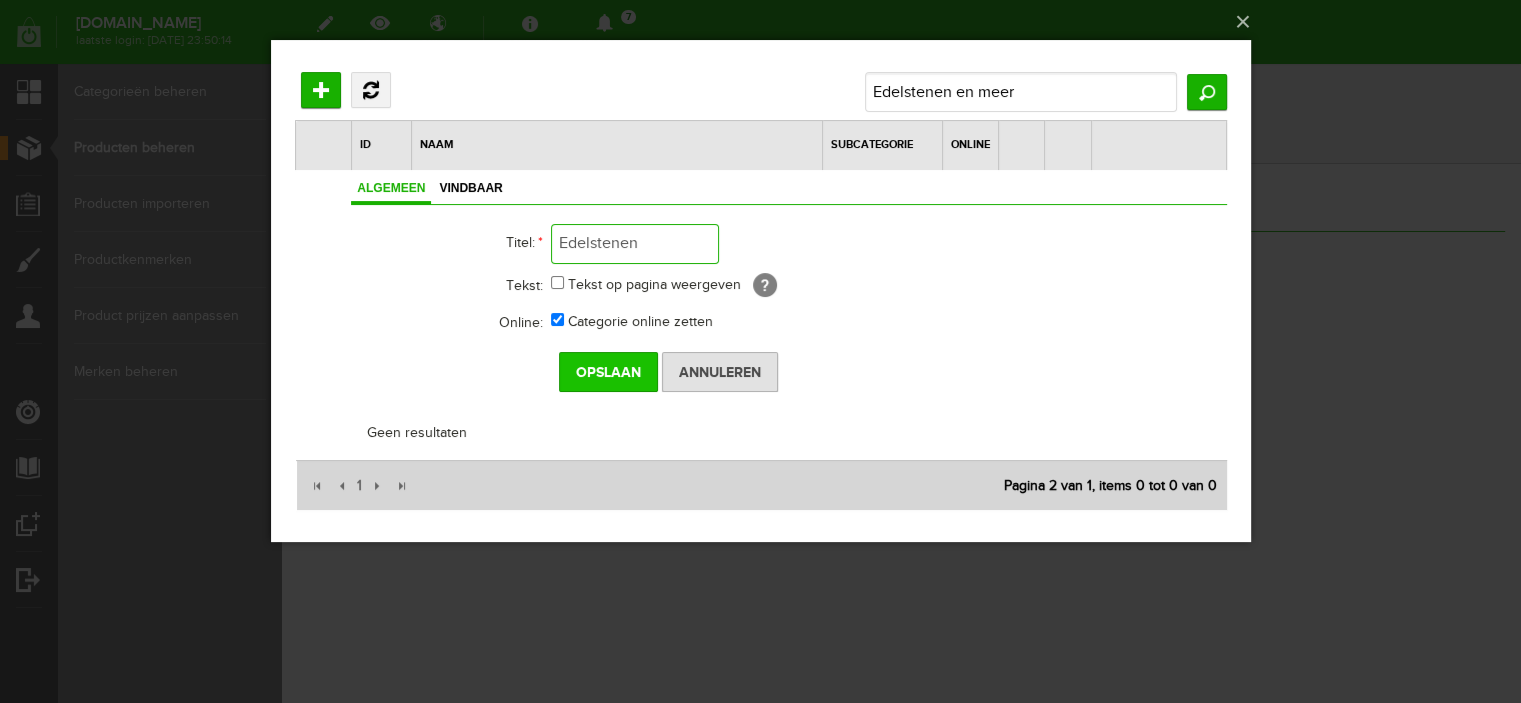 type on "Edelstenen" 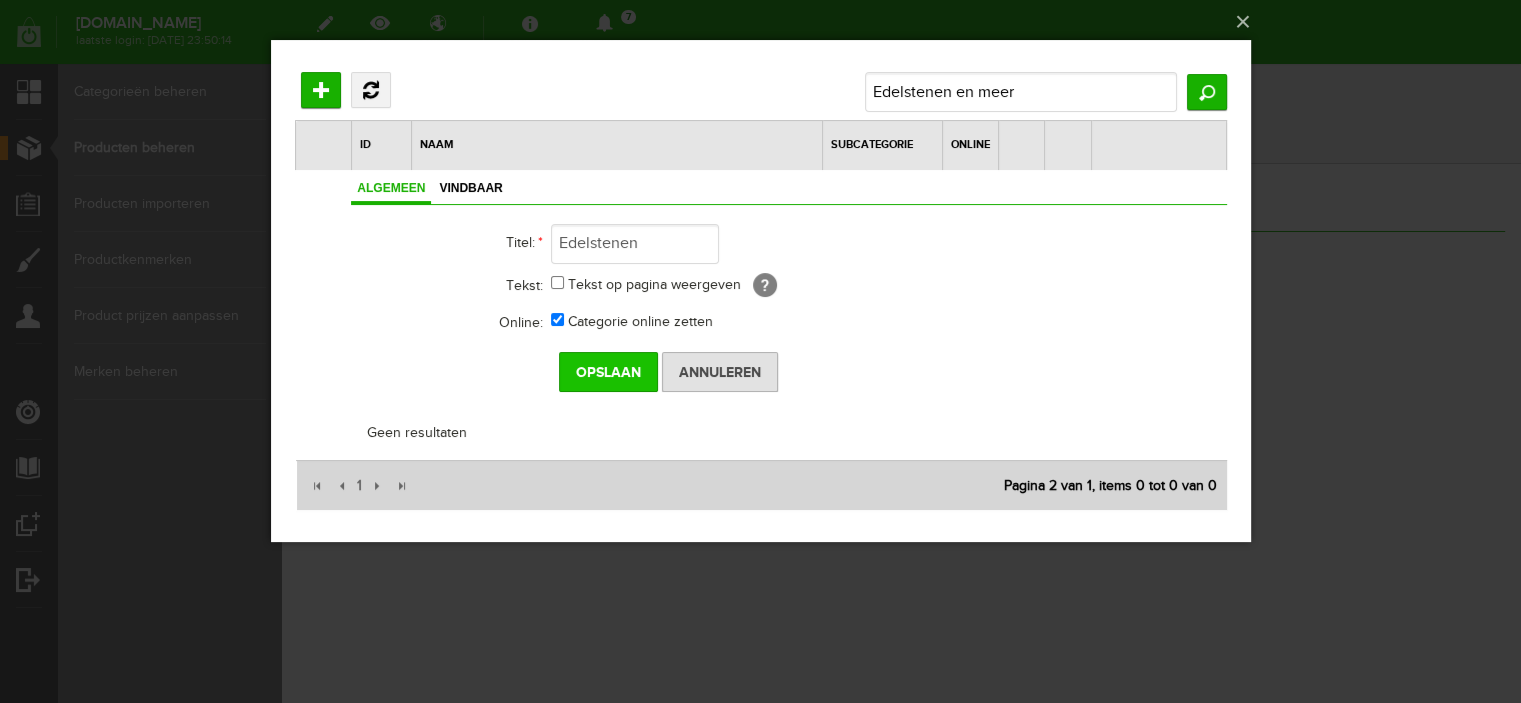 click on "Opslaan" at bounding box center [607, 372] 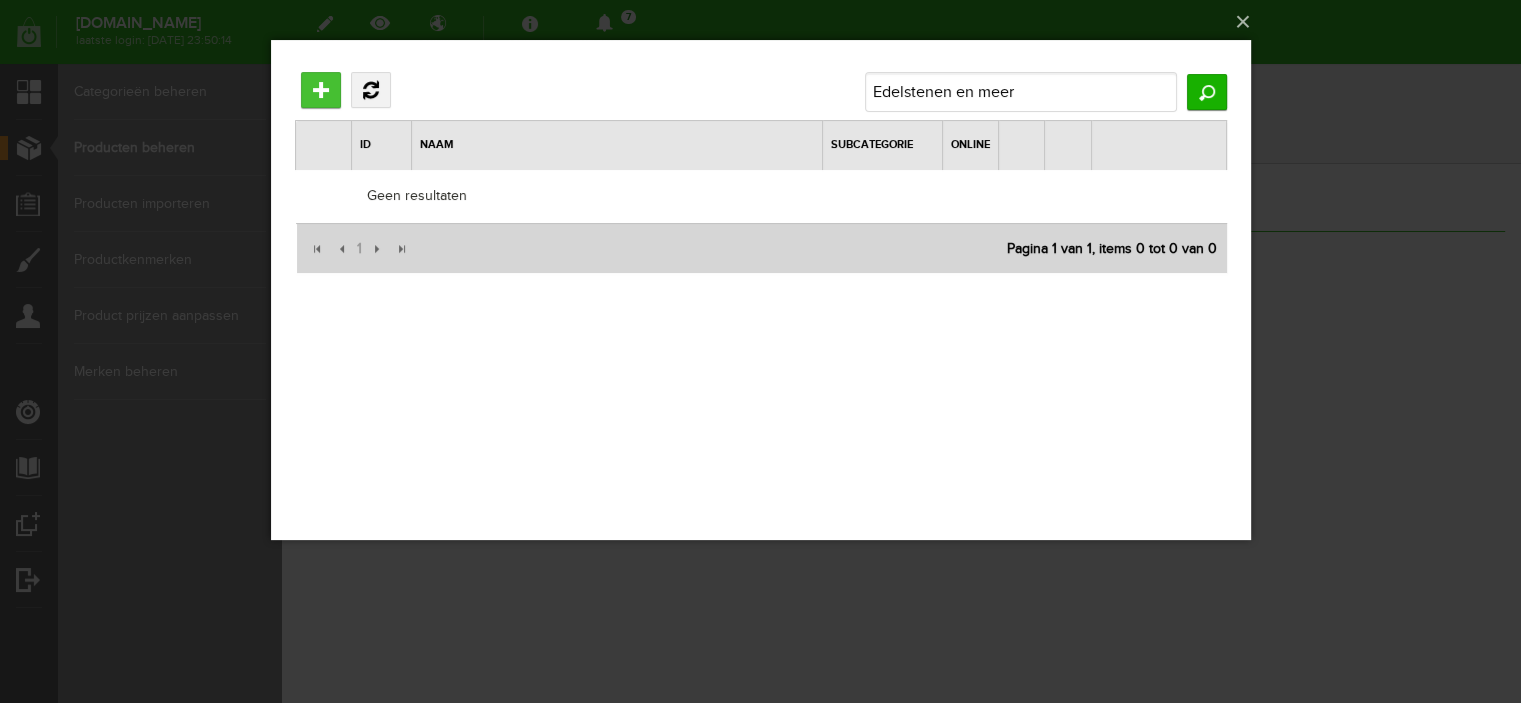 click on "Hoofdcategorie toevoegen" at bounding box center [320, 90] 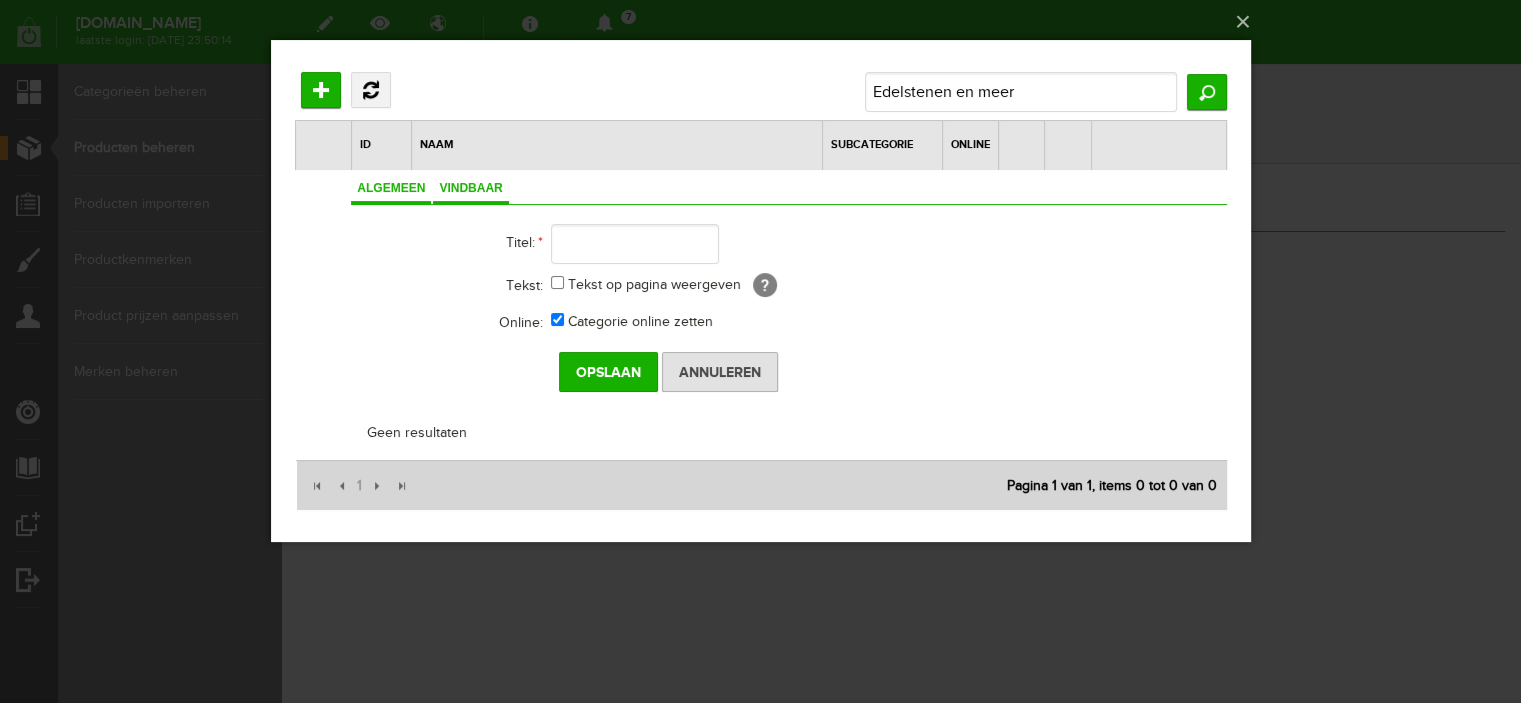 click on "Vindbaar" at bounding box center [469, 188] 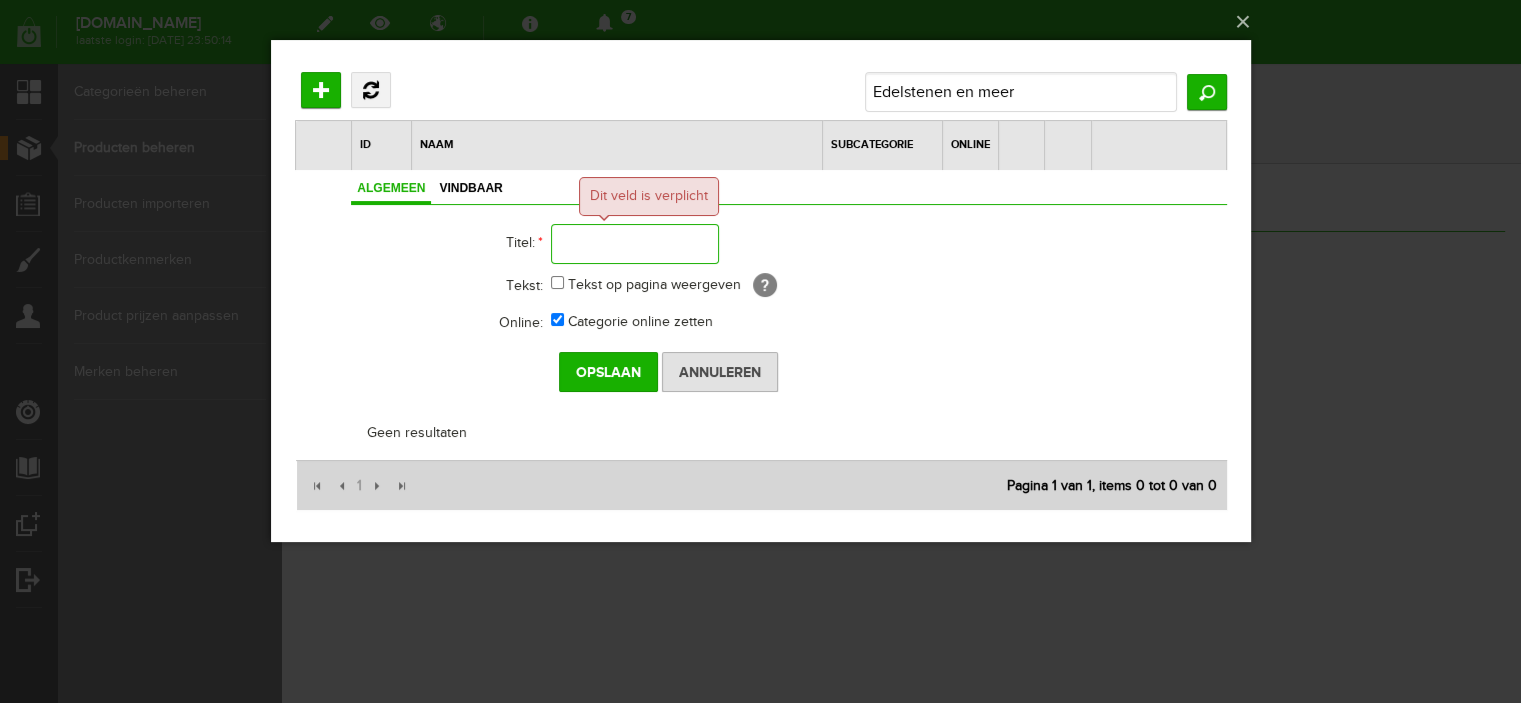 click at bounding box center (634, 244) 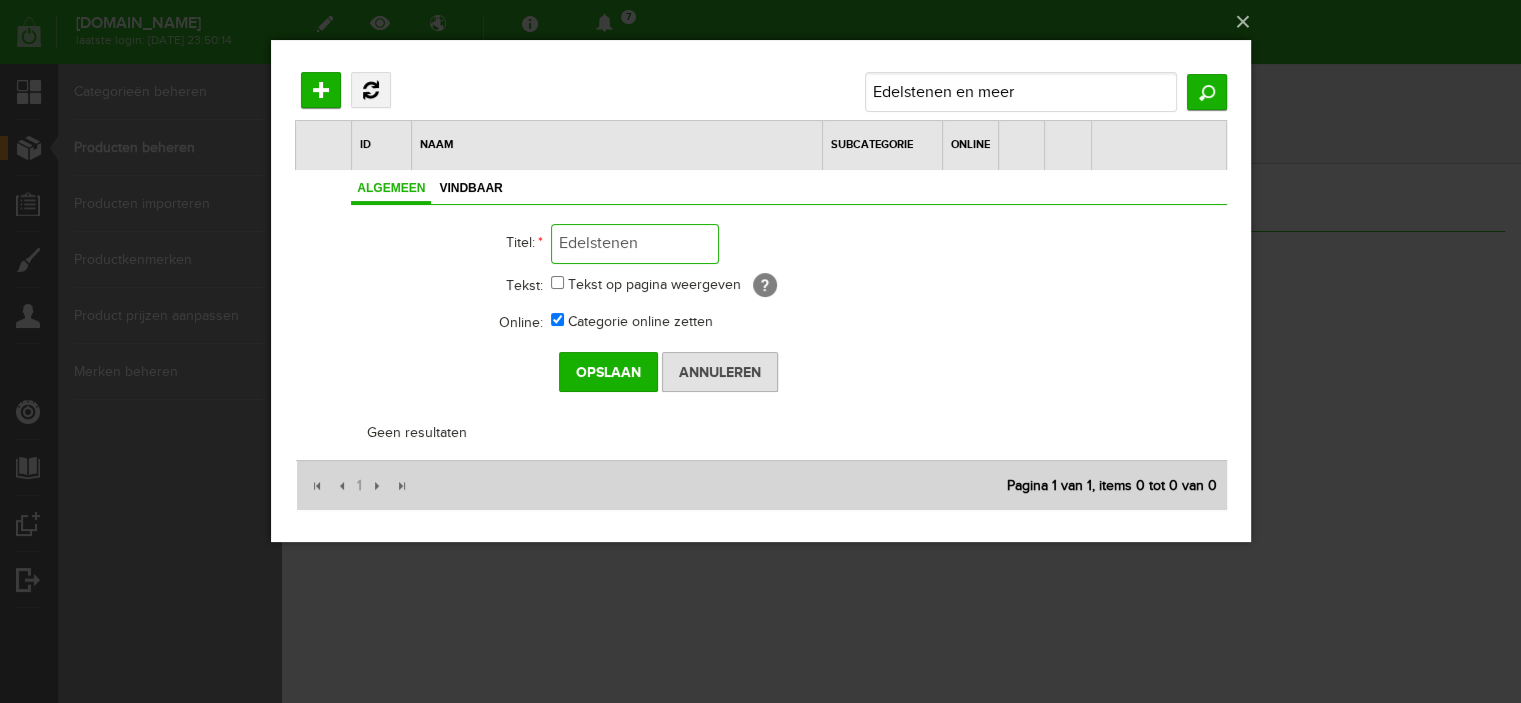 type on "Edelstenen" 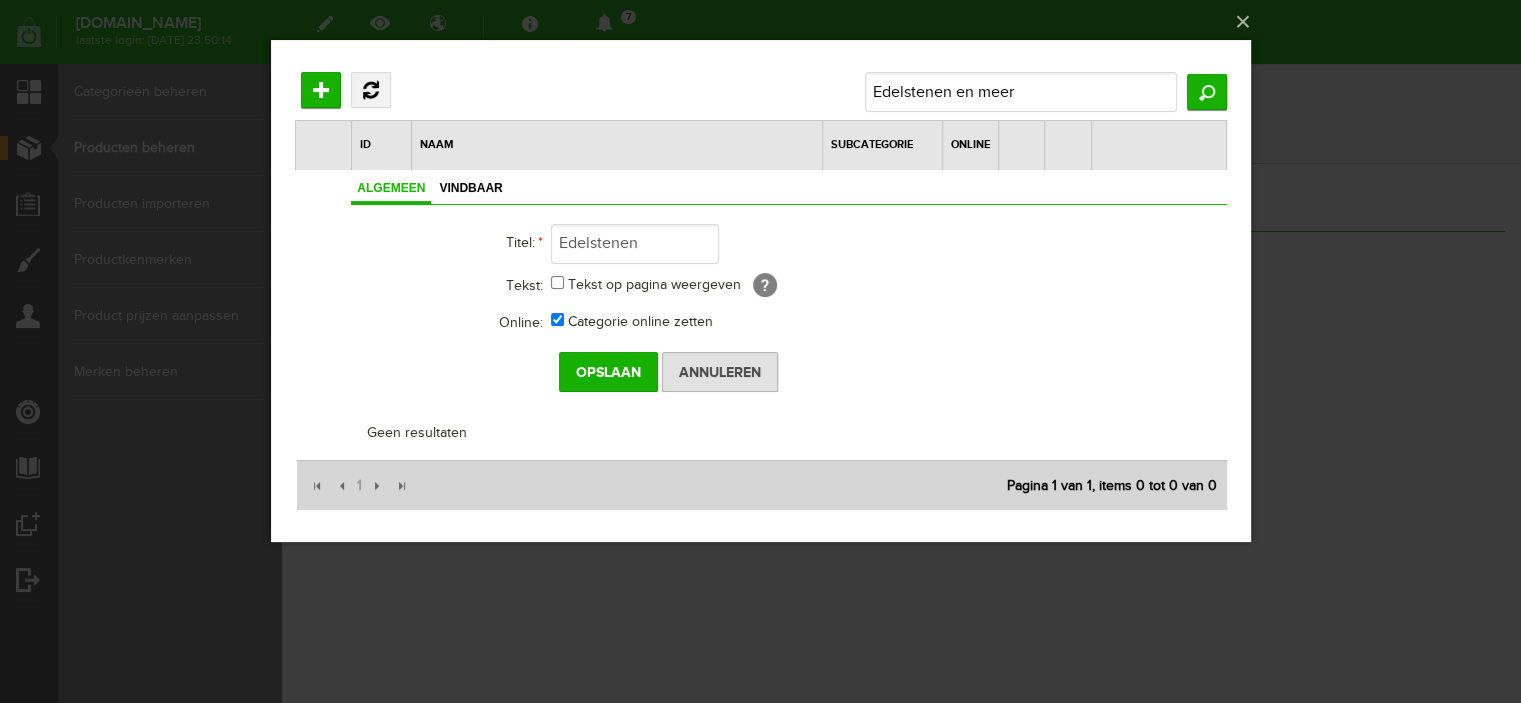 click on "Algemeen Vindbaar
Titel: *
Edelstenen
Tekst:
Tekst op pagina weergeven
[?]
Online:
Categorie online zetten
Metadata
Voer hier uw metadata gegevens in.
Pagina titel:" at bounding box center (787, 288) 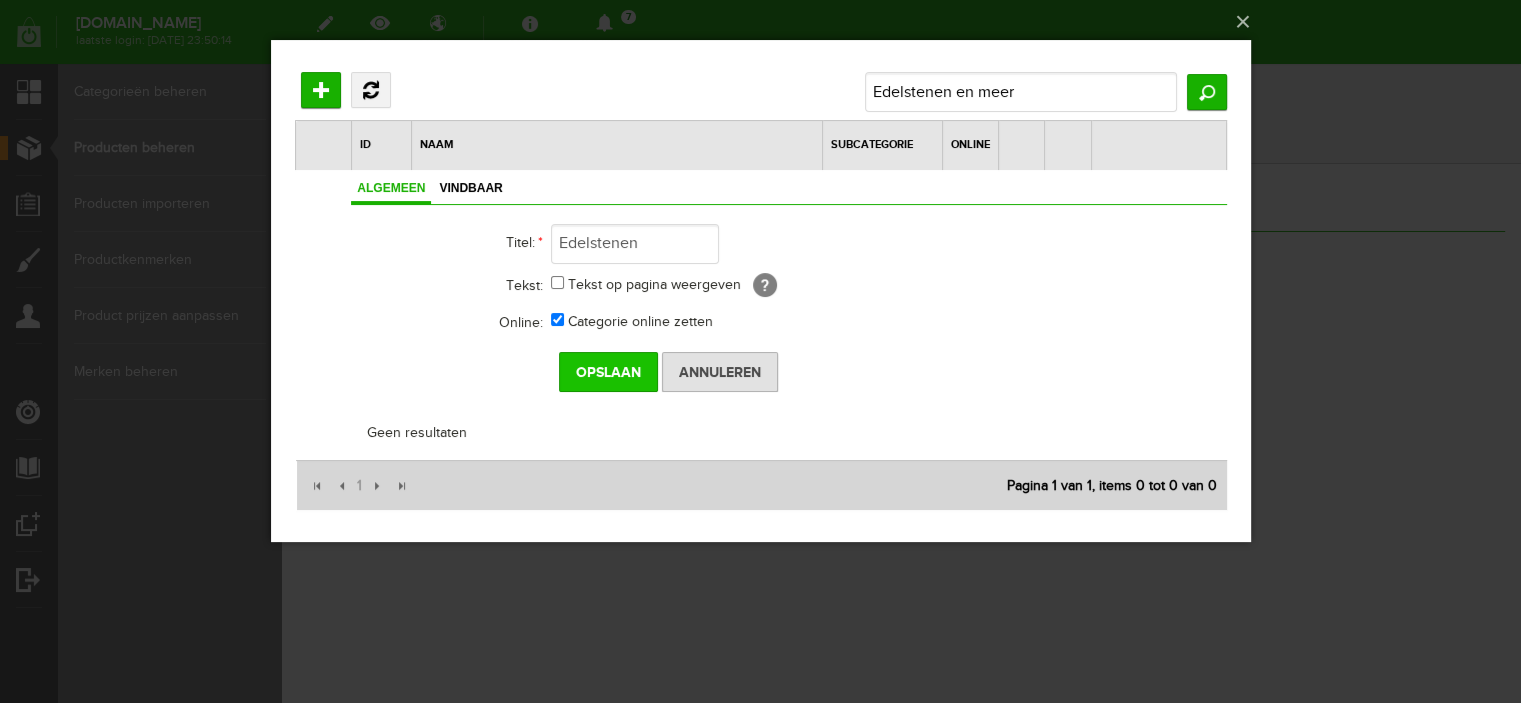 click on "Opslaan" at bounding box center (607, 372) 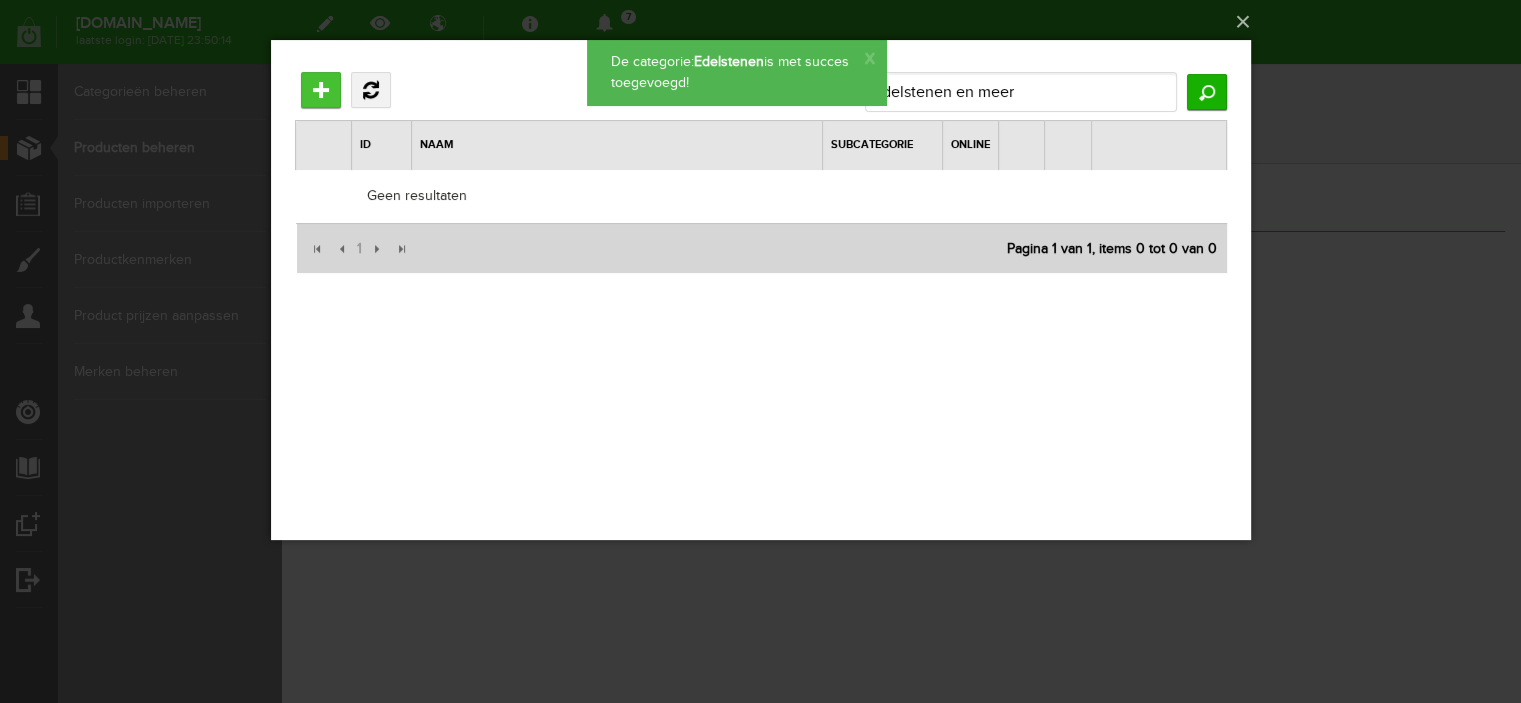 click on "Hoofdcategorie toevoegen" at bounding box center (320, 90) 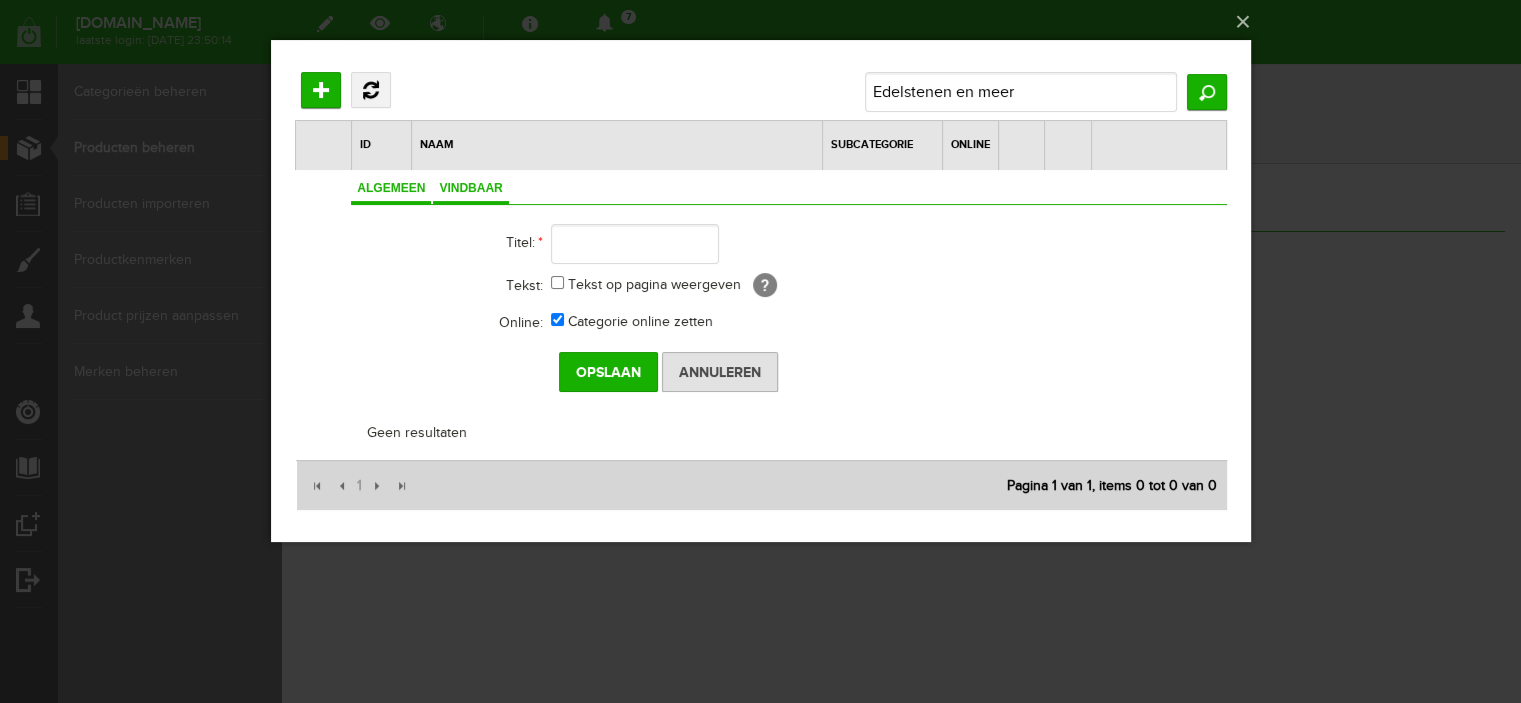click on "Vindbaar" at bounding box center (469, 188) 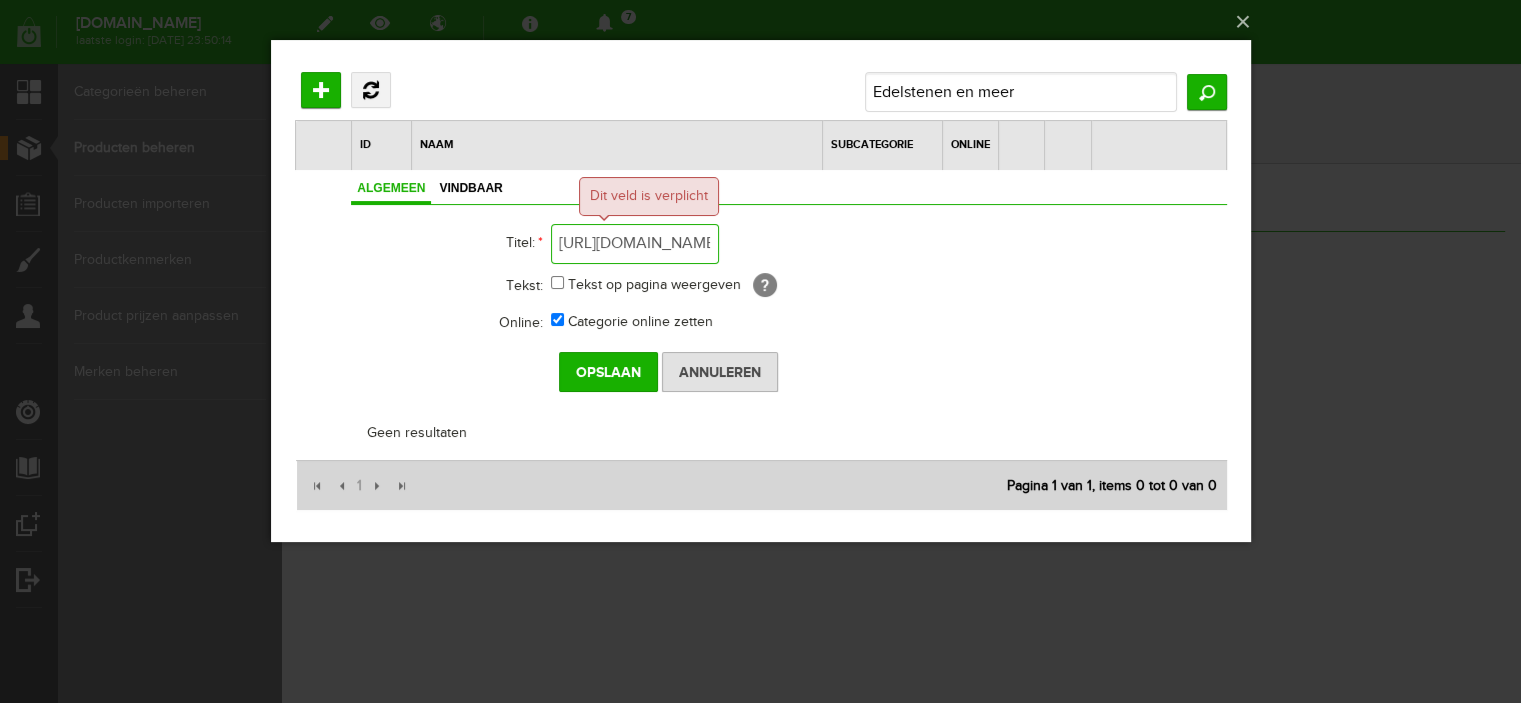 click on "[URL][DOMAIN_NAME][DOMAIN_NAME]" at bounding box center [634, 244] 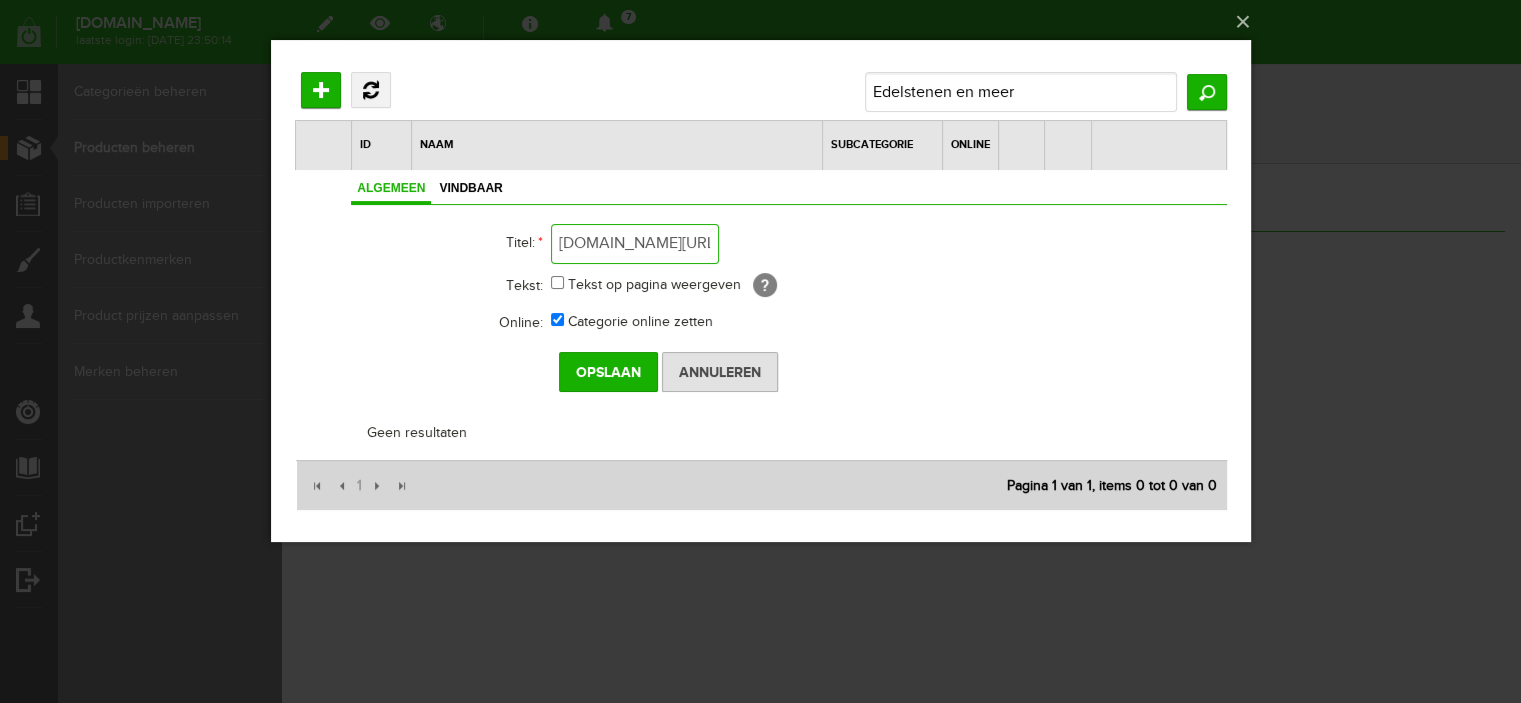 type on ".nl/shop/[DOMAIN_NAME]" 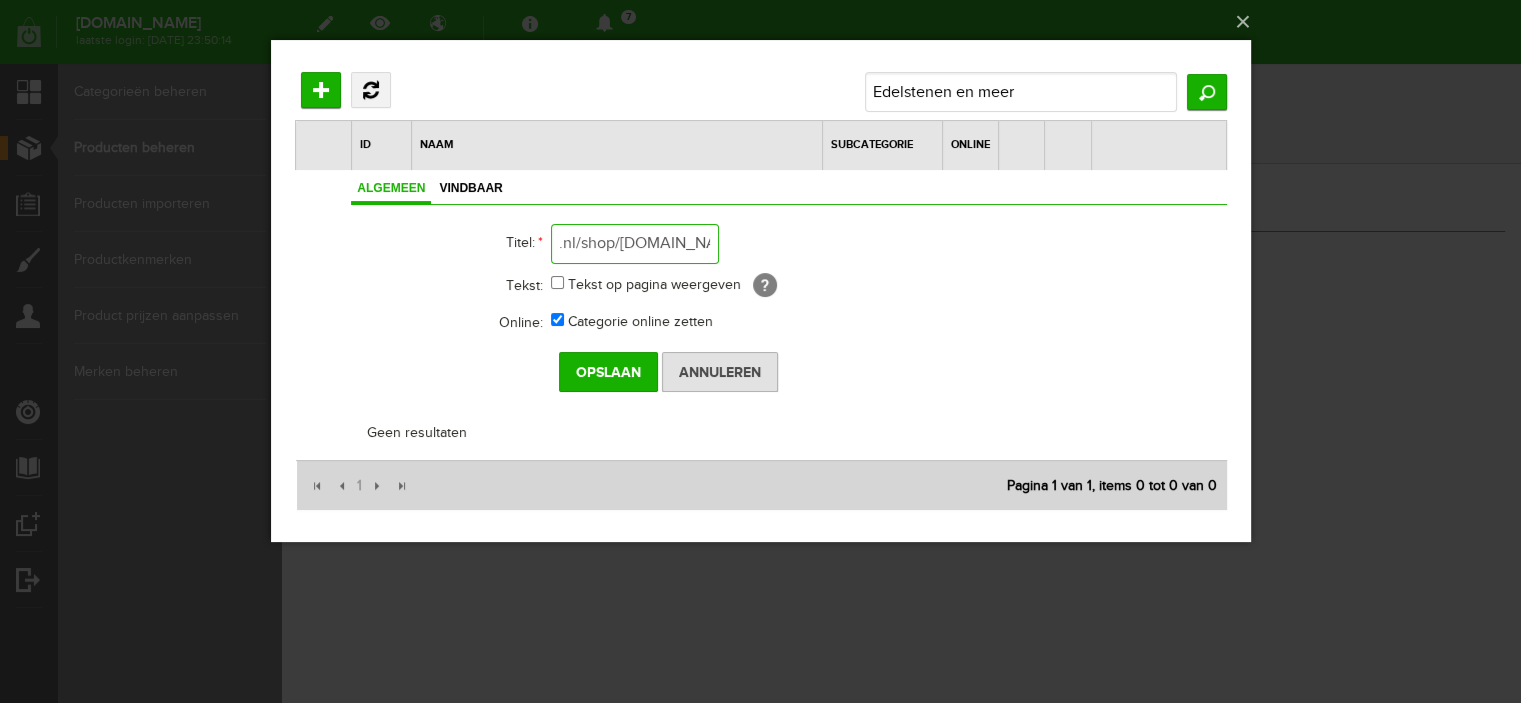 click on ".nl/shop/[DOMAIN_NAME]" at bounding box center (634, 244) 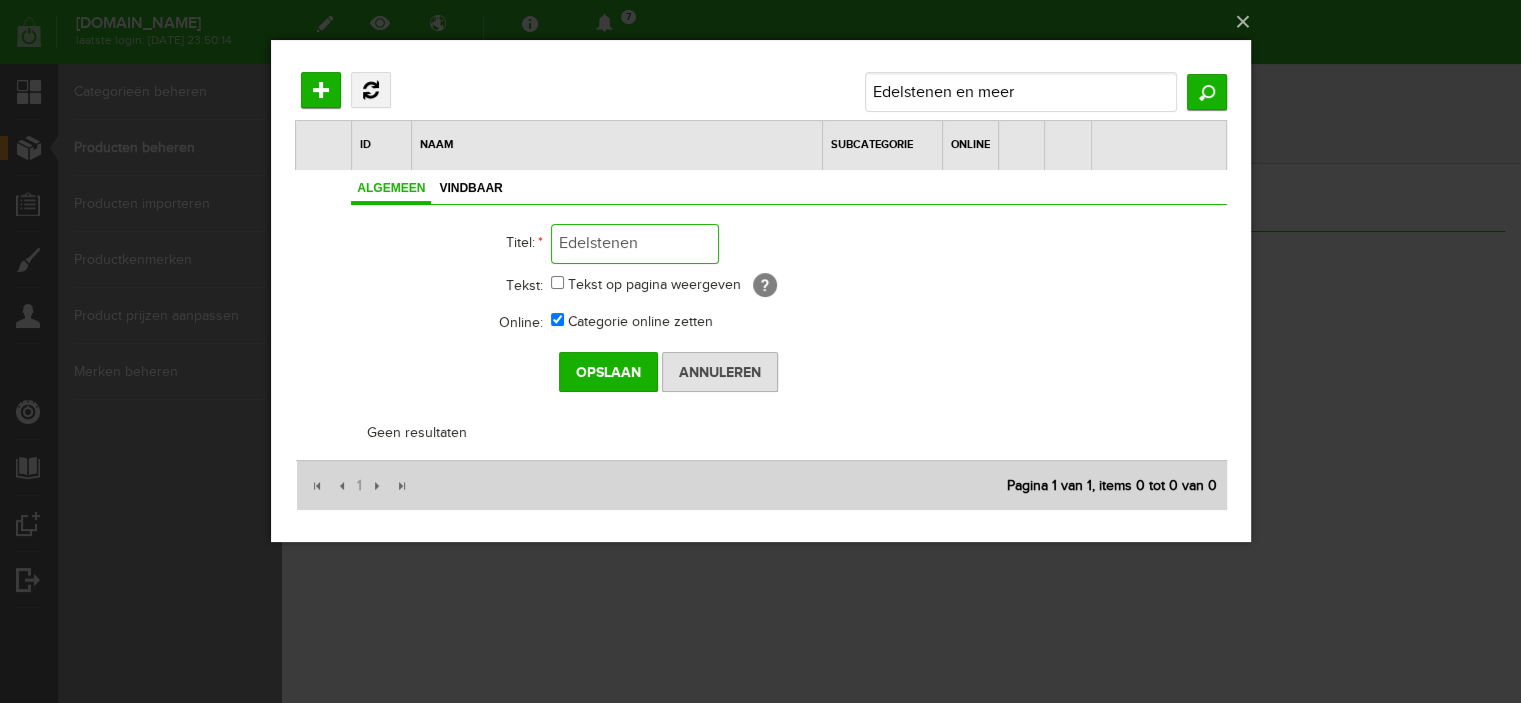 type on "Edelstenen" 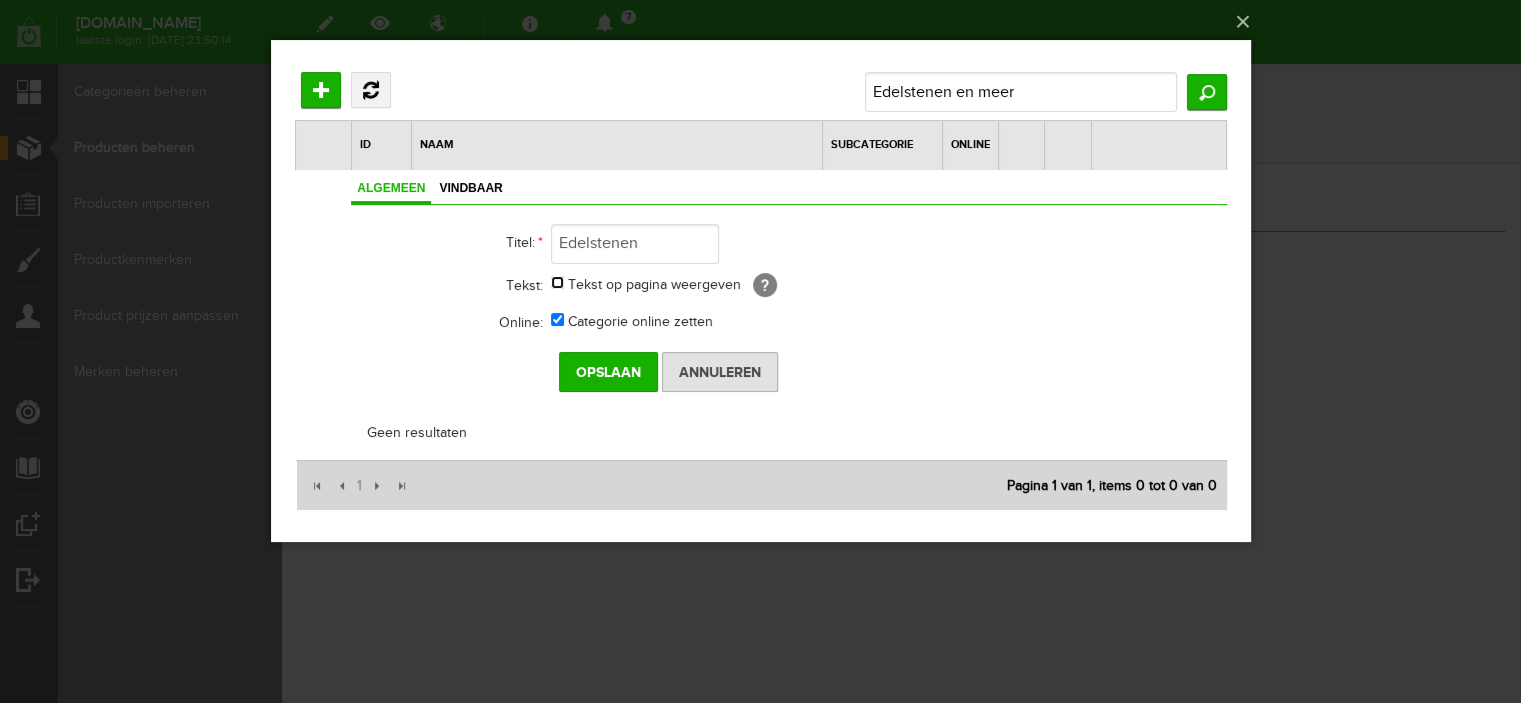 click on "Tekst op pagina weergeven" at bounding box center [556, 282] 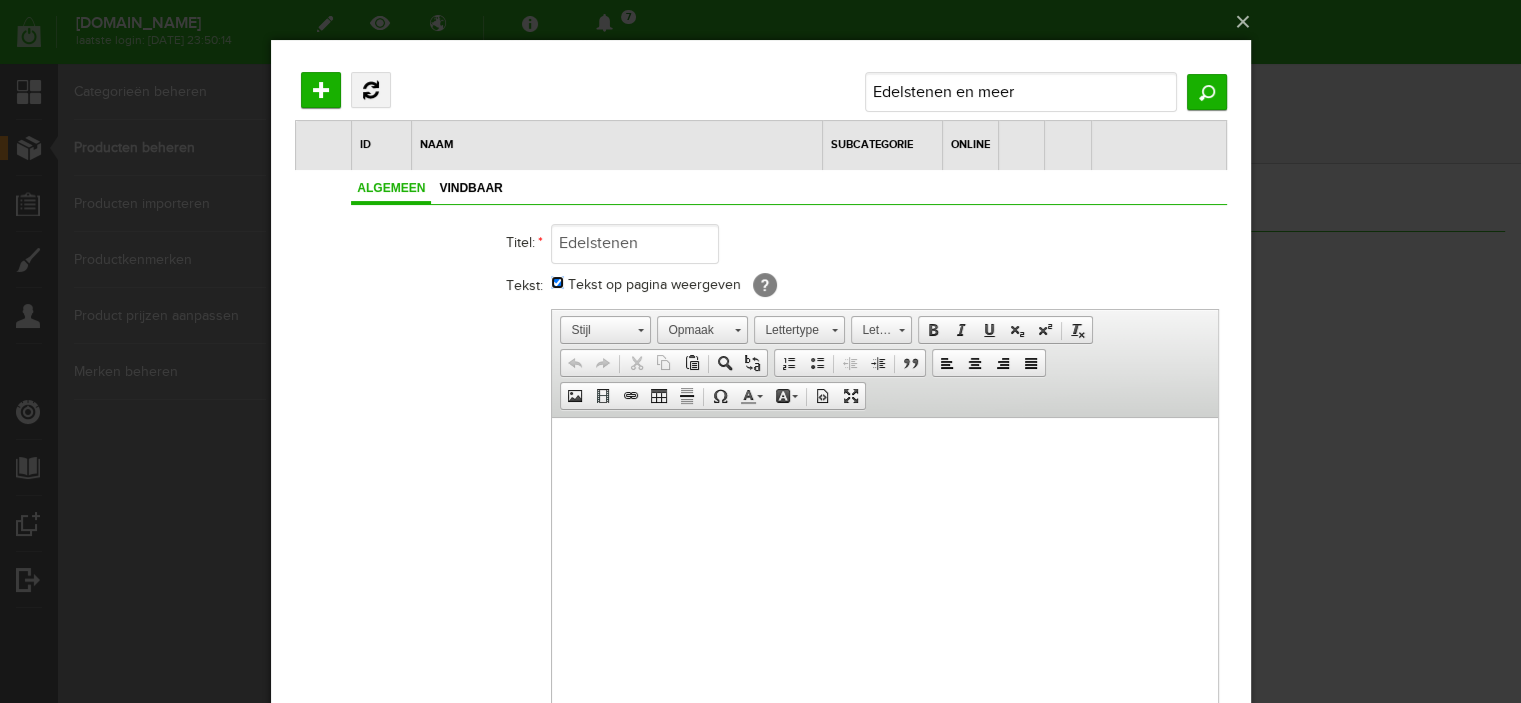 click on "Tekst op pagina weergeven" at bounding box center (556, 282) 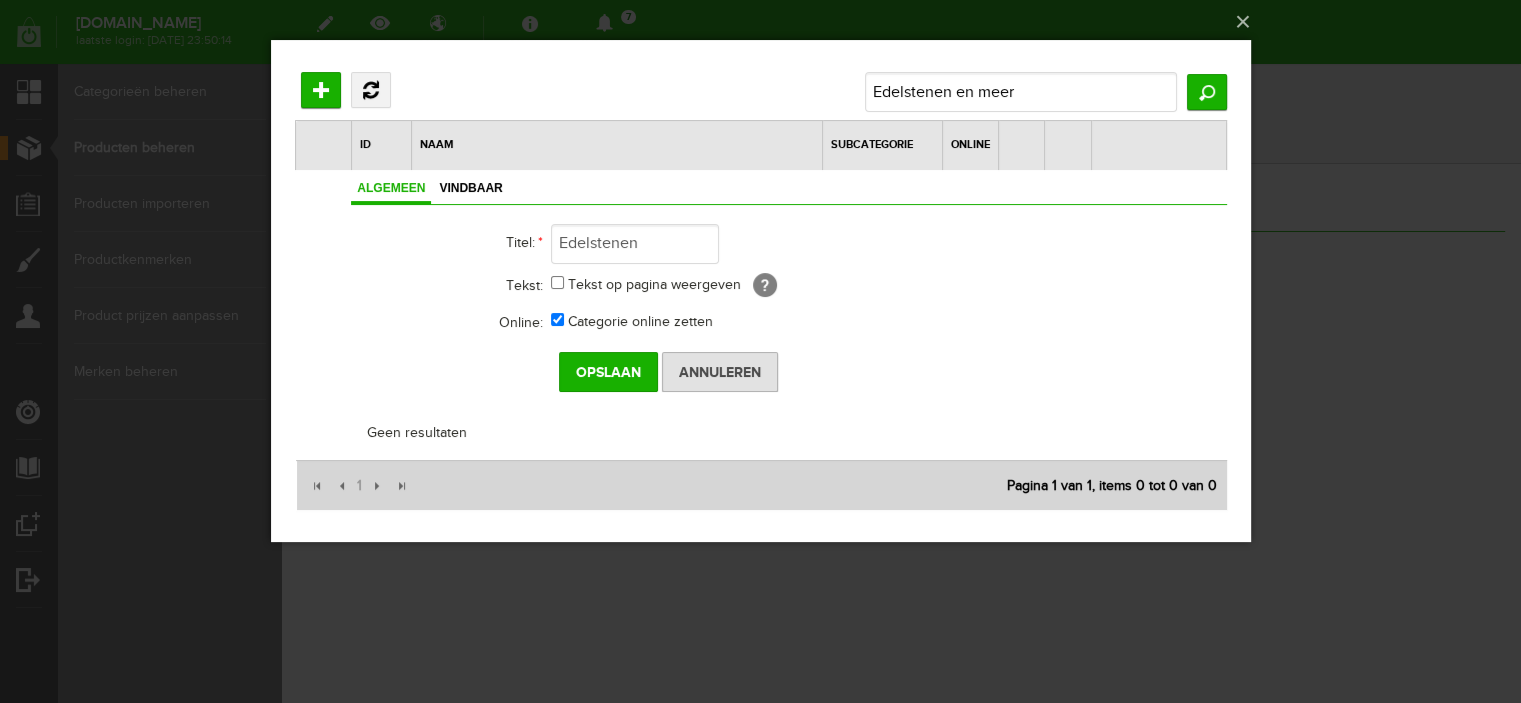 click on "Subcategorie" at bounding box center (881, 145) 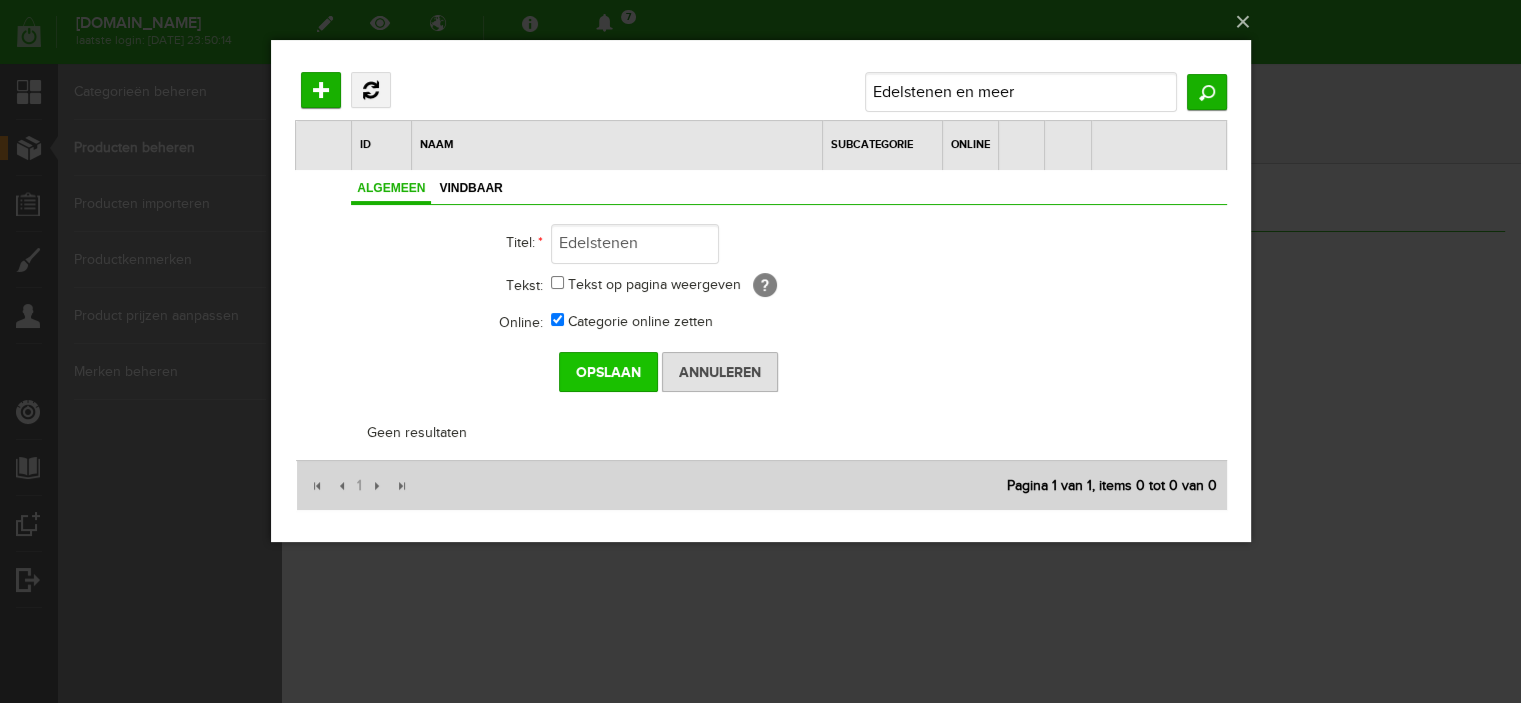 click on "Opslaan" at bounding box center [607, 372] 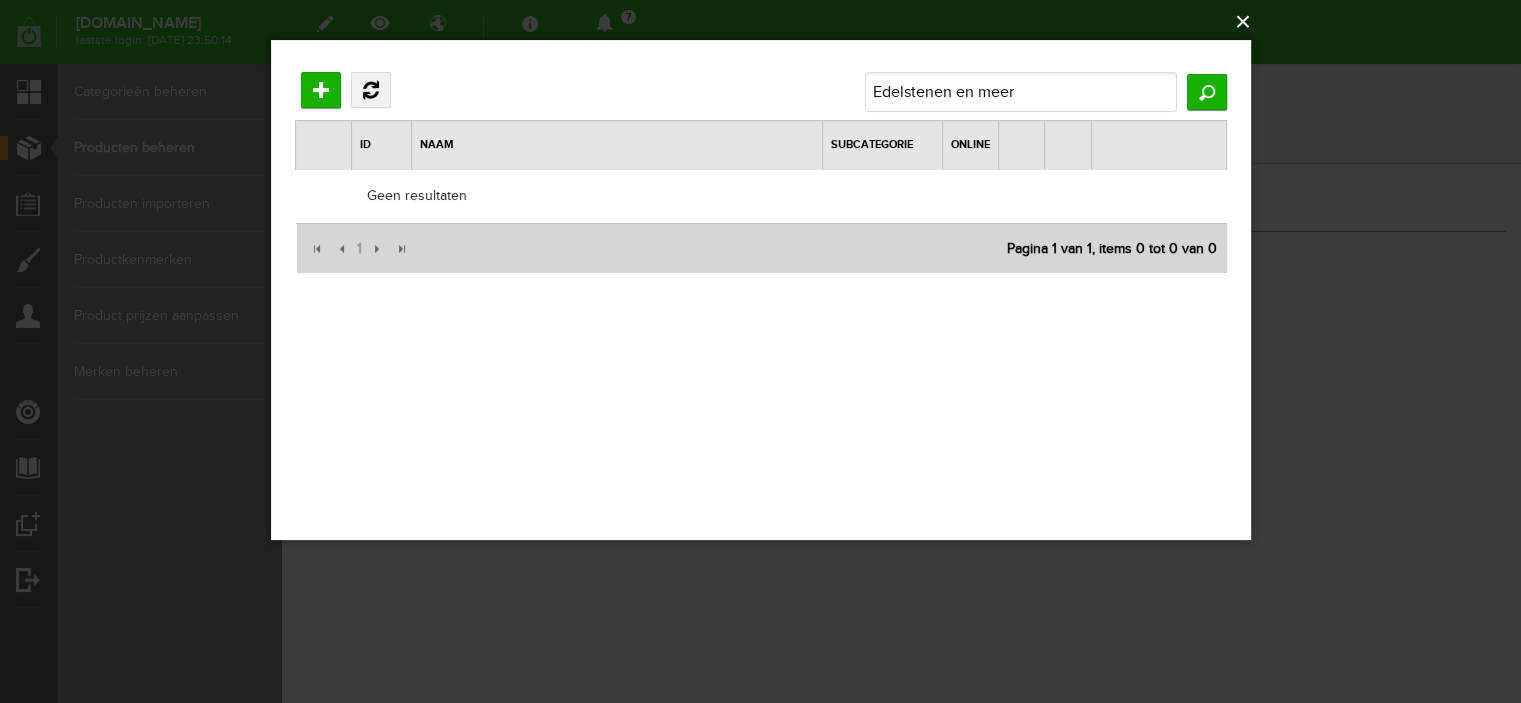 click on "×" at bounding box center (767, 22) 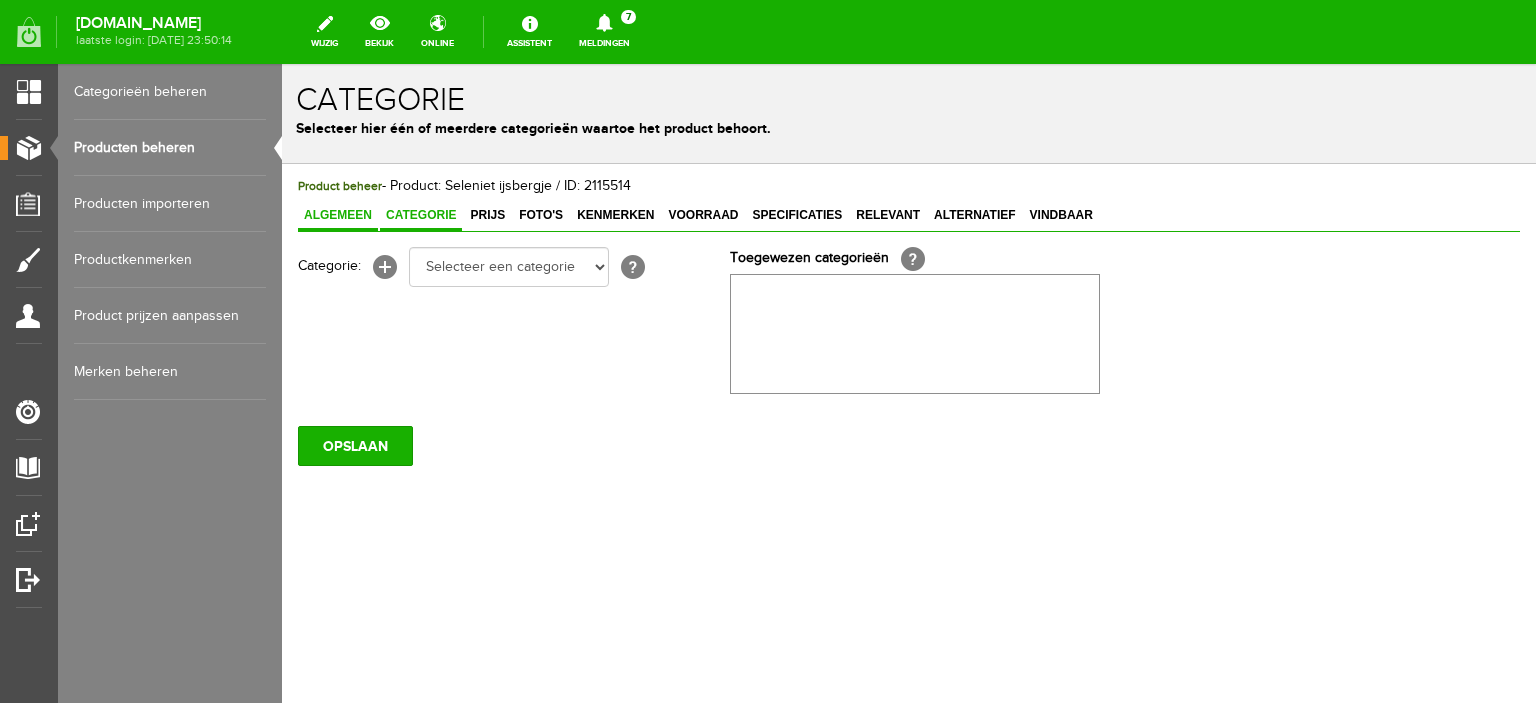 click on "Algemeen" at bounding box center (338, 215) 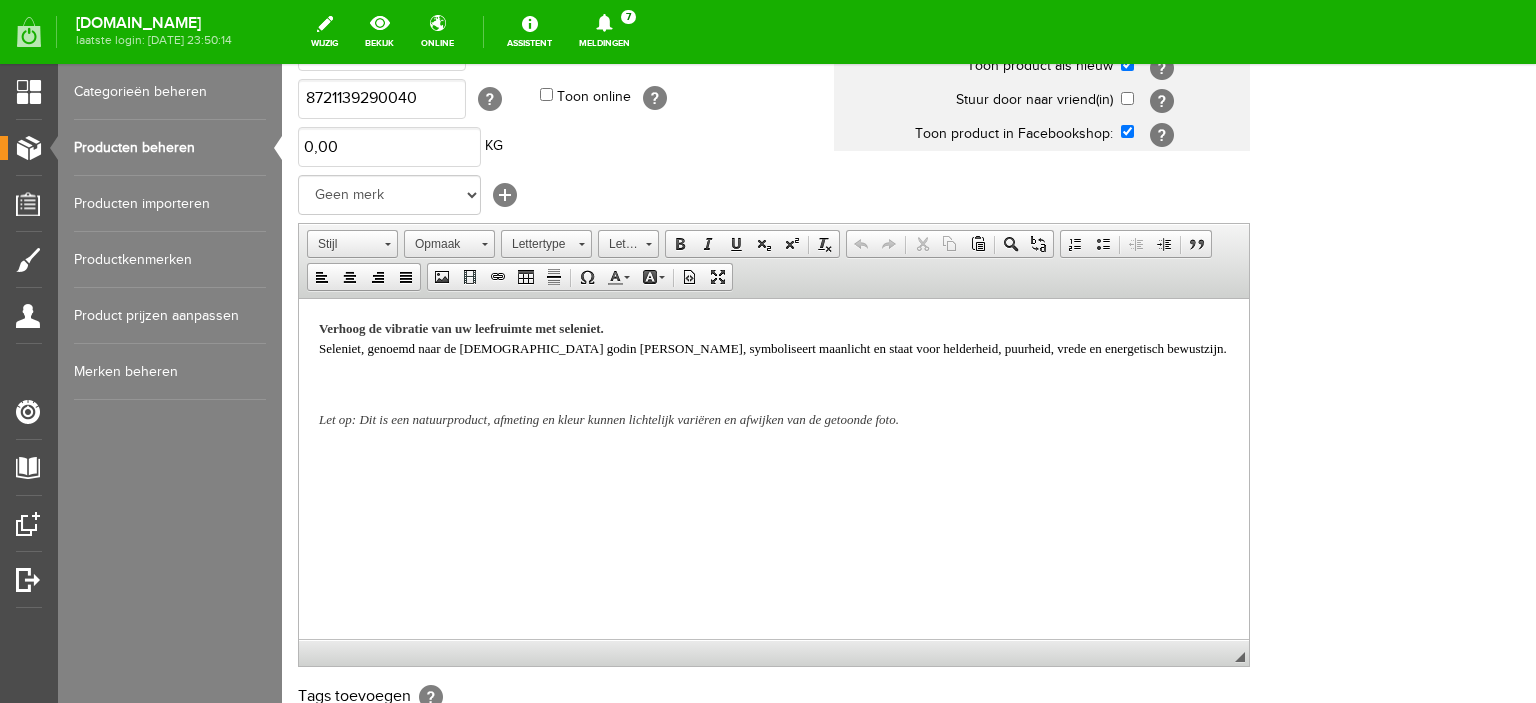 scroll, scrollTop: 297, scrollLeft: 0, axis: vertical 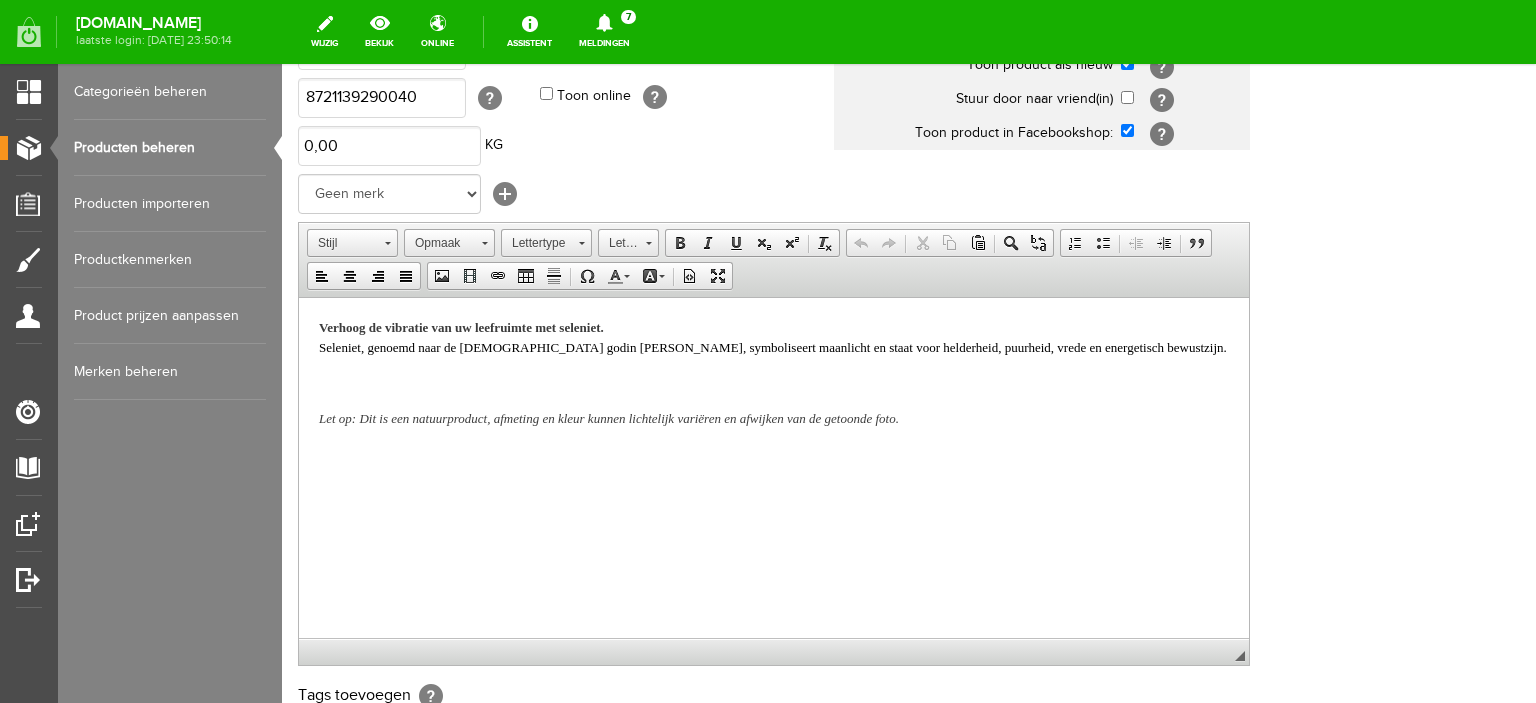 drag, startPoint x: 1494, startPoint y: 327, endPoint x: 1464, endPoint y: 467, distance: 143.1782 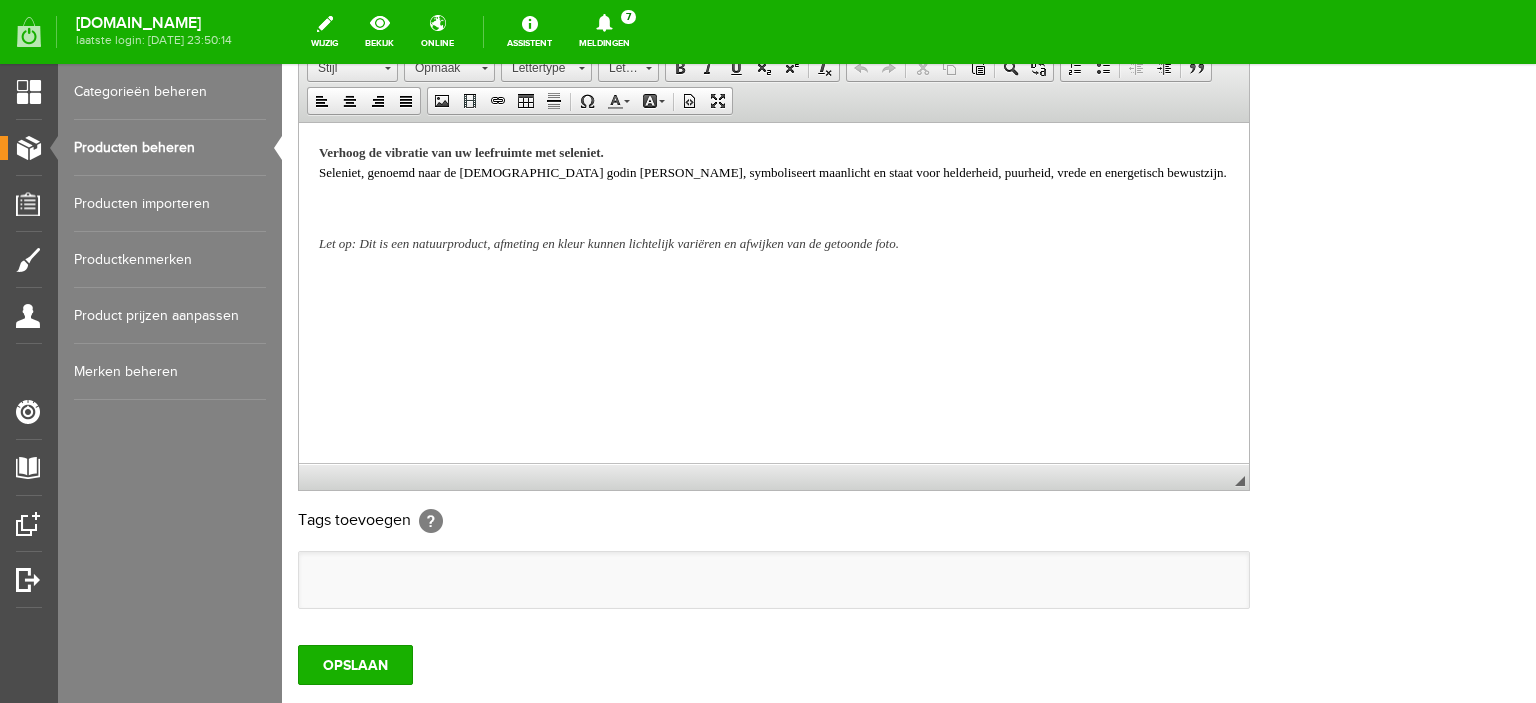 scroll, scrollTop: 474, scrollLeft: 0, axis: vertical 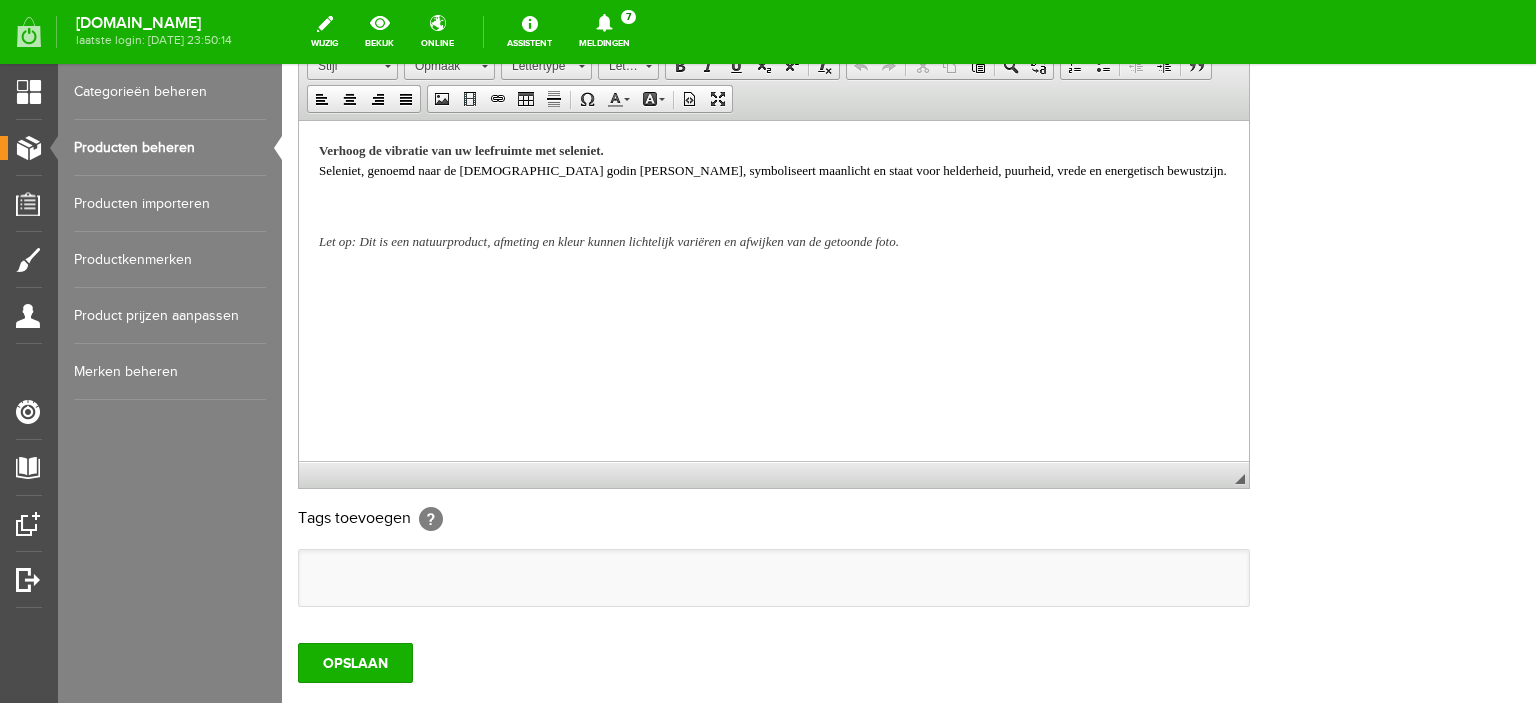 click on "Product beheer  - Product: Seleniet ijsbergje / ID: 2115514
Algemeen Categorie Prijs Foto's Kenmerken Voorraad Specificaties Relevant Alternatief Vindbaar
Productinformatie
[GEOGRAPHIC_DATA] ijsbergje
Product in webwinkel zetten
[?]
Toon product als aanbieding
[?]" at bounding box center [909, 260] 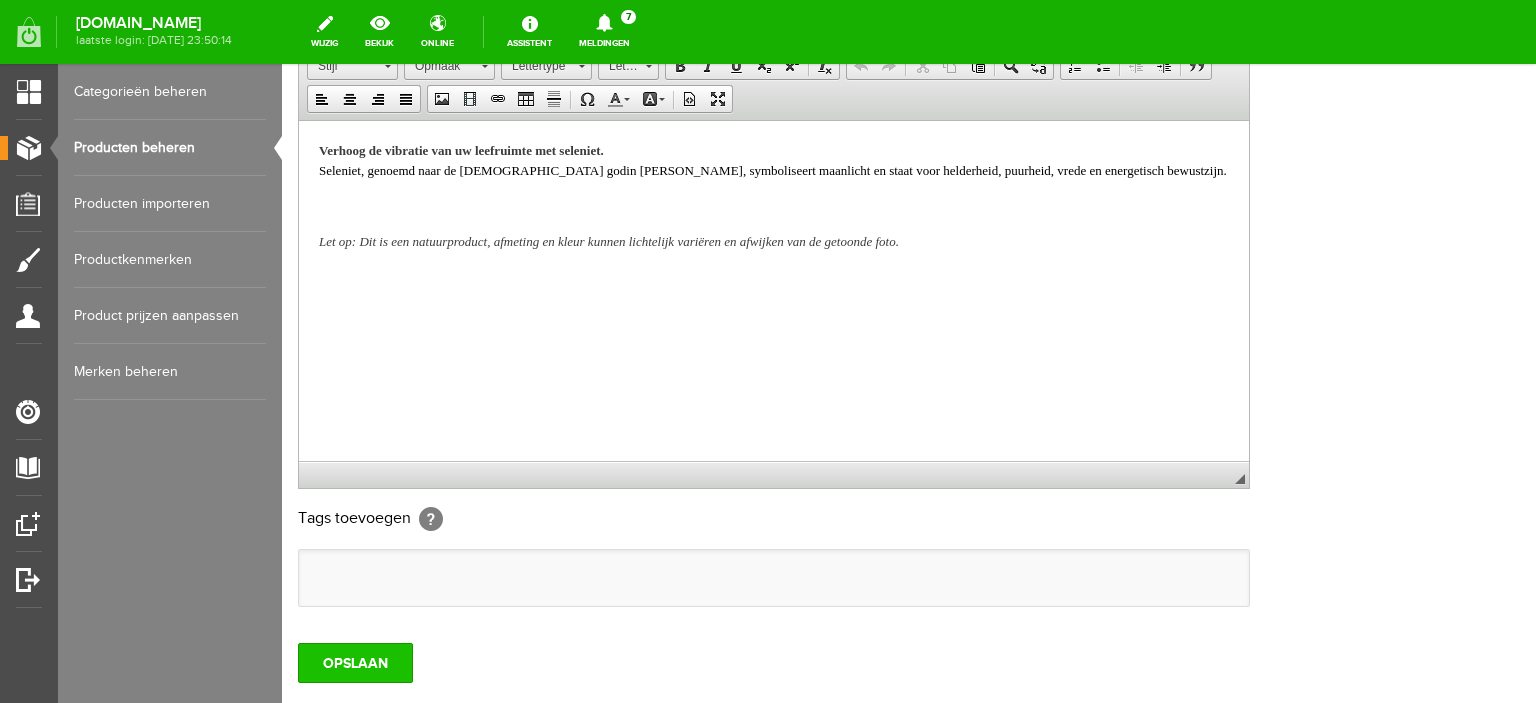 click on "OPSLAAN" at bounding box center (355, 663) 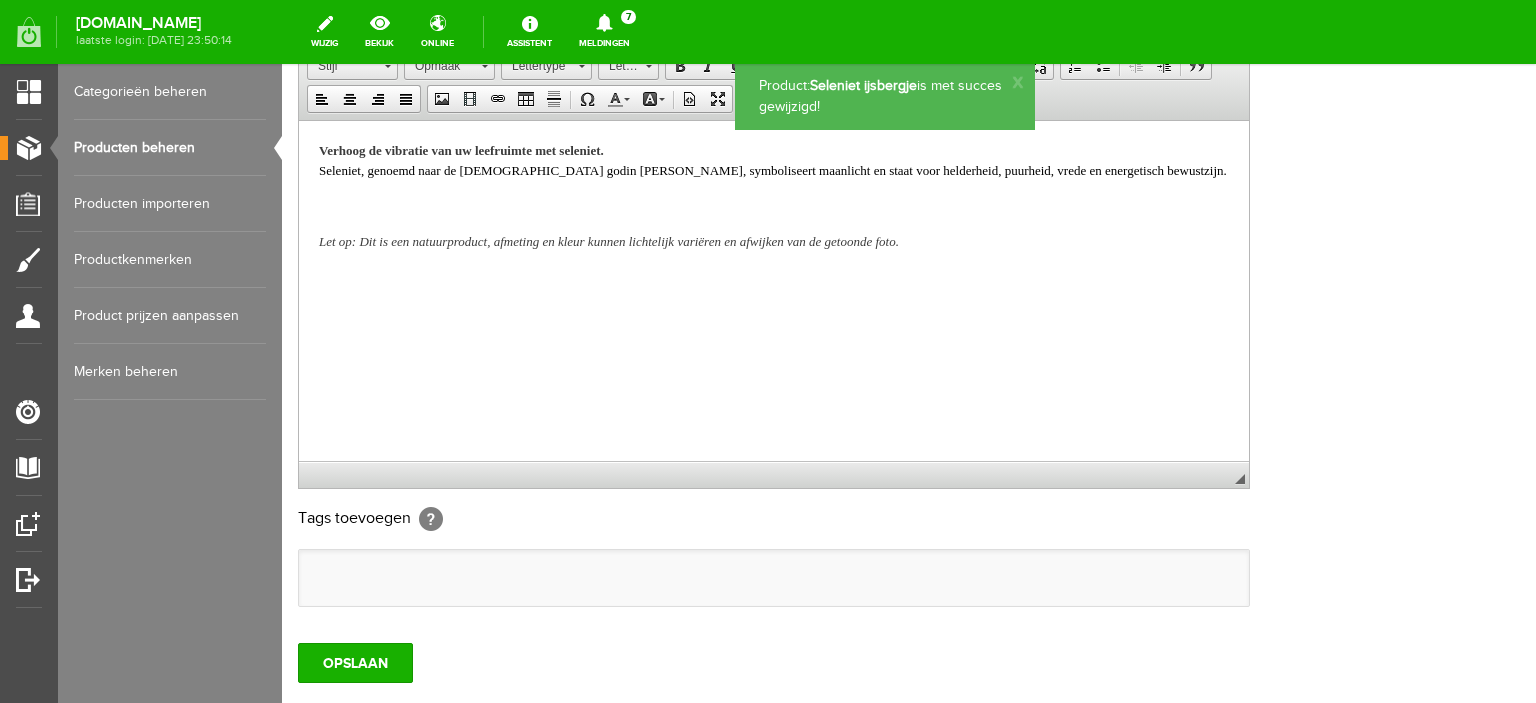 scroll, scrollTop: 0, scrollLeft: 0, axis: both 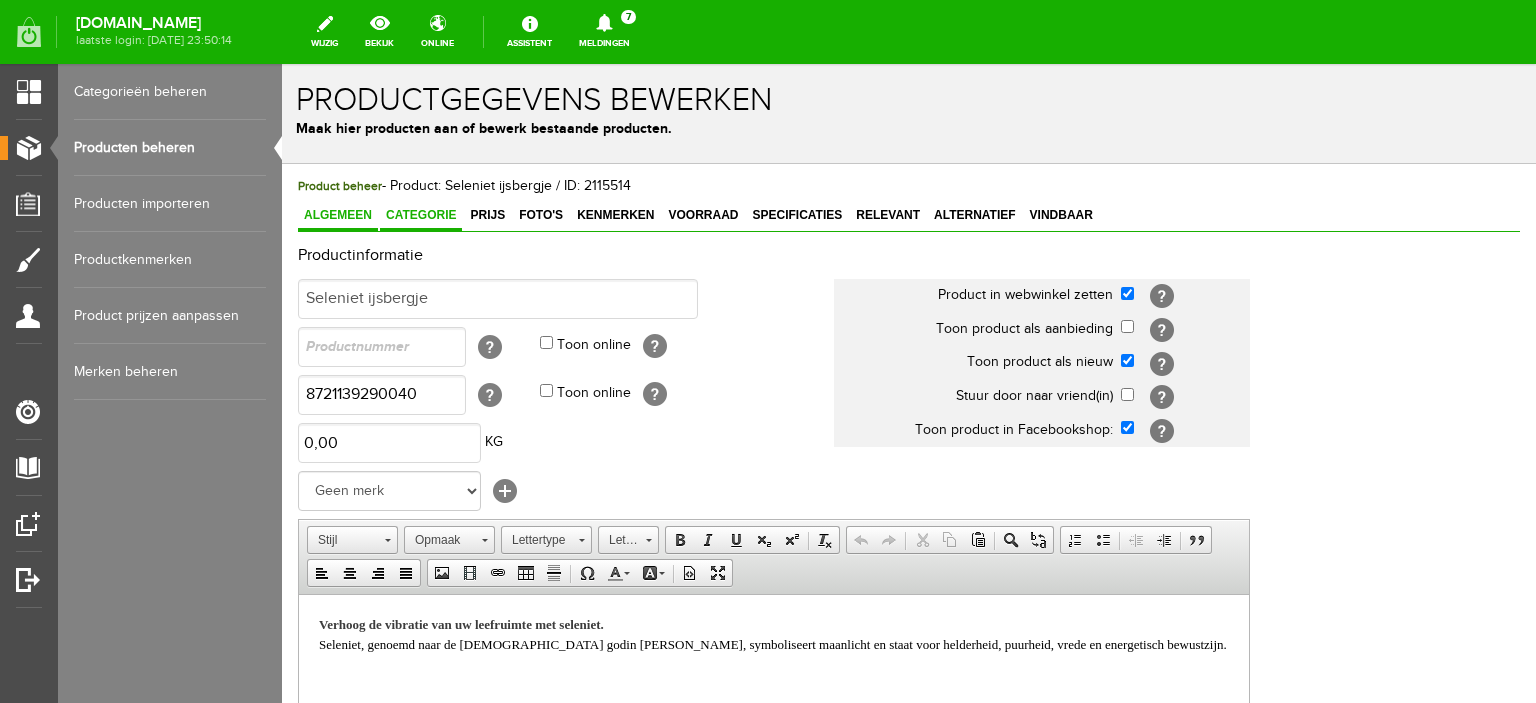 click on "Categorie" at bounding box center [421, 215] 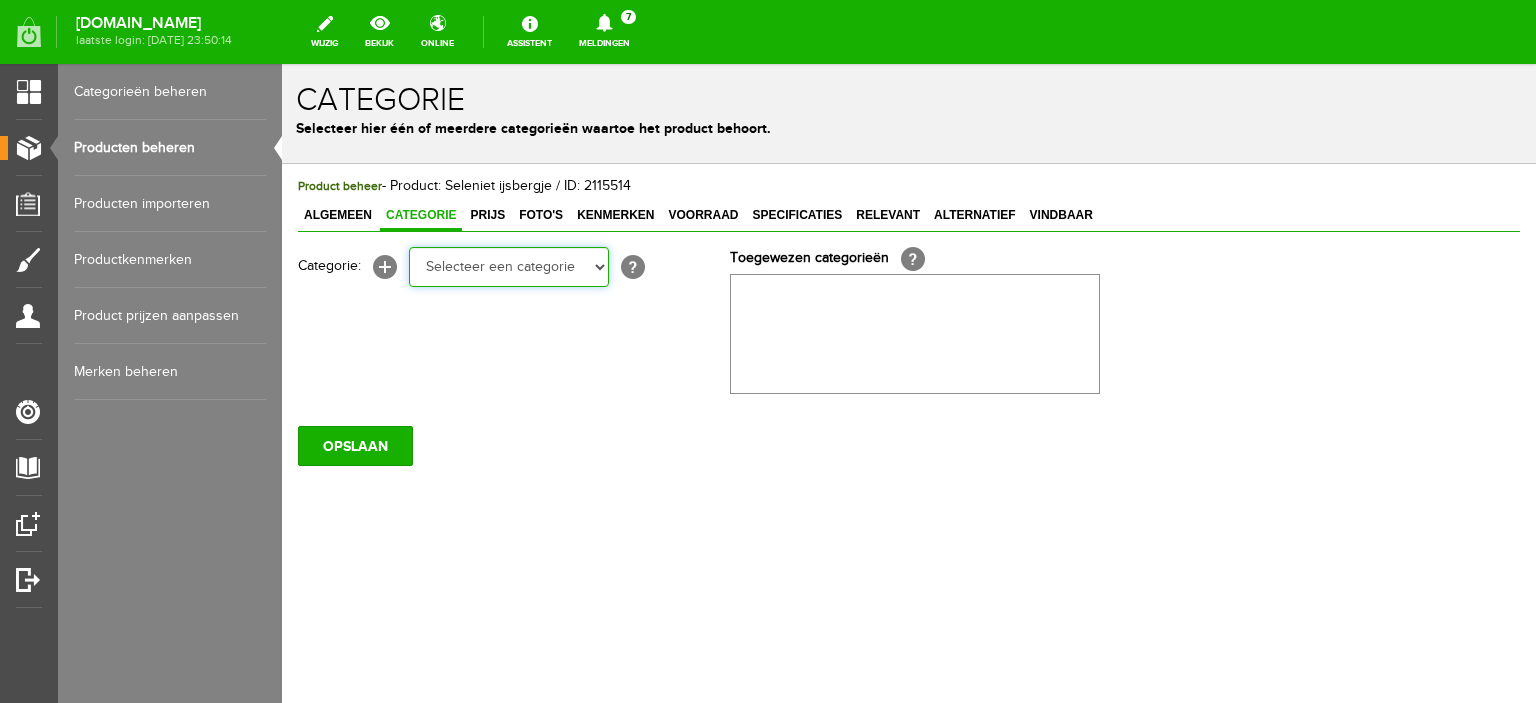 click on "Selecteer een categorie
Edelstenen
Edelstenen
Edelstenen
Meditatie cursus
Online yoga
Online rug/nek
Online ouder&kind
Online meditatie
Online yoga 4x
Online rug/nek 4x
Online ouder&kind 4x
Online meditatie 4x
Acties
Yoga artikelen
Yogamatten
Yogatassen
Yogablokken
Yogariemen
Bolsters
Yogakleding
Yogasokken Paars
Yogasokken Turkoois
Yogasokken Lila
Yogasokken roze
Yogasokken licht geel
Yogasokken Grijs
Yogasokken Zwart
Yoga/meditatiekussen
Yoga/meditatie bankje
Zoutlampen
Yogakleding
Meditatie artikelen
Omslagdoek
Meditatie bankjes" at bounding box center (509, 267) 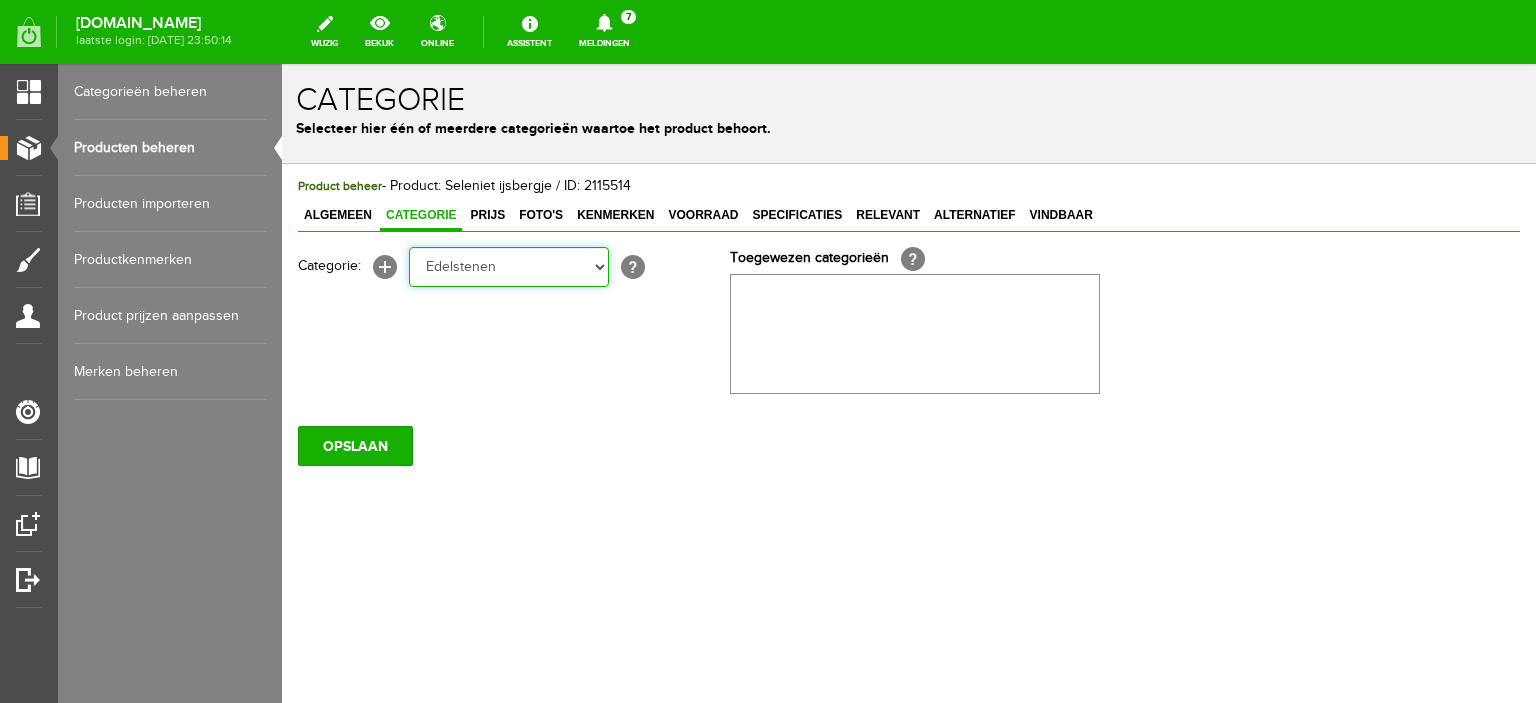 click on "Selecteer een categorie
Edelstenen
Edelstenen
Edelstenen
Meditatie cursus
Online yoga
Online rug/nek
Online ouder&kind
Online meditatie
Online yoga 4x
Online rug/nek 4x
Online ouder&kind 4x
Online meditatie 4x
Acties
Yoga artikelen
Yogamatten
Yogatassen
Yogablokken
Yogariemen
Bolsters
Yogakleding
Yogasokken Paars
Yogasokken Turkoois
Yogasokken Lila
Yogasokken roze
Yogasokken licht geel
Yogasokken Grijs
Yogasokken Zwart
Yoga/meditatiekussen
Yoga/meditatie bankje
Zoutlampen
Yogakleding
Meditatie artikelen
Omslagdoek
Meditatie bankjes" at bounding box center (509, 267) 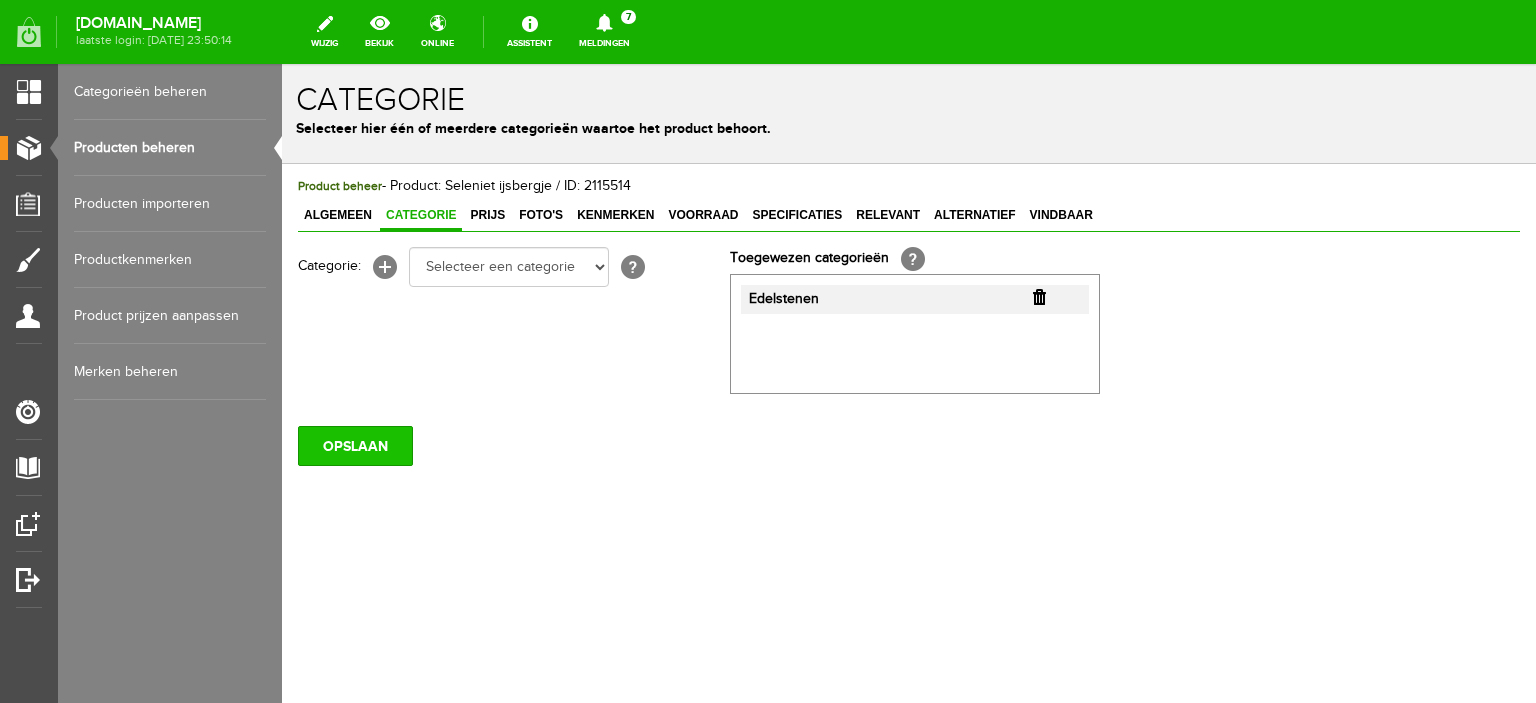 click on "OPSLAAN" at bounding box center (355, 446) 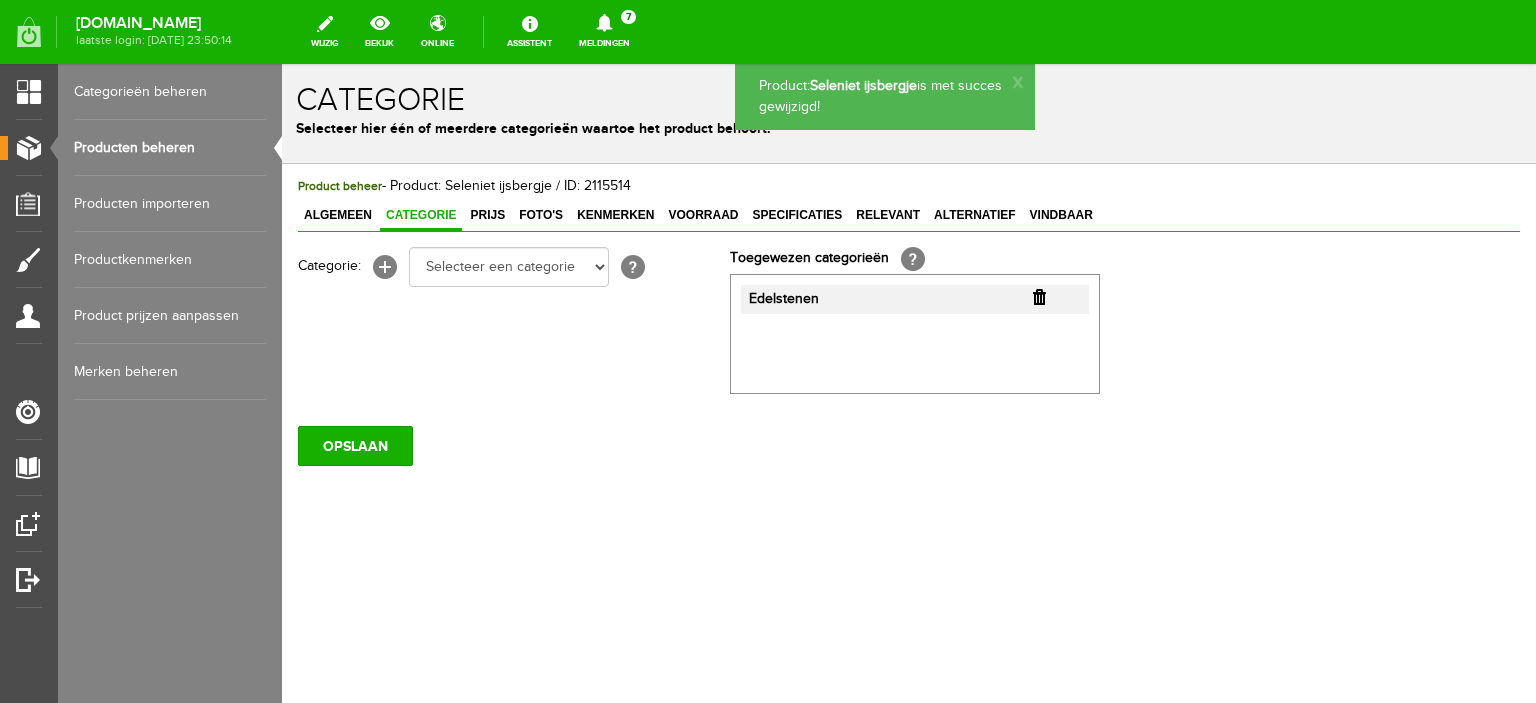 scroll, scrollTop: 0, scrollLeft: 0, axis: both 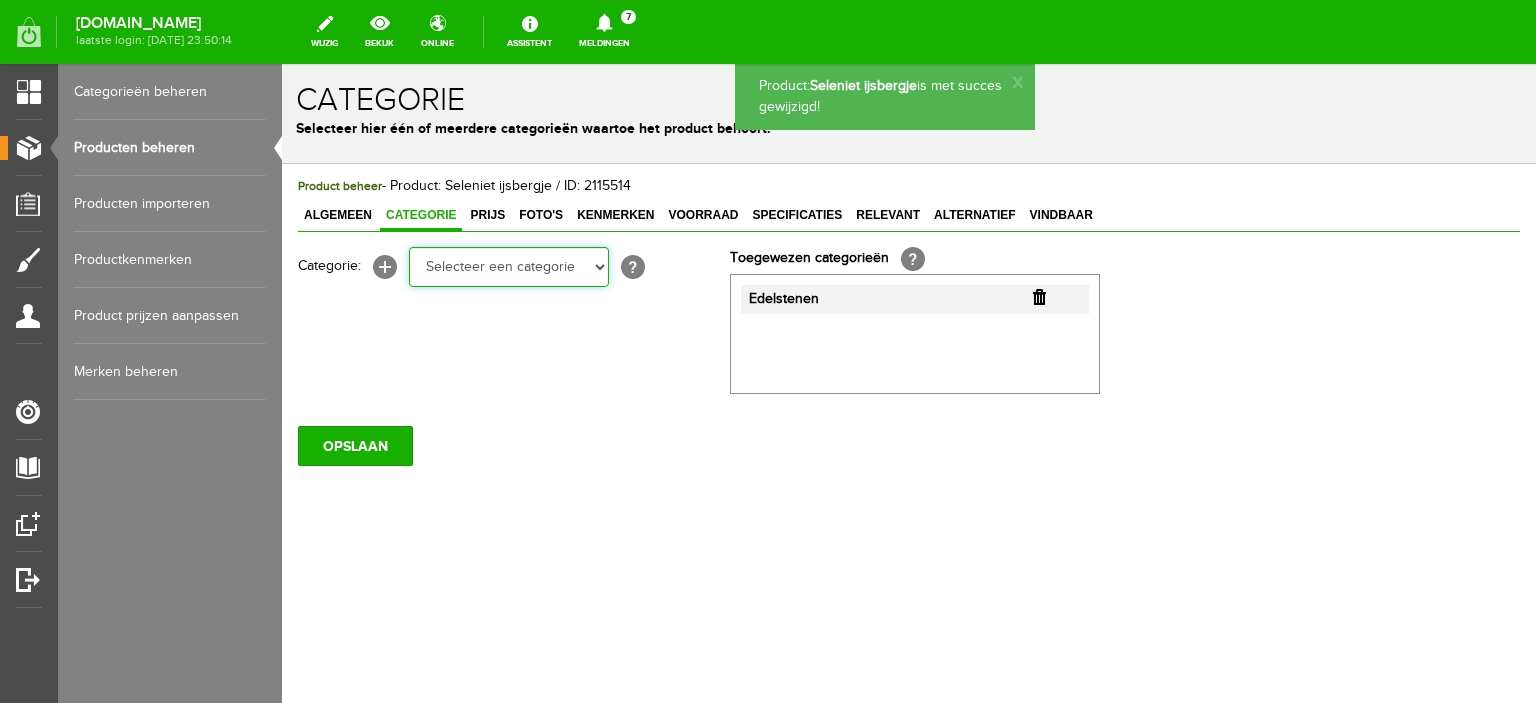 click on "Selecteer een categorie
Edelstenen
Edelstenen
Edelstenen
Meditatie cursus
Online yoga
Online rug/nek
Online ouder&kind
Online meditatie
Online yoga 4x
Online rug/nek 4x
Online ouder&kind 4x
Online meditatie 4x
Acties
Yoga artikelen
Yogamatten
Yogatassen
Yogablokken
Yogariemen
Bolsters
Yogakleding
Yogasokken Paars
Yogasokken Turkoois
Yogasokken Lila
Yogasokken roze
Yogasokken licht geel
Yogasokken Grijs
Yogasokken Zwart
Yoga/meditatiekussen
Yoga/meditatie bankje
Zoutlampen
Yogakleding
Meditatie artikelen
Omslagdoek
Meditatie bankjes" at bounding box center (509, 267) 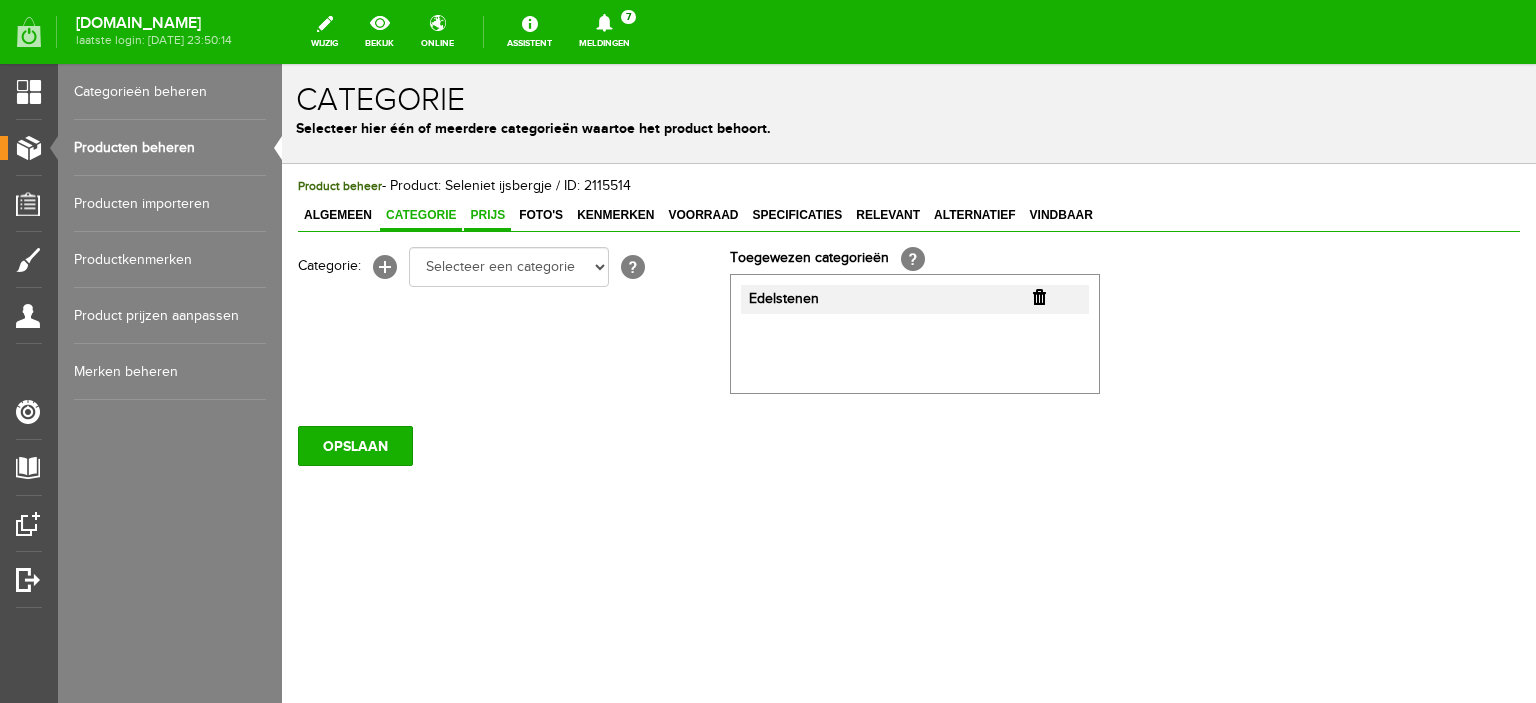 click on "Prijs" at bounding box center (487, 216) 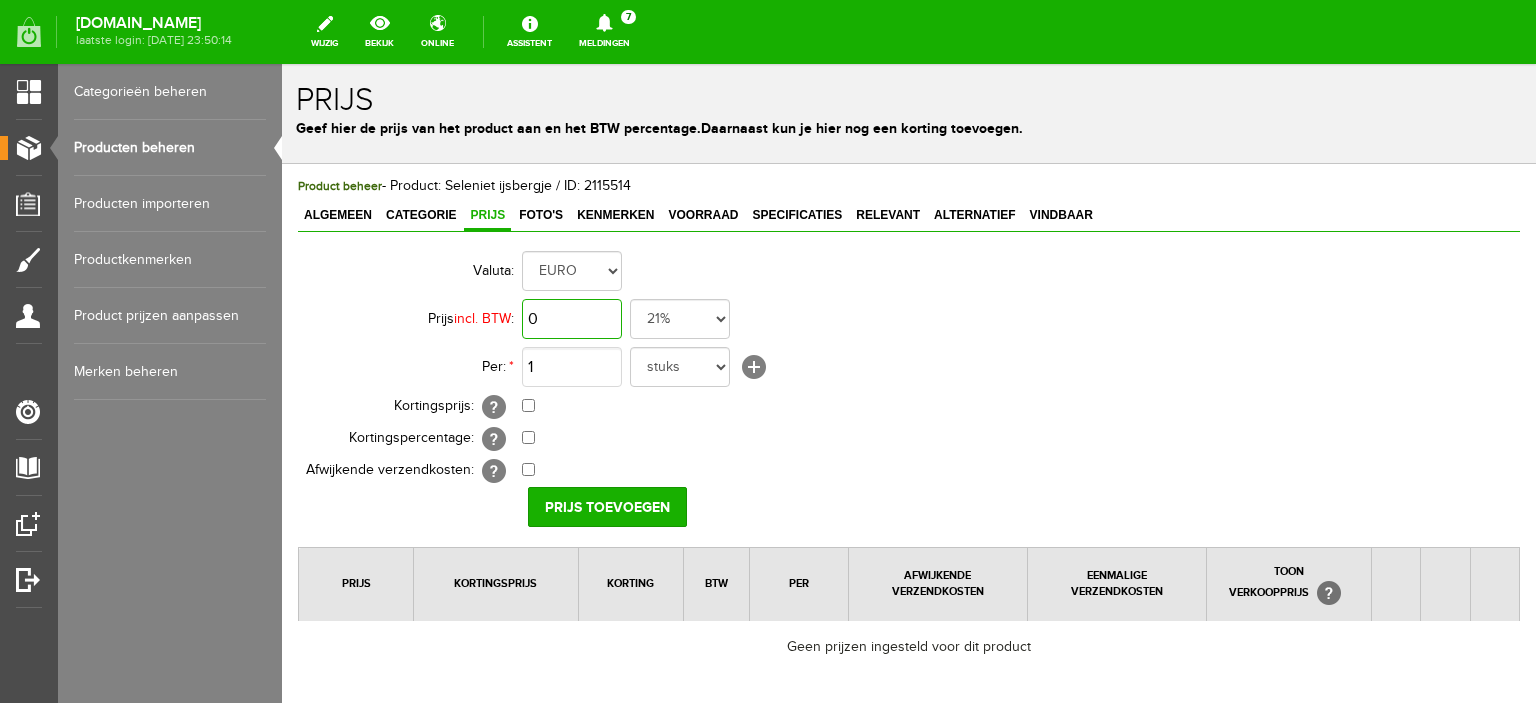 click on "0" at bounding box center (572, 319) 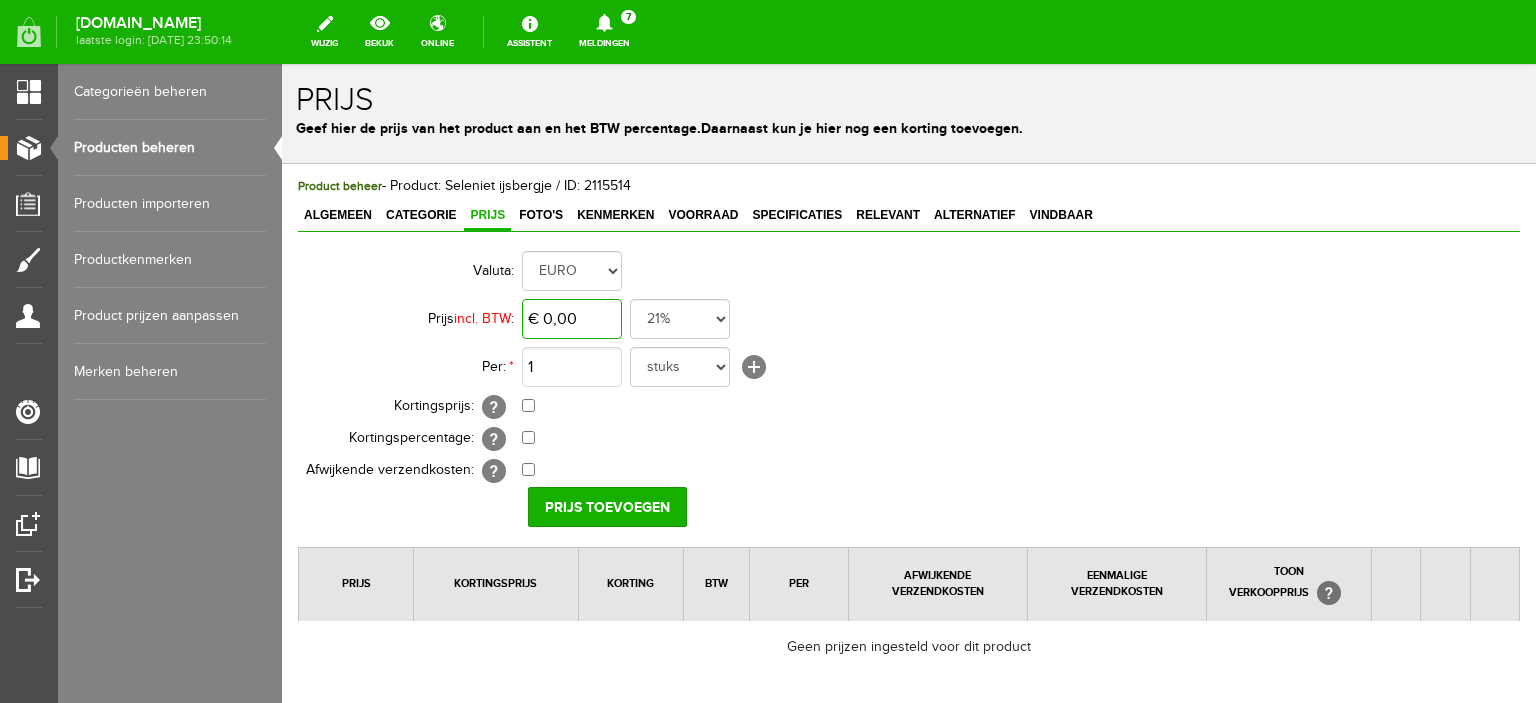 type on "0" 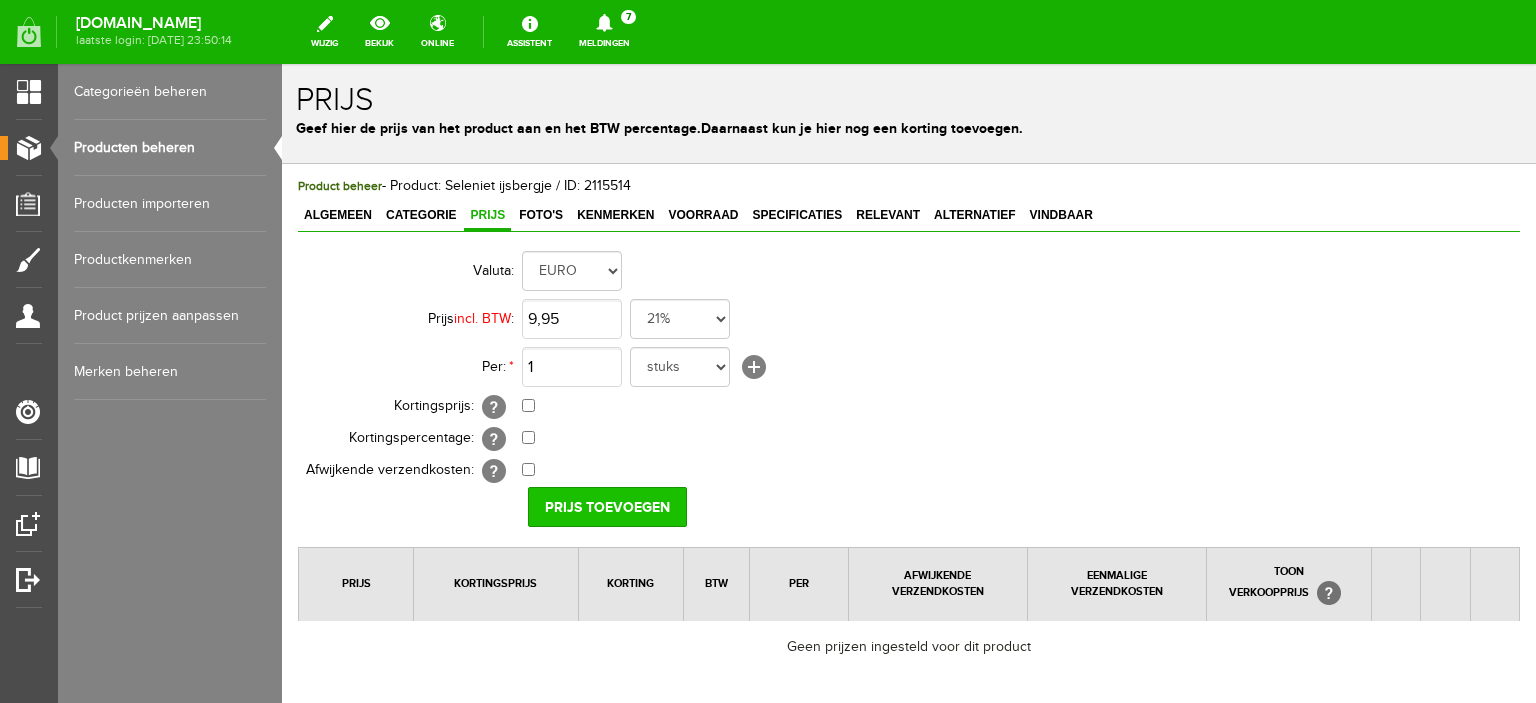type on "€ 9,95" 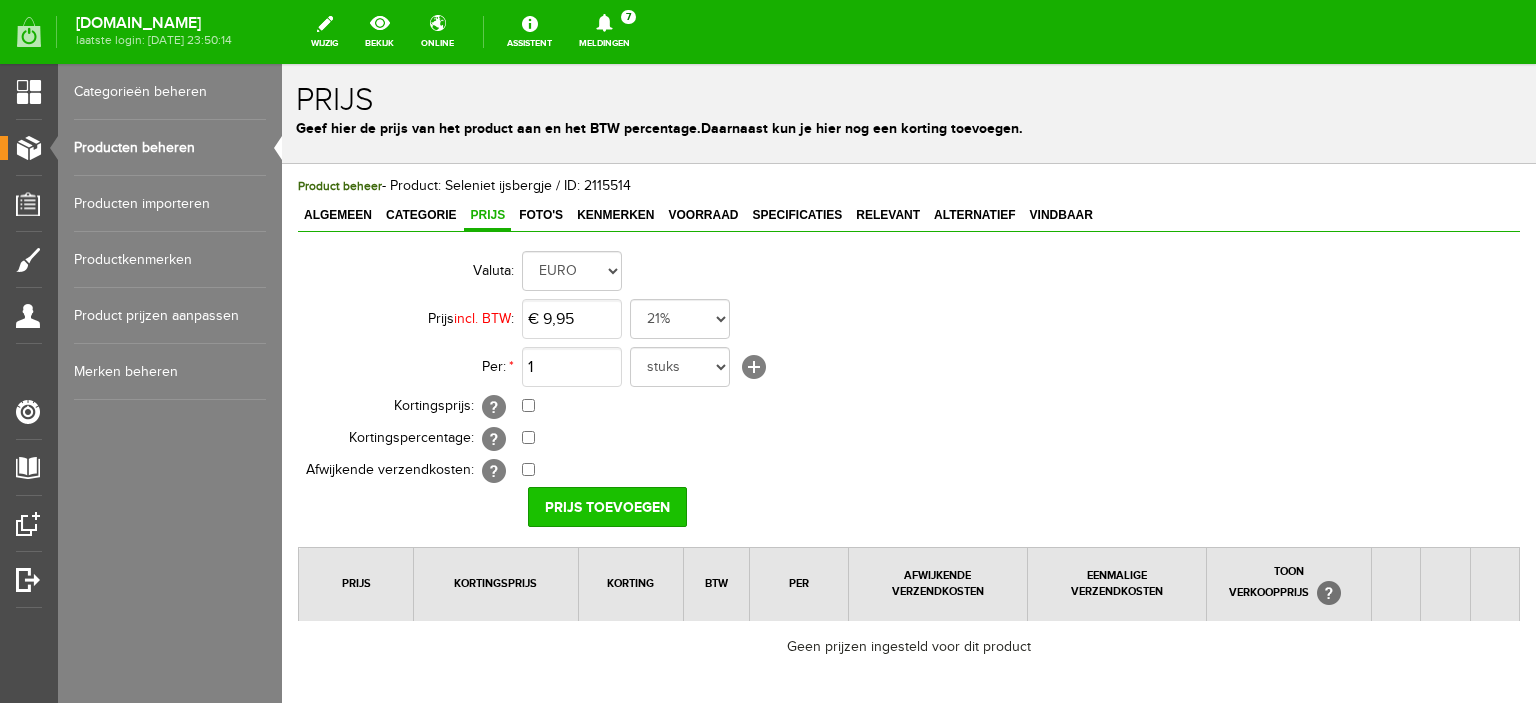 click on "Prijs toevoegen" at bounding box center (607, 507) 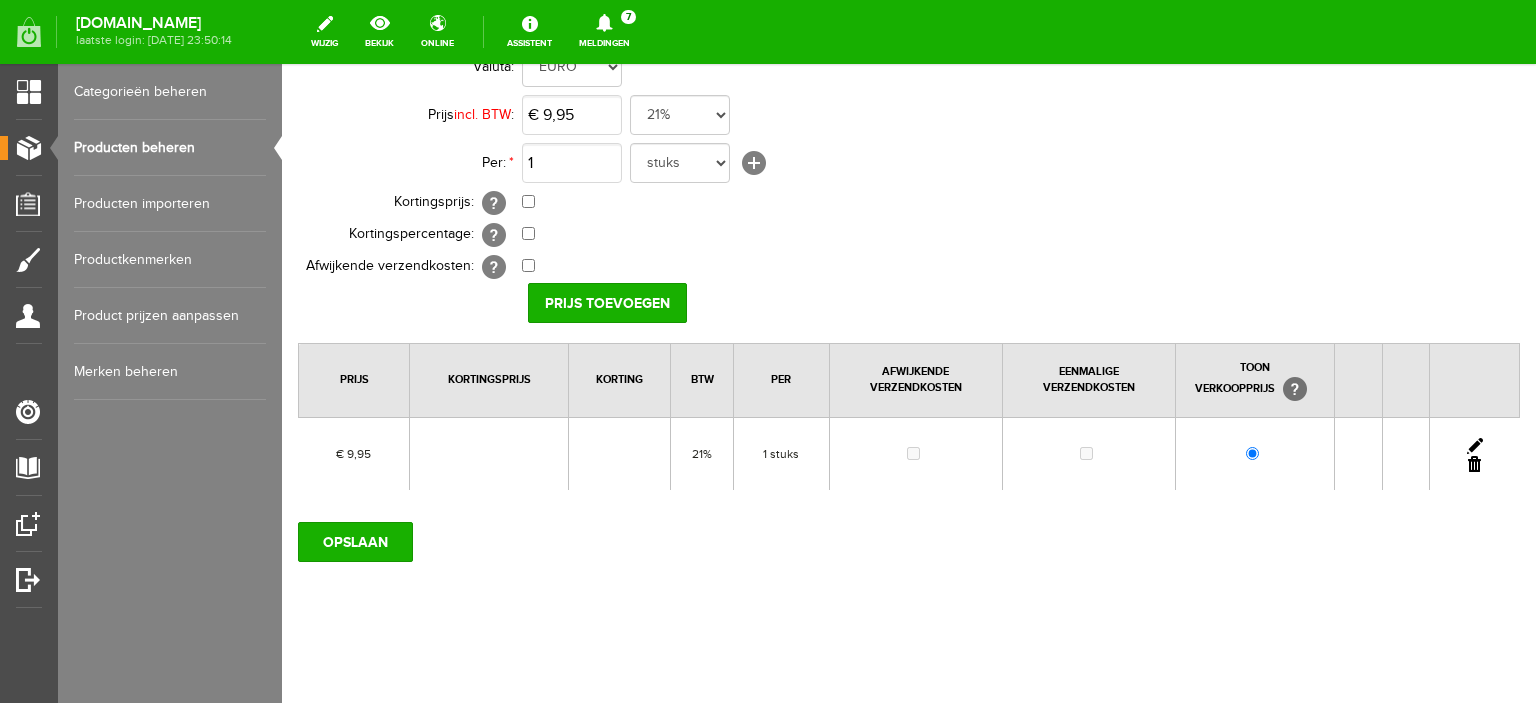 scroll, scrollTop: 208, scrollLeft: 0, axis: vertical 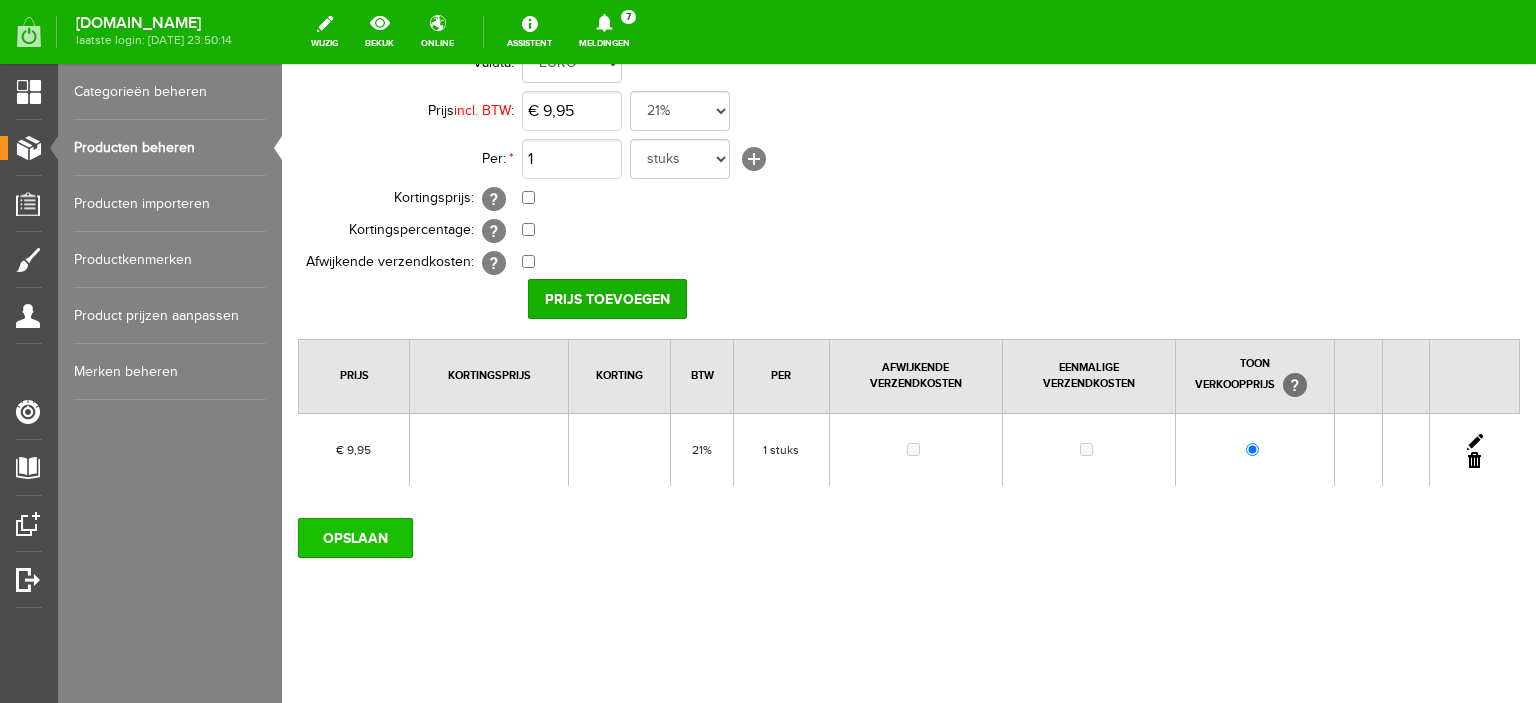click on "OPSLAAN" at bounding box center [355, 538] 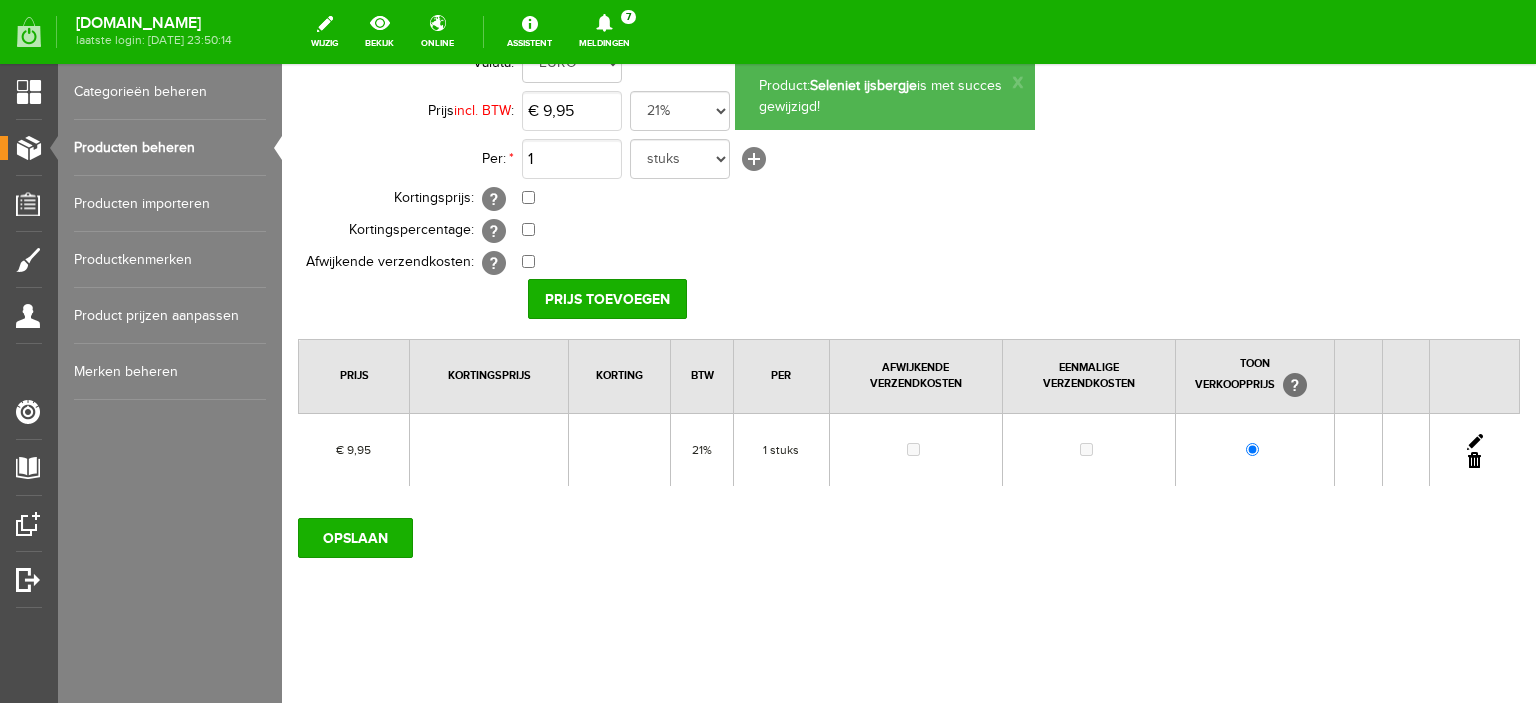 scroll, scrollTop: 0, scrollLeft: 0, axis: both 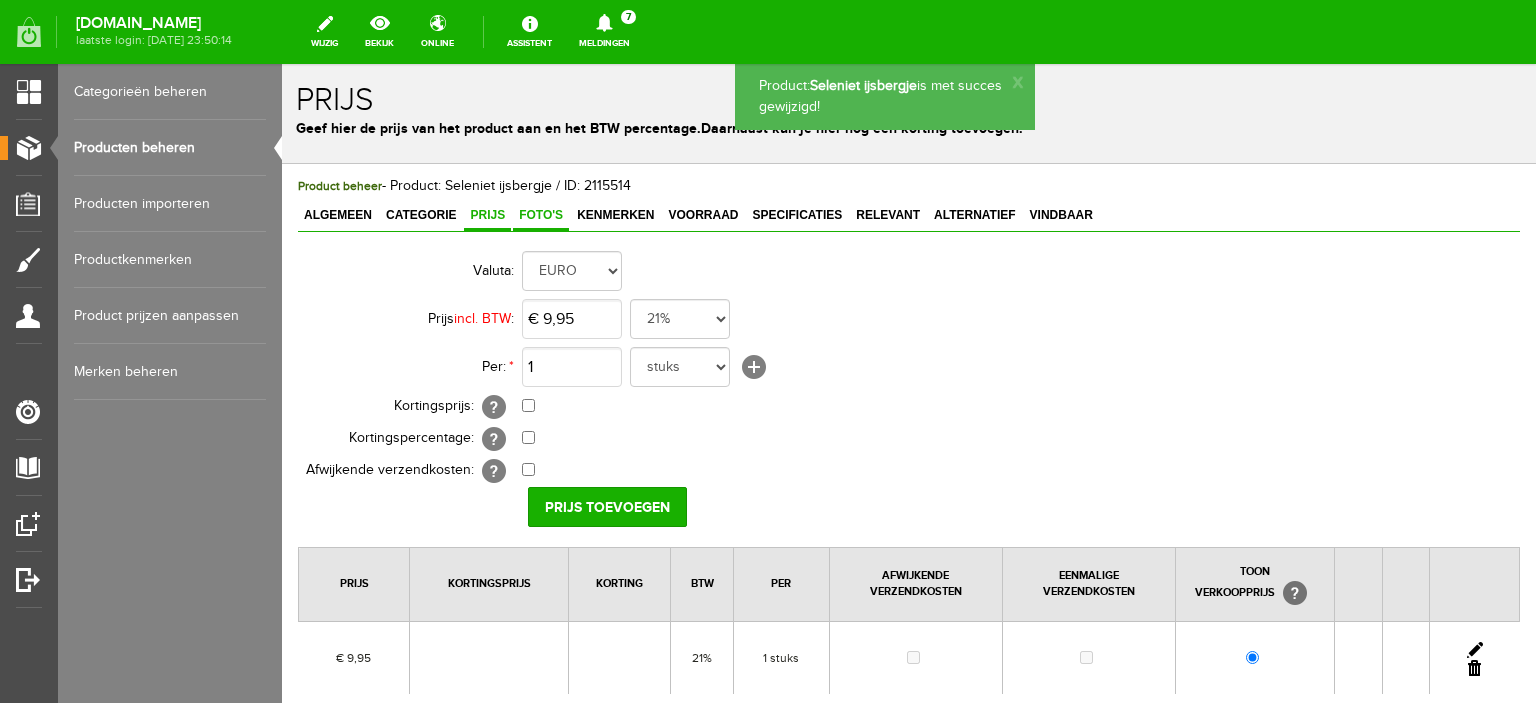 click on "Foto's" at bounding box center (541, 215) 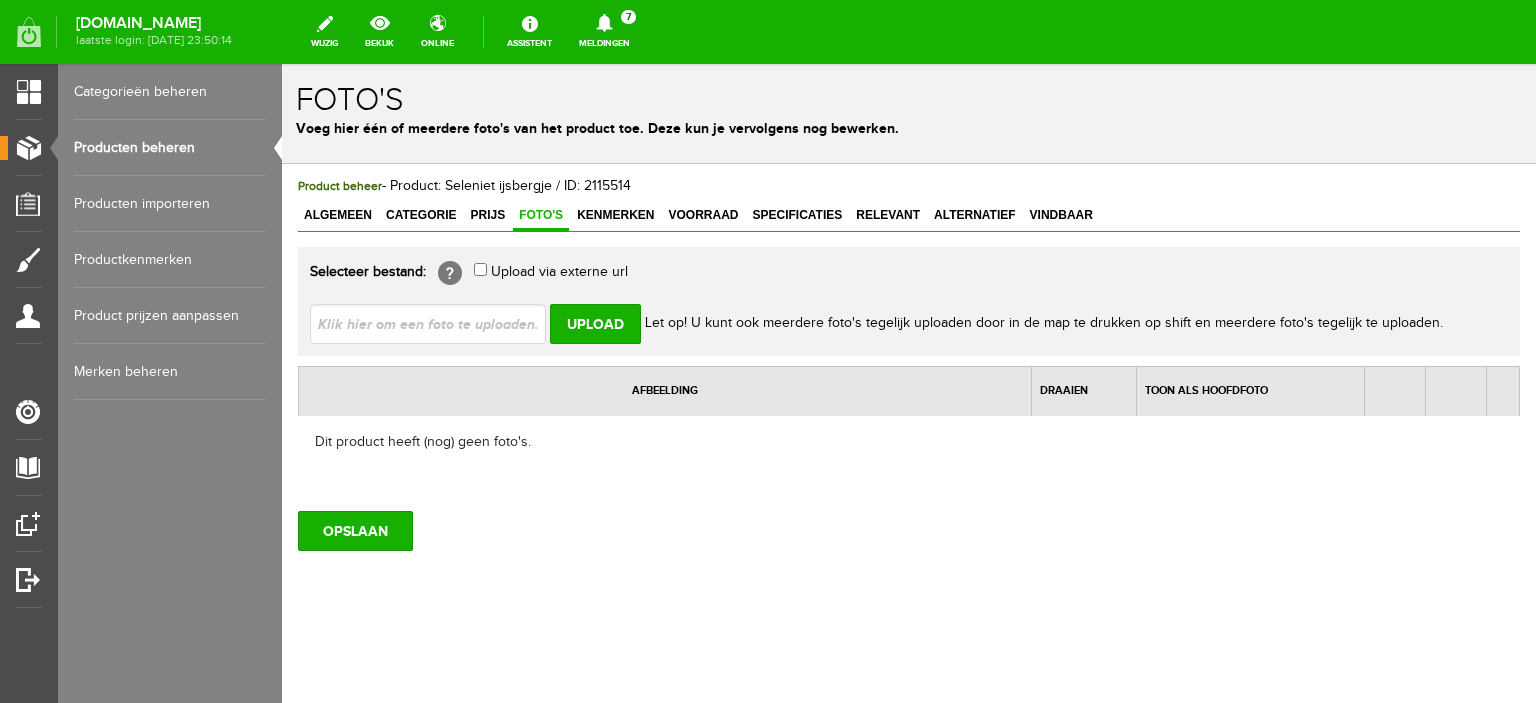 click at bounding box center [436, 323] 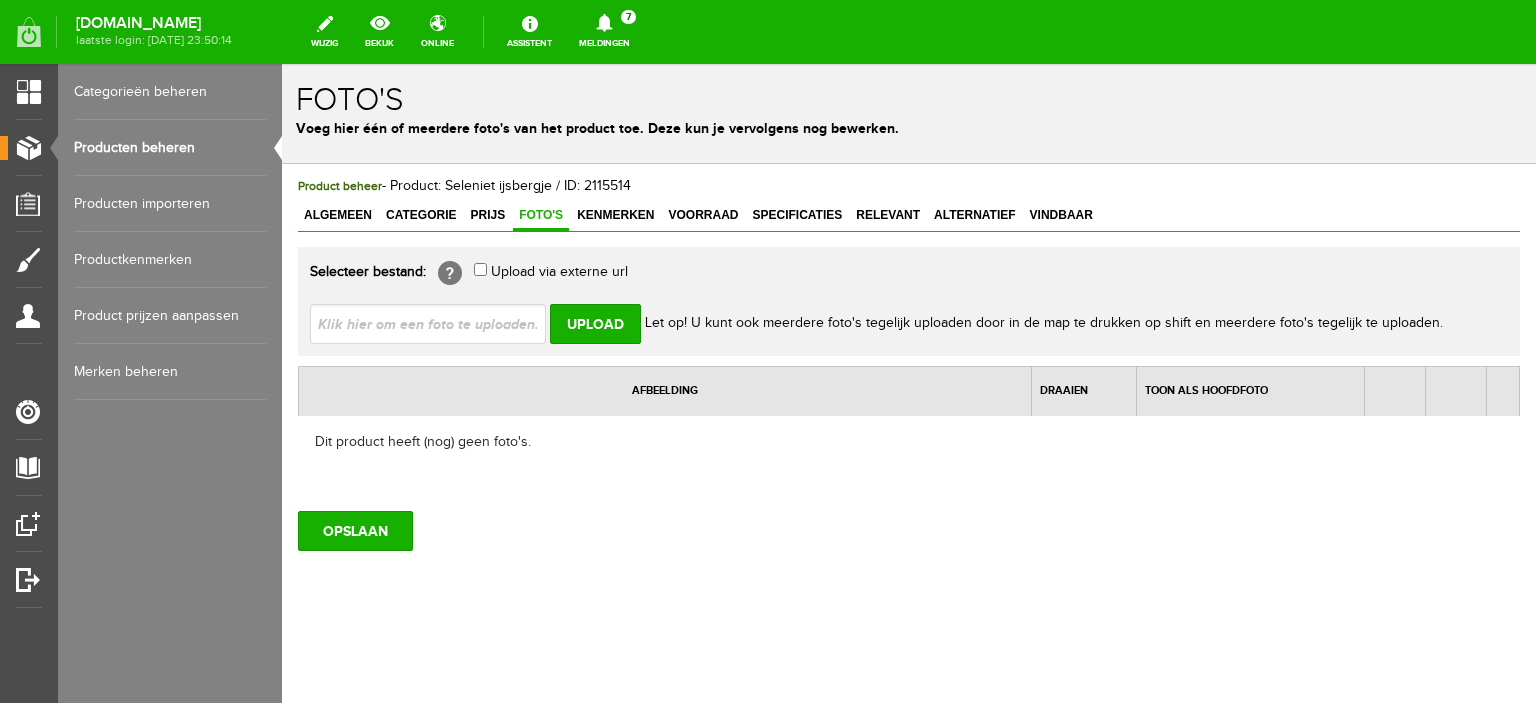 type on "C:\fakepath\seleniet ijsberg.jpg" 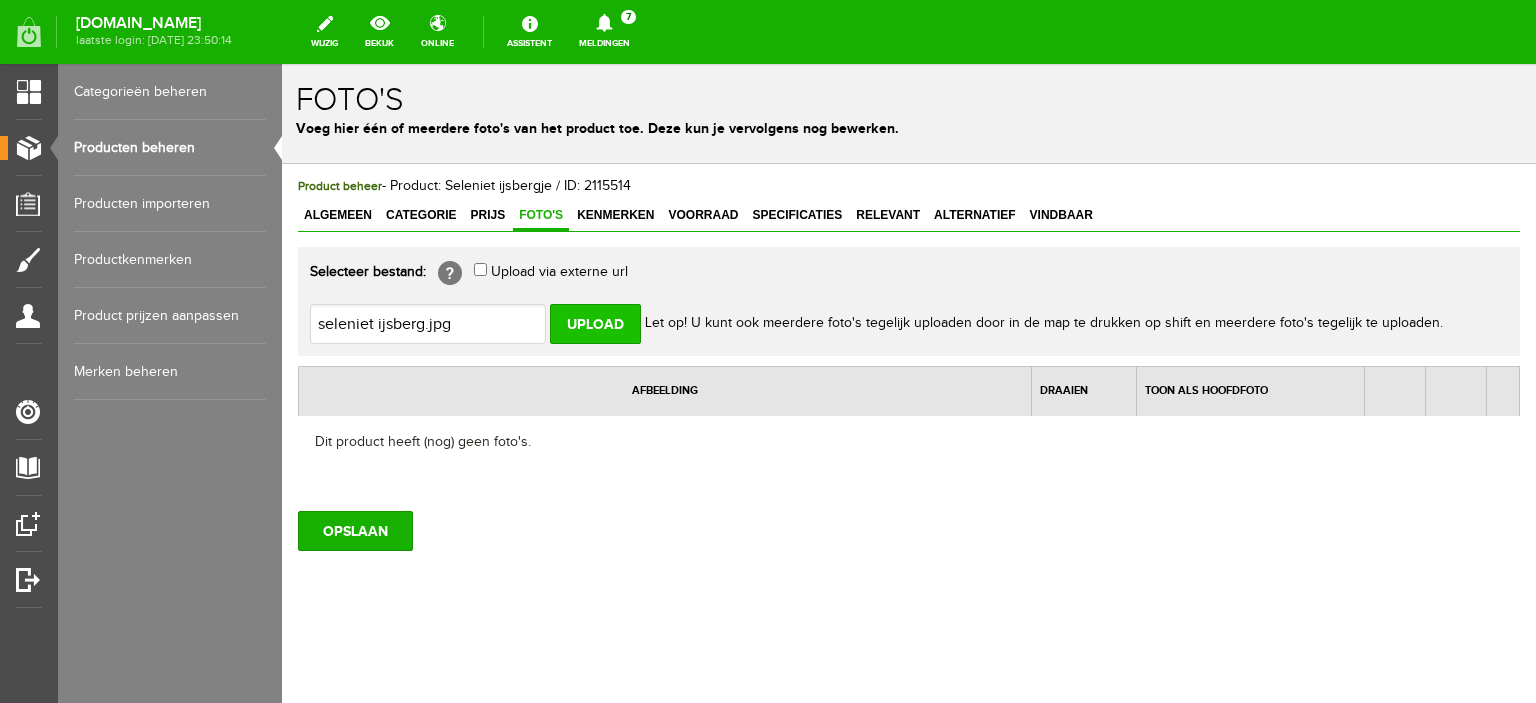 click on "Upload" at bounding box center [595, 324] 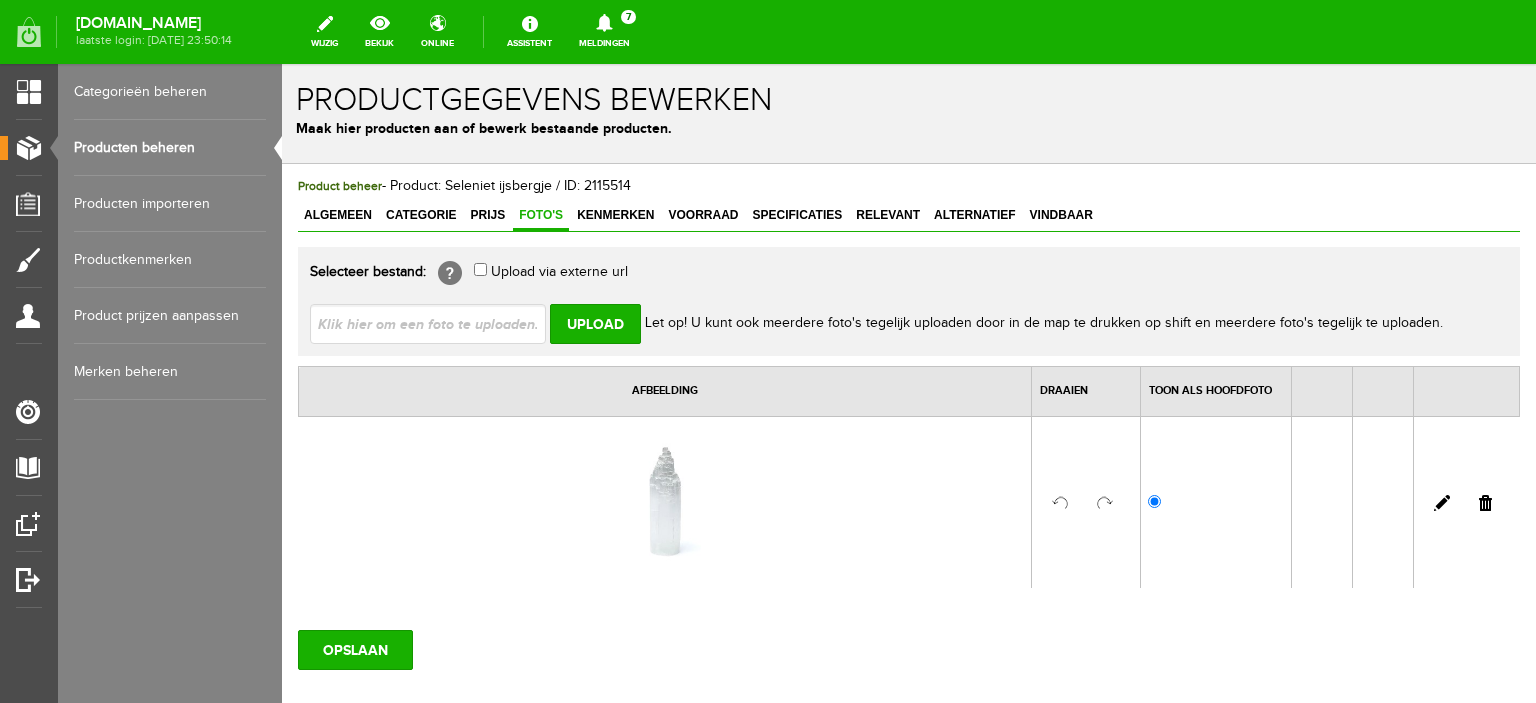 scroll, scrollTop: 0, scrollLeft: 0, axis: both 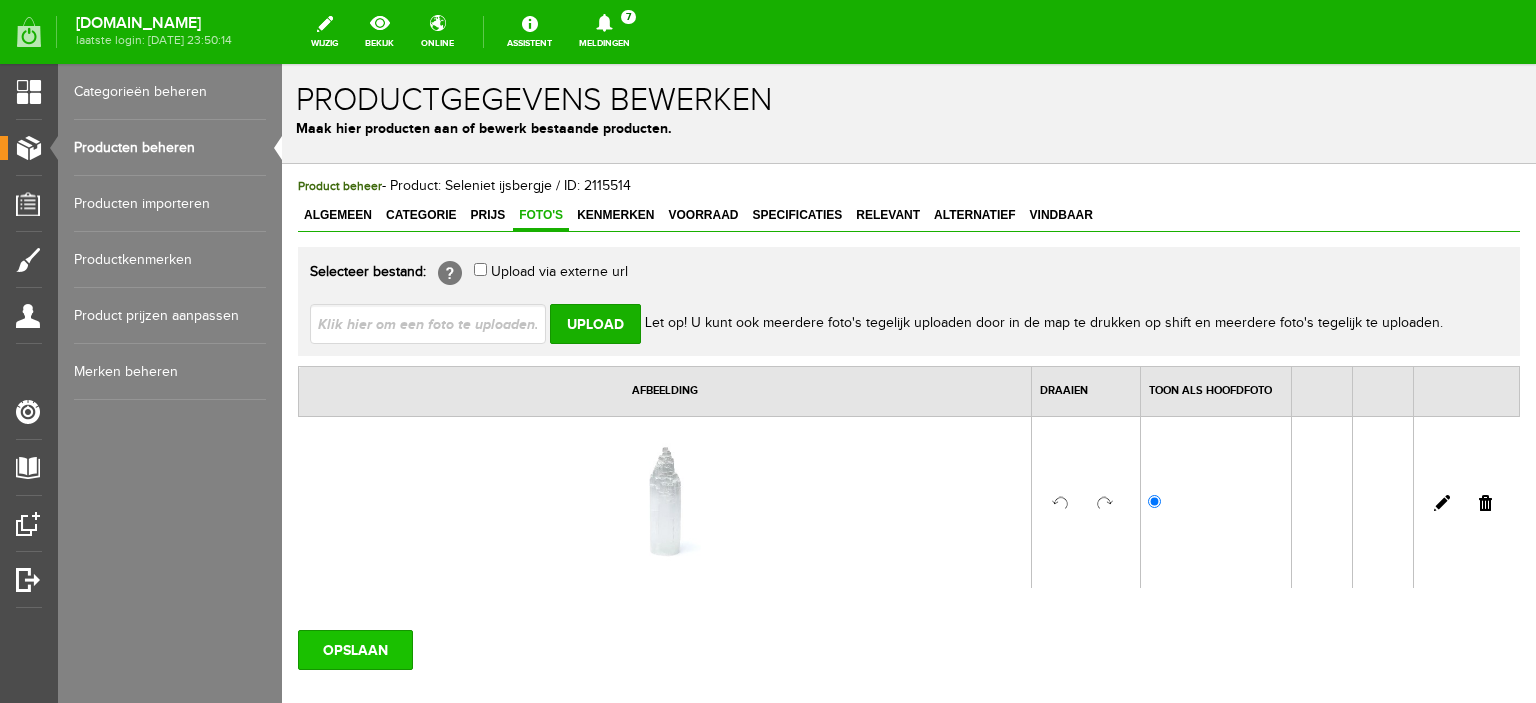 click on "OPSLAAN" at bounding box center [355, 650] 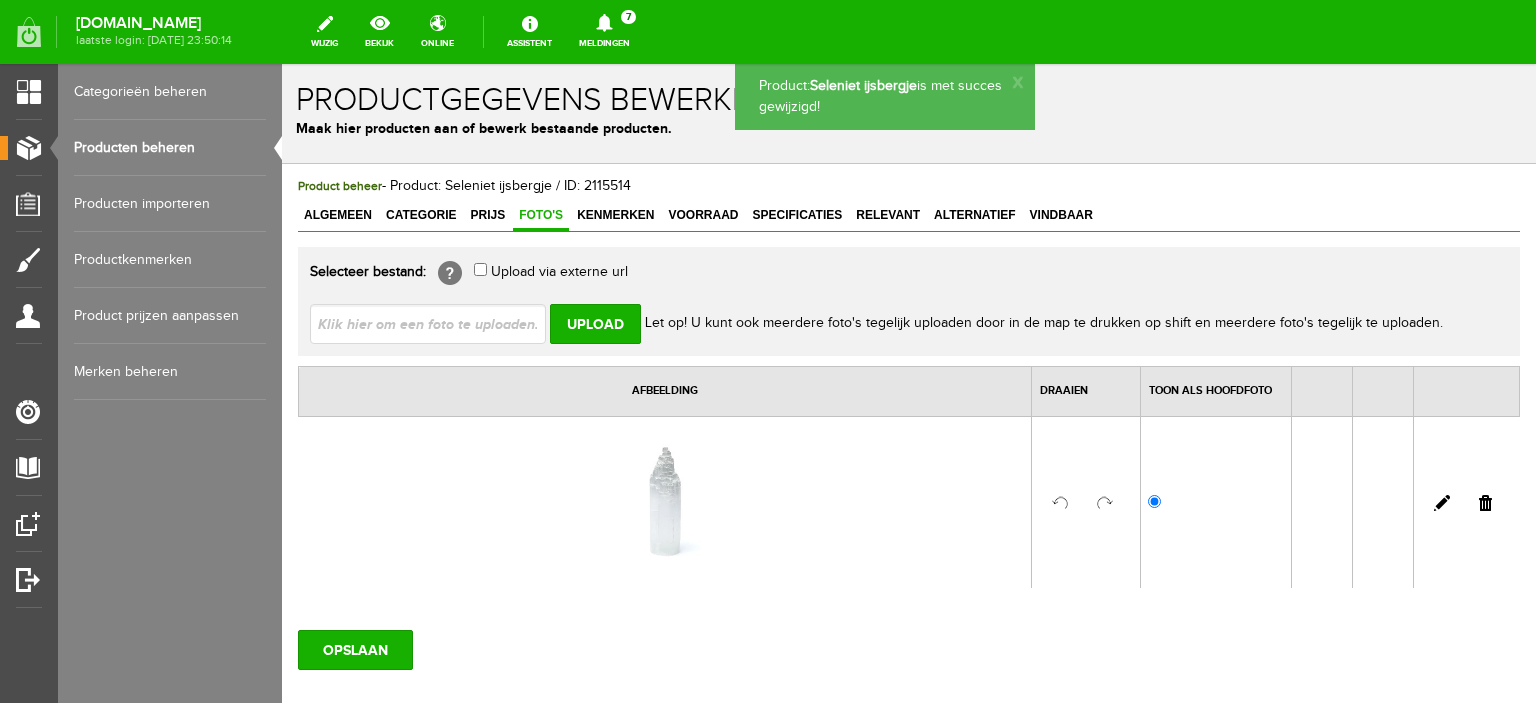 scroll, scrollTop: 0, scrollLeft: 0, axis: both 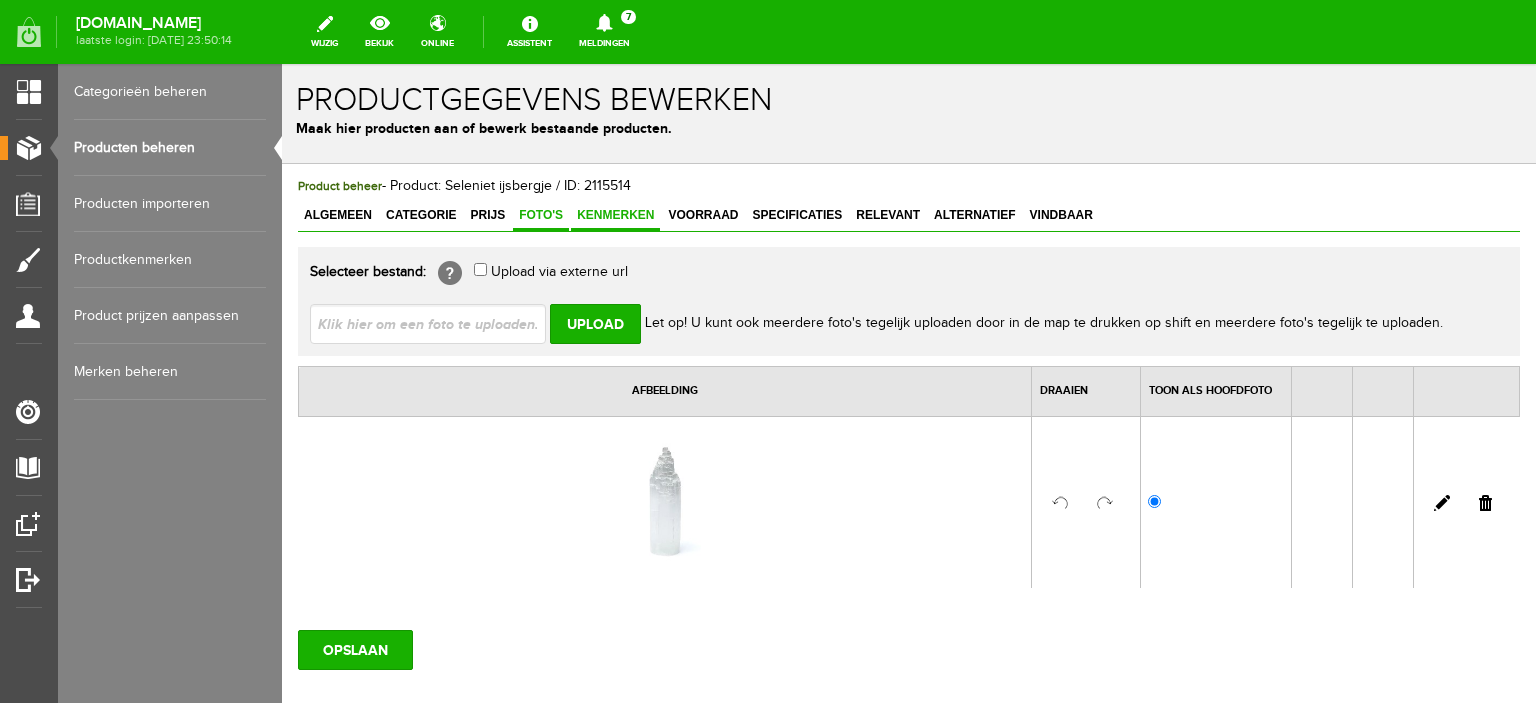 click on "Kenmerken" at bounding box center [615, 215] 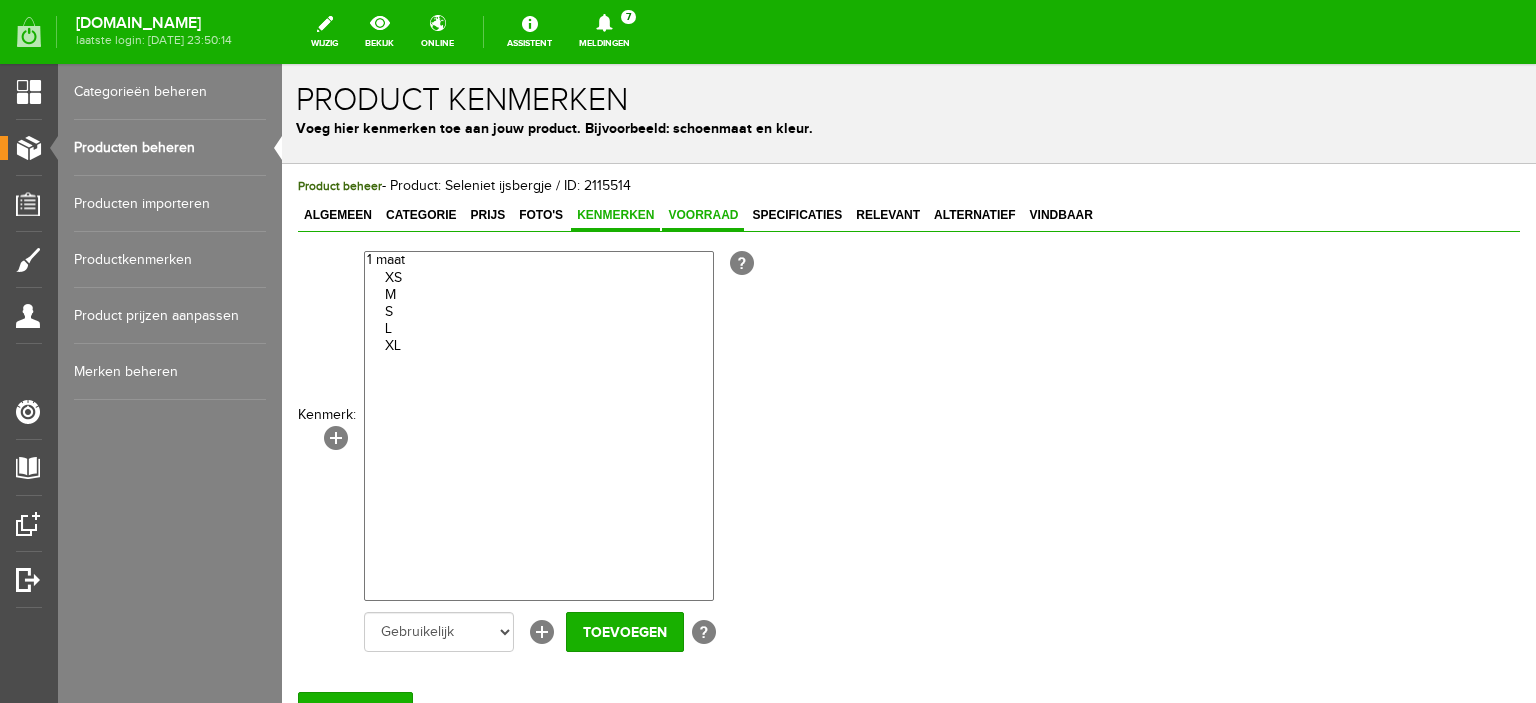 click on "Voorraad" at bounding box center [703, 215] 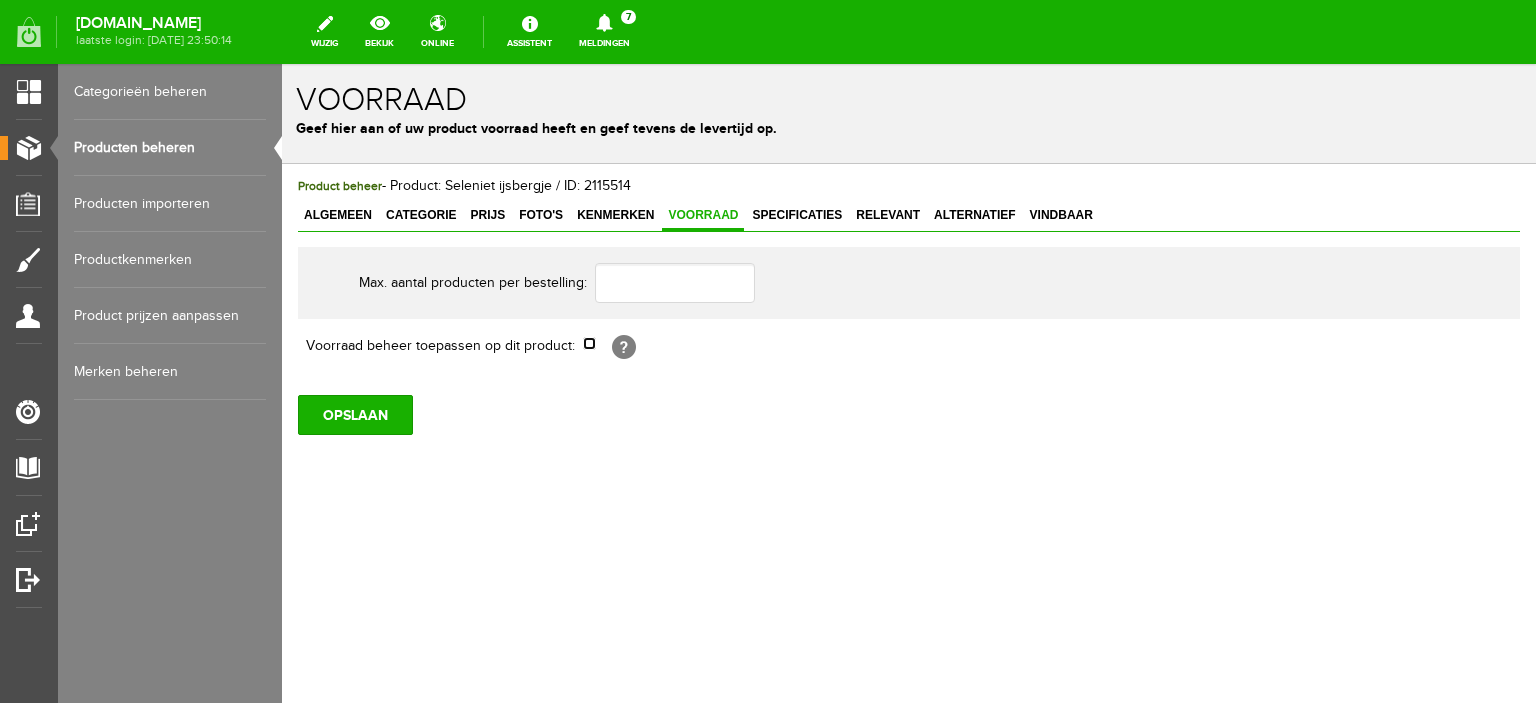 click at bounding box center (589, 343) 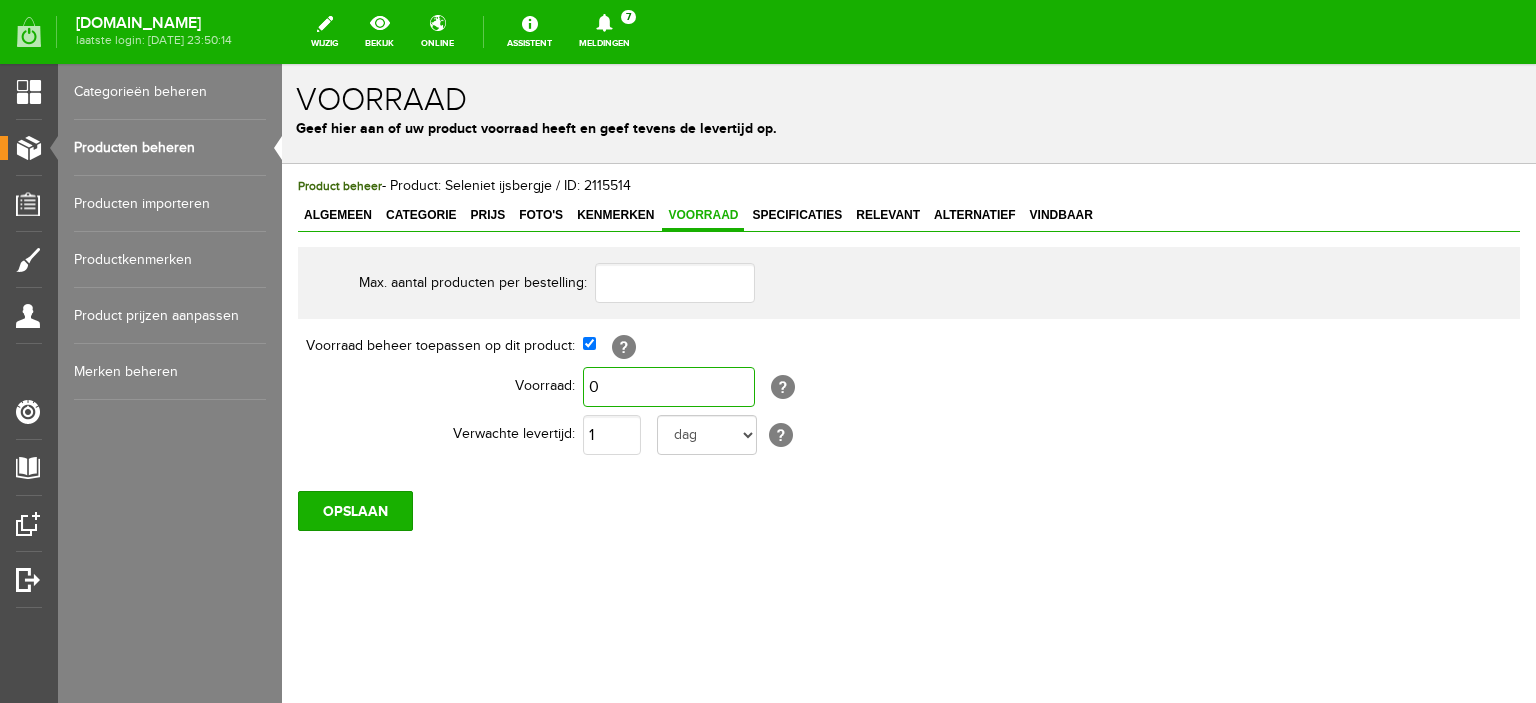 click on "0" at bounding box center (669, 387) 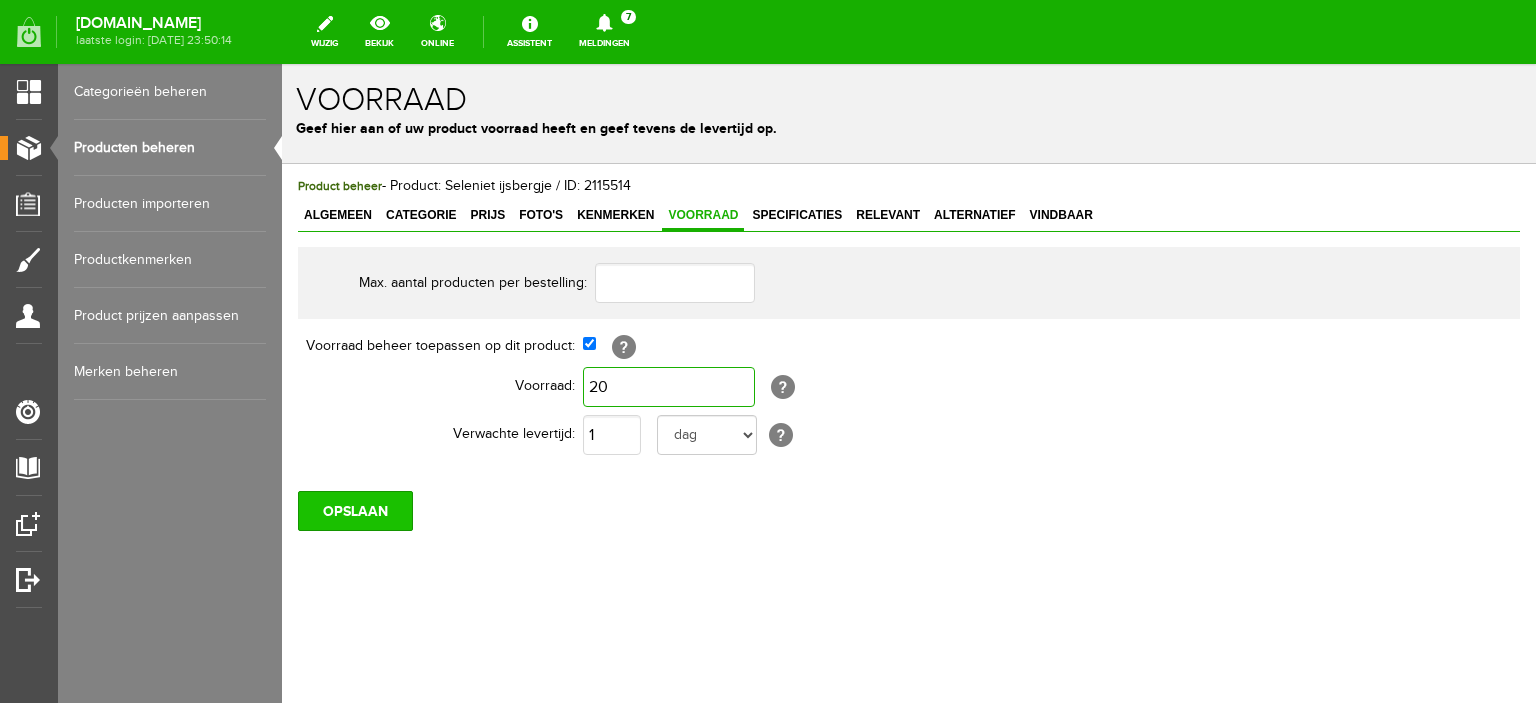 type on "20" 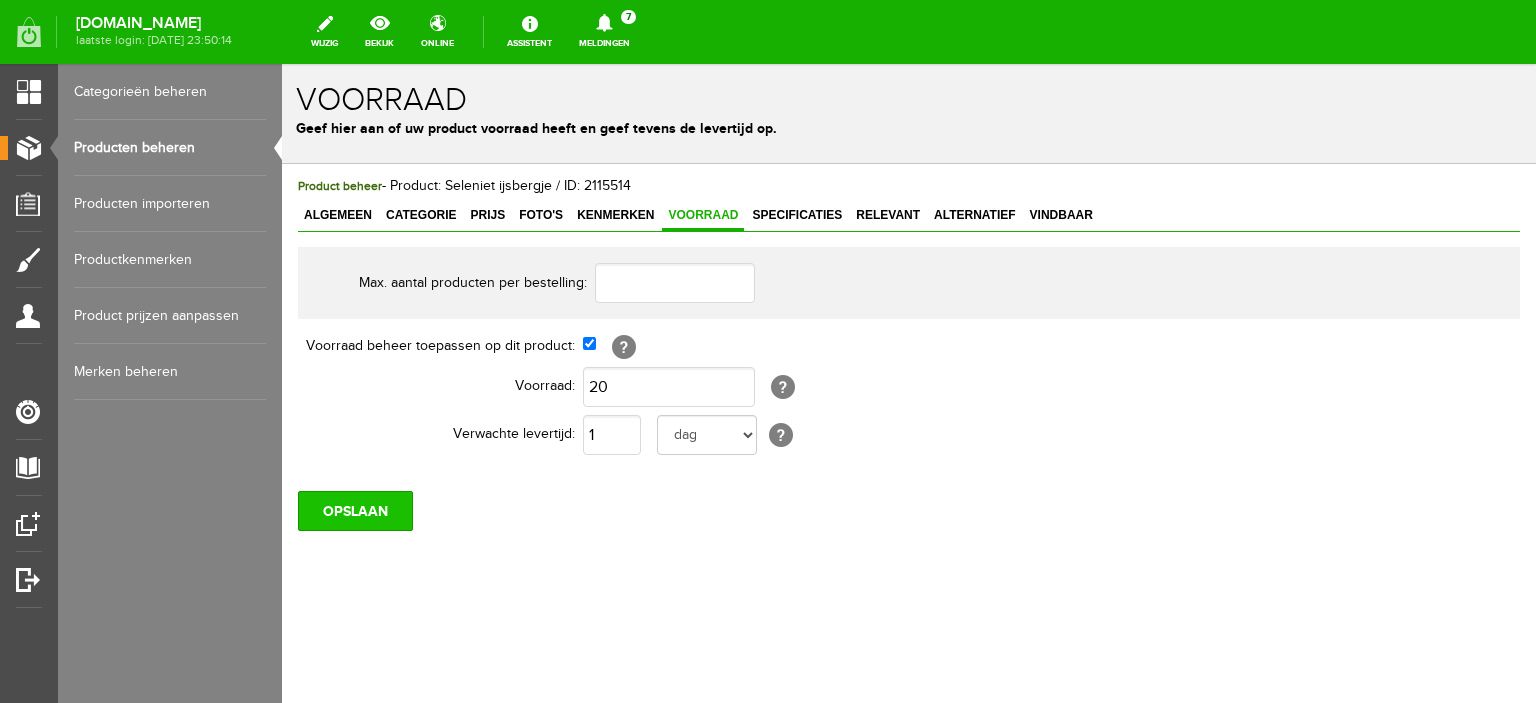 click on "OPSLAAN" at bounding box center (355, 511) 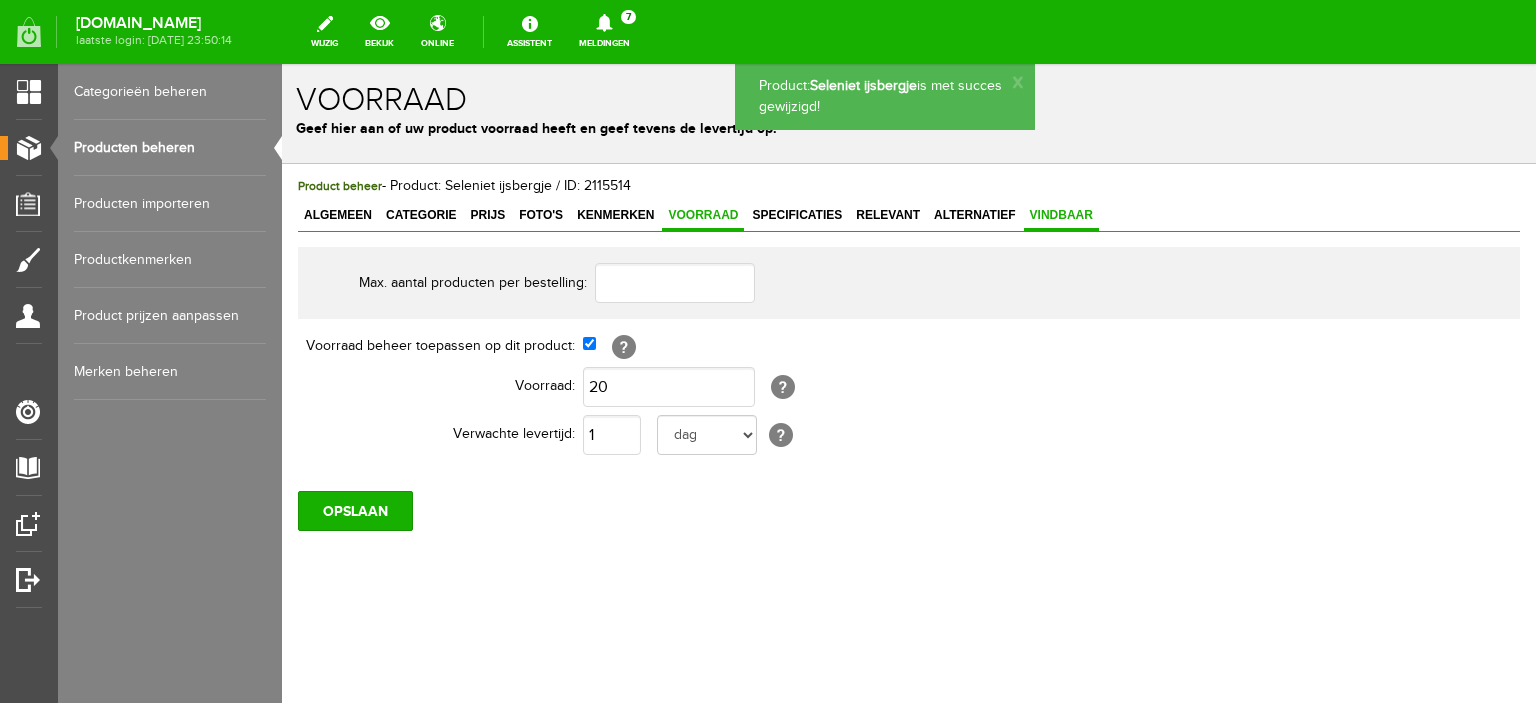 click on "Vindbaar" at bounding box center (1061, 215) 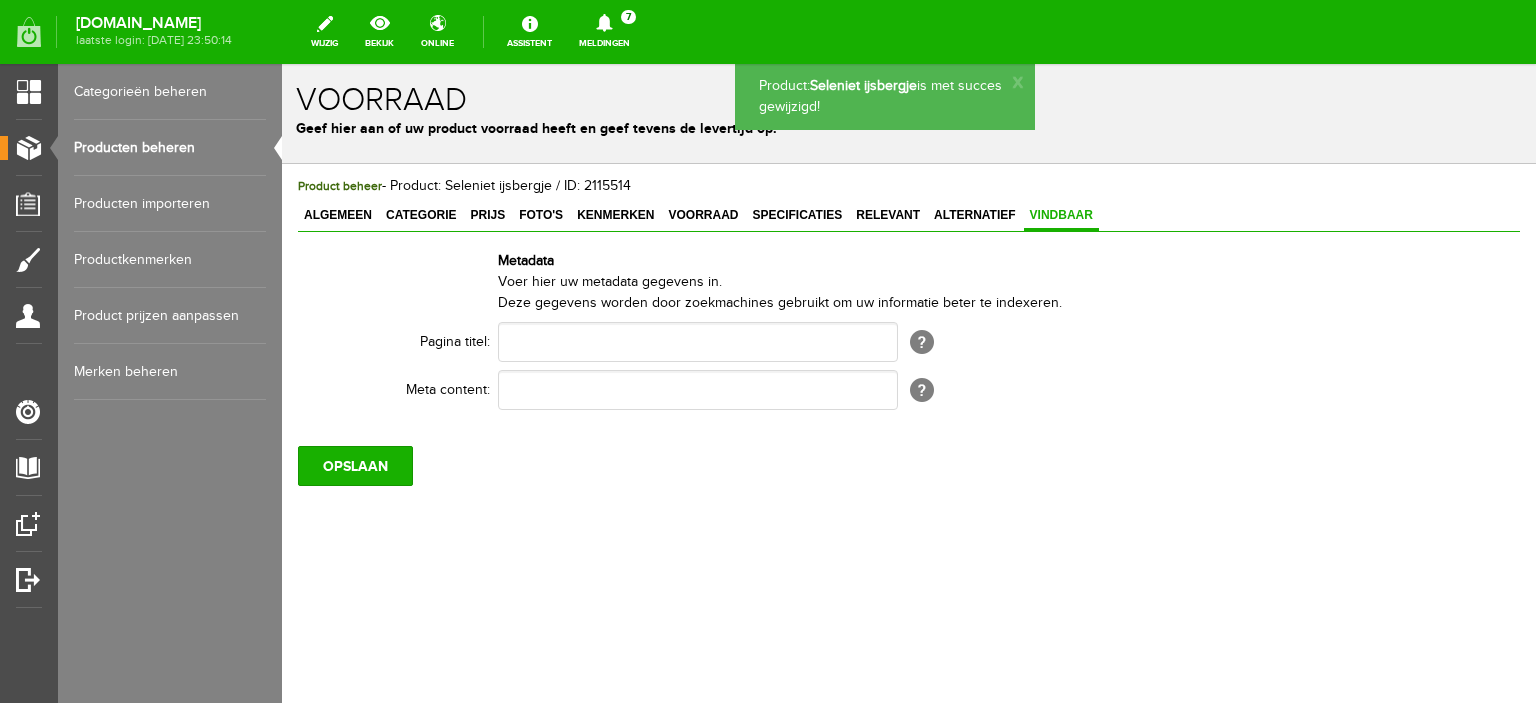 scroll, scrollTop: 0, scrollLeft: 0, axis: both 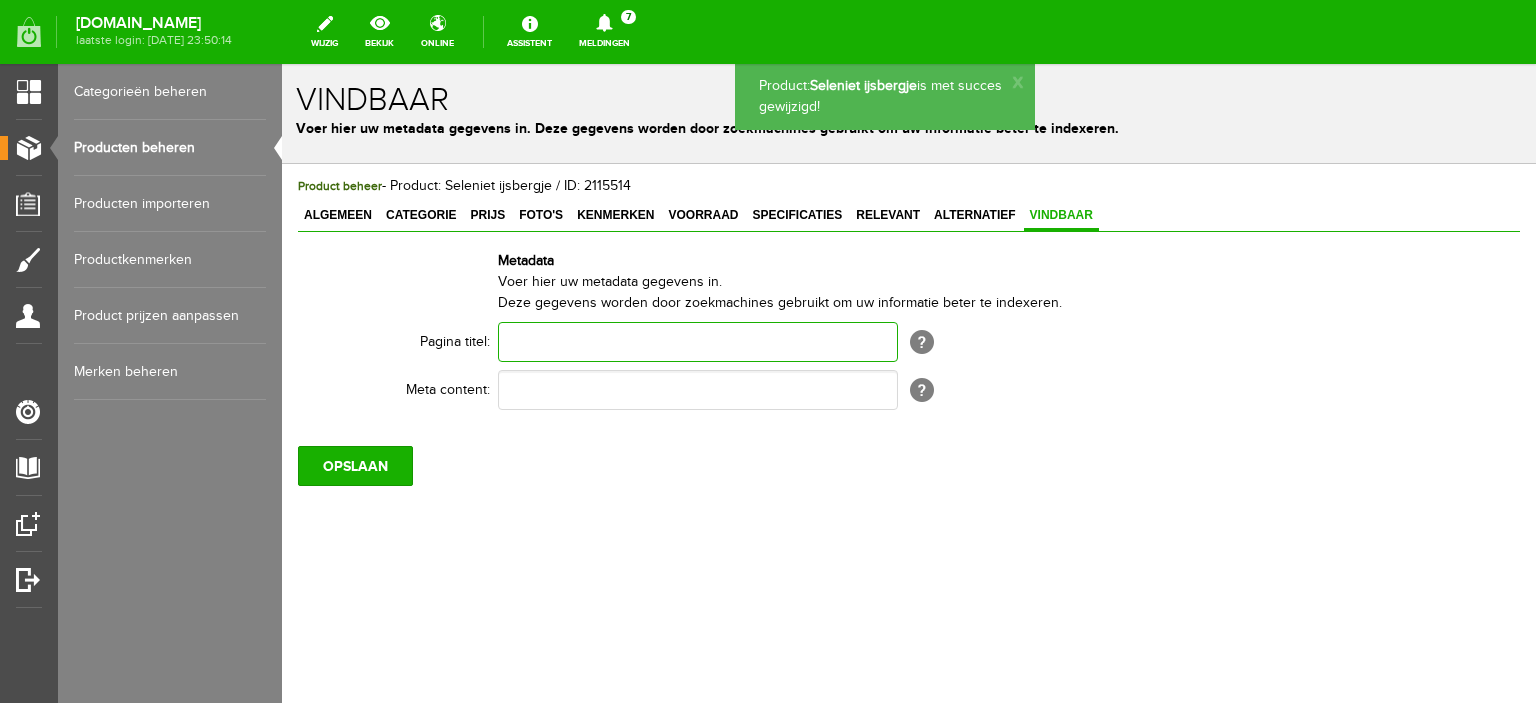 click at bounding box center (698, 342) 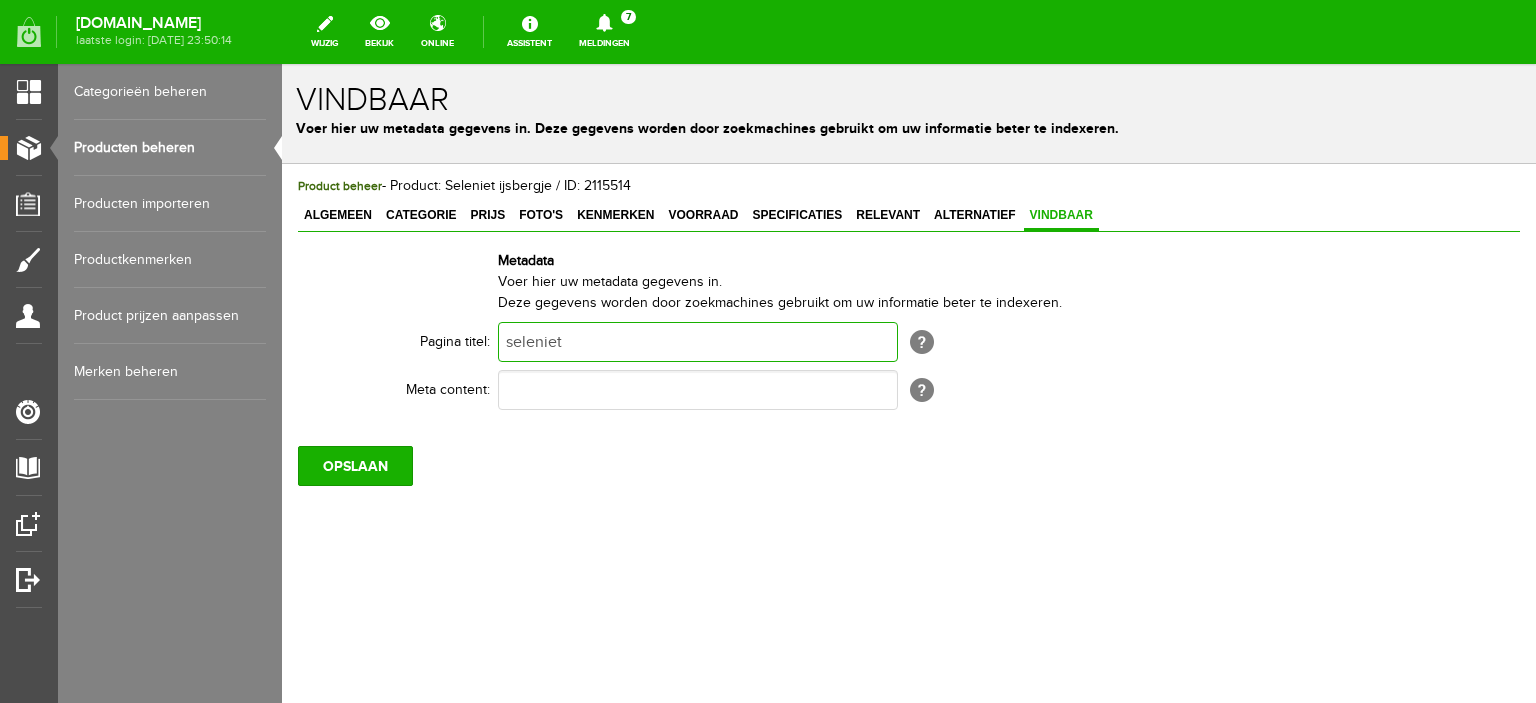 type on "seleniet" 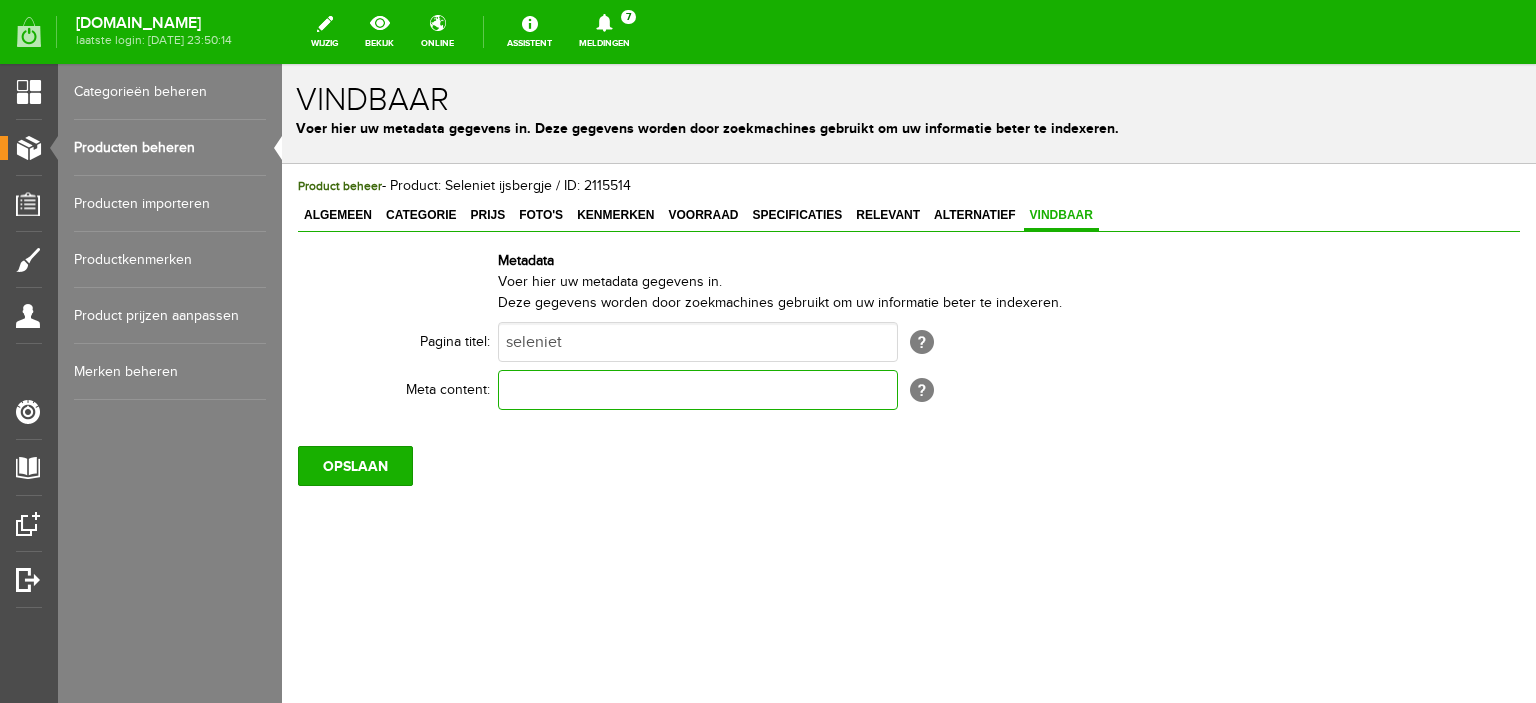click at bounding box center (698, 390) 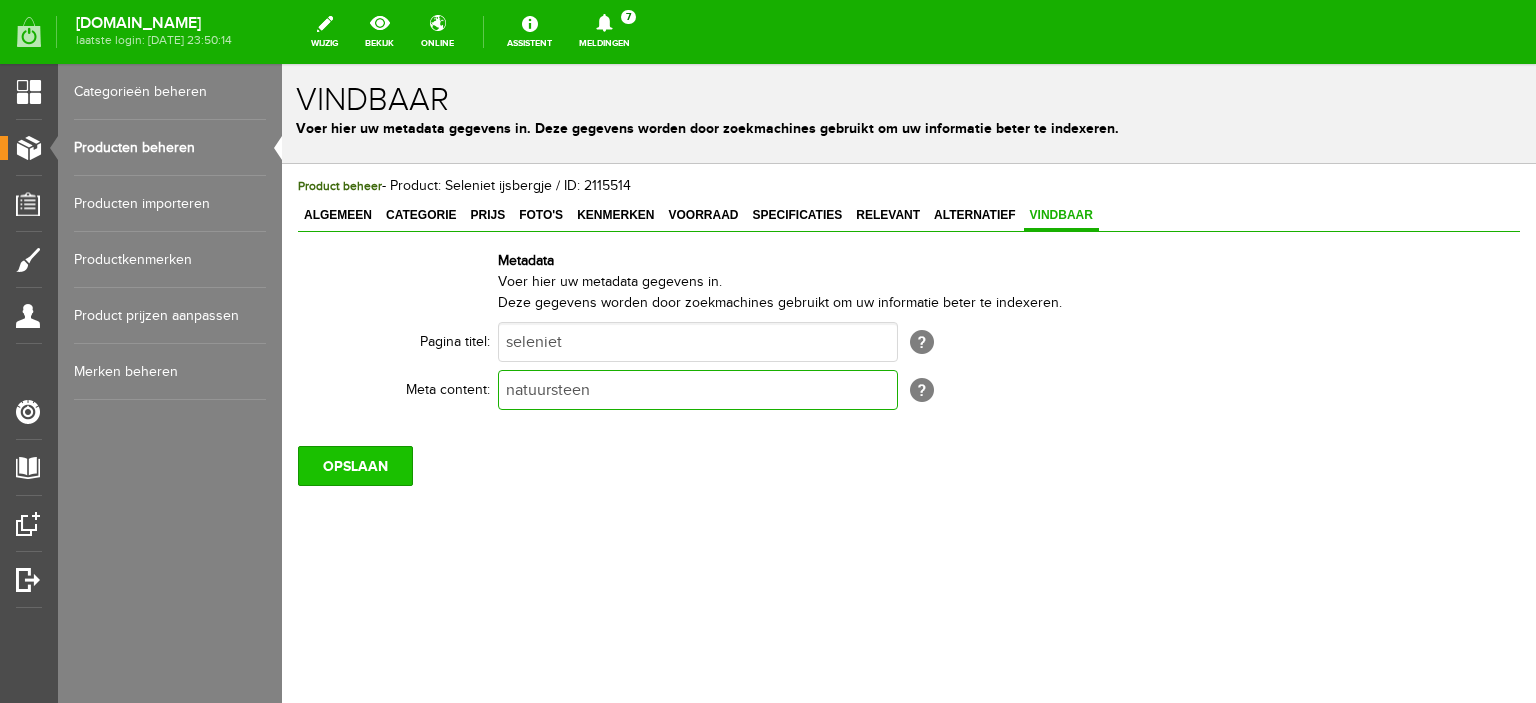 type on "natuursteen" 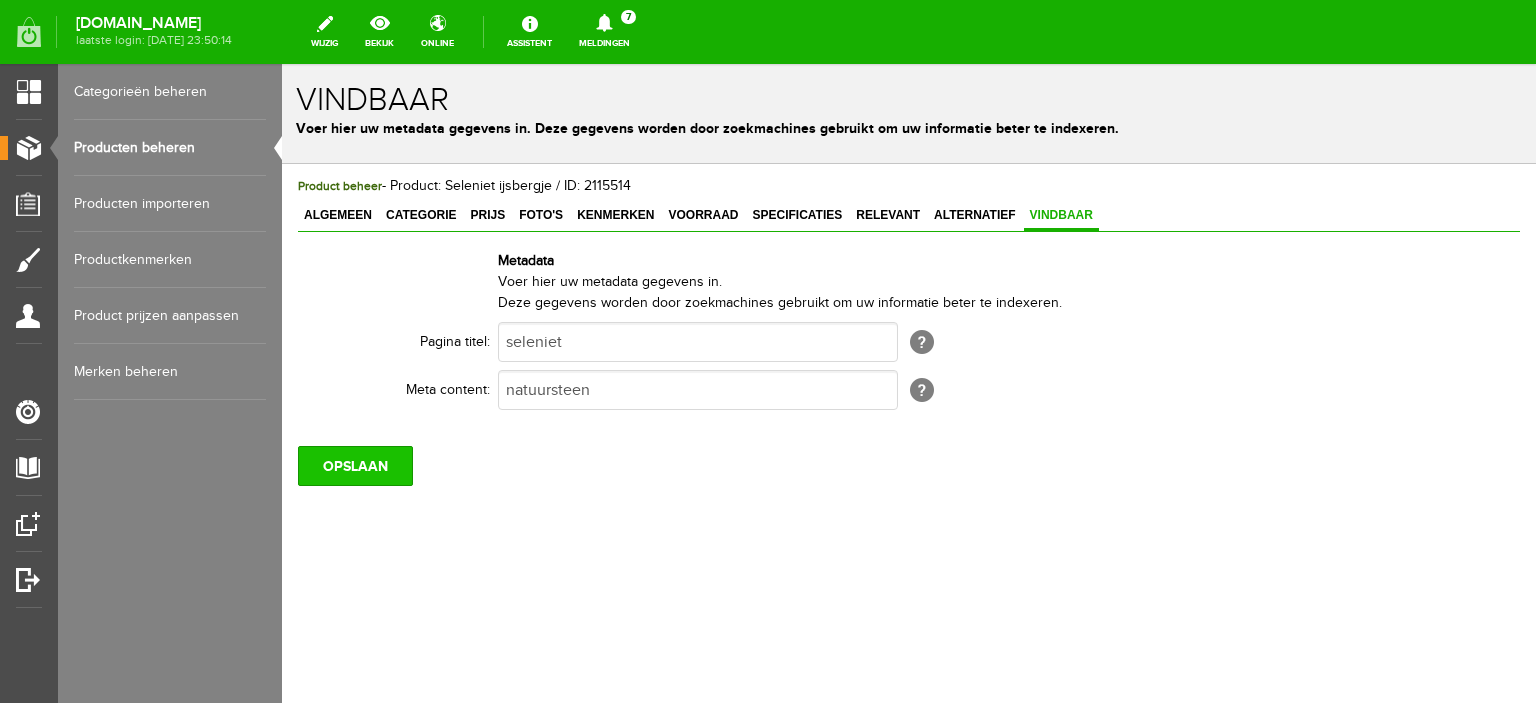click on "OPSLAAN" at bounding box center (355, 466) 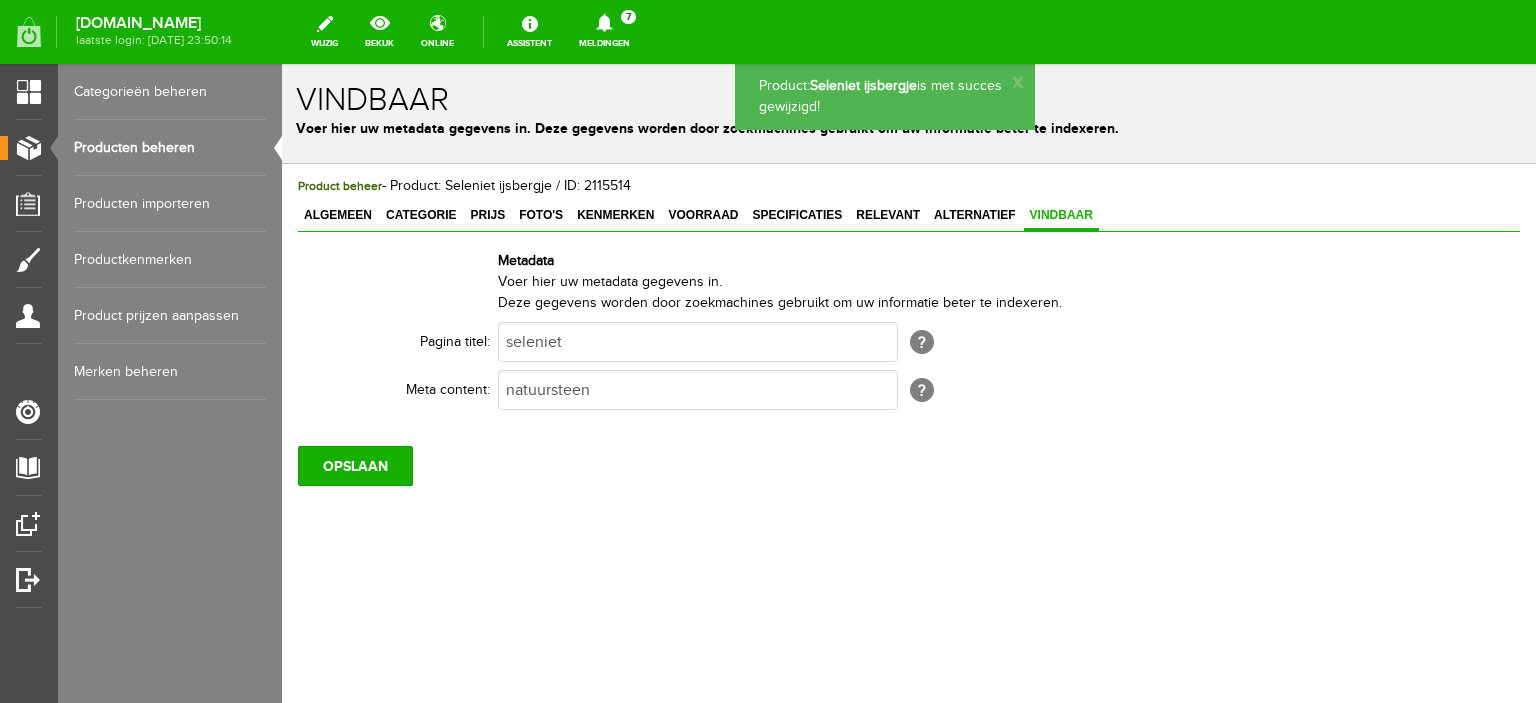 scroll, scrollTop: 0, scrollLeft: 0, axis: both 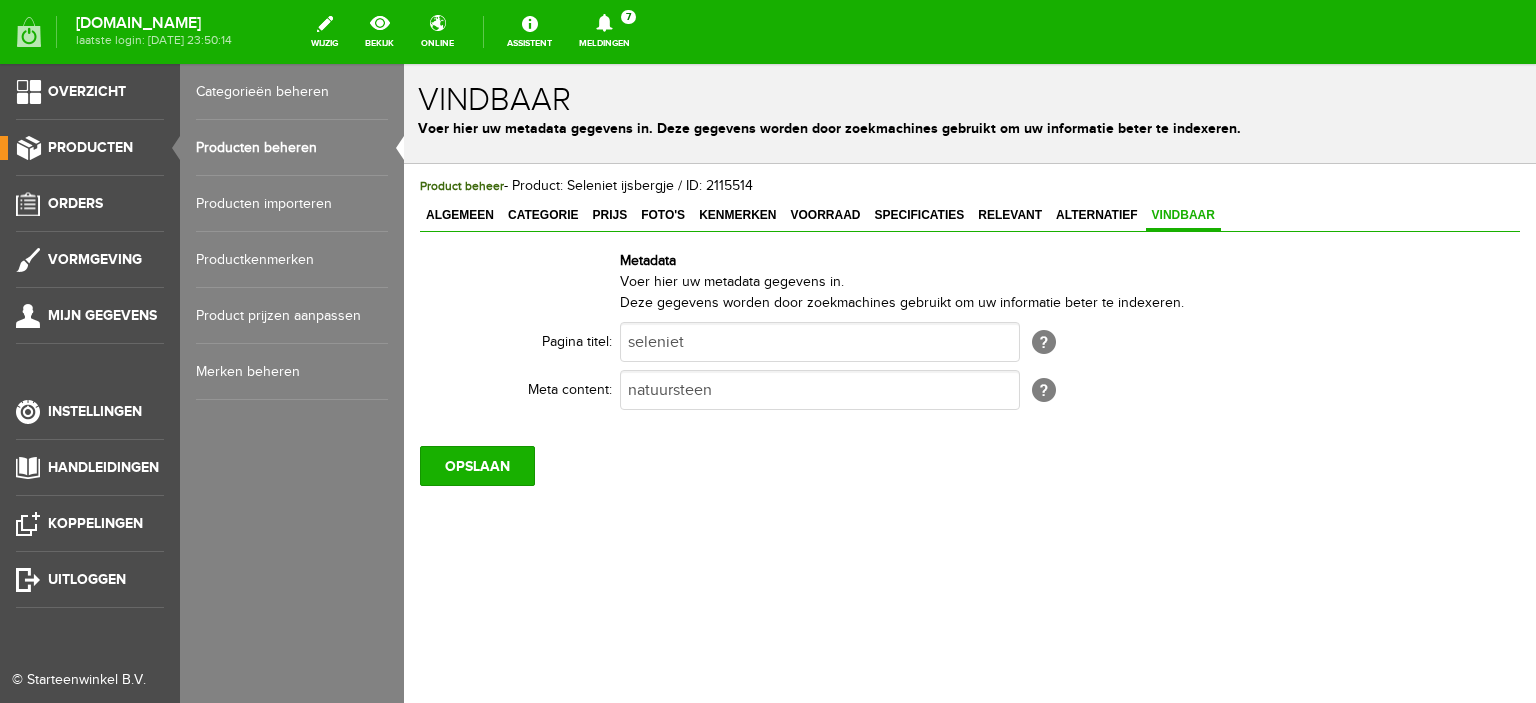 click on "Producten beheren" at bounding box center (292, 148) 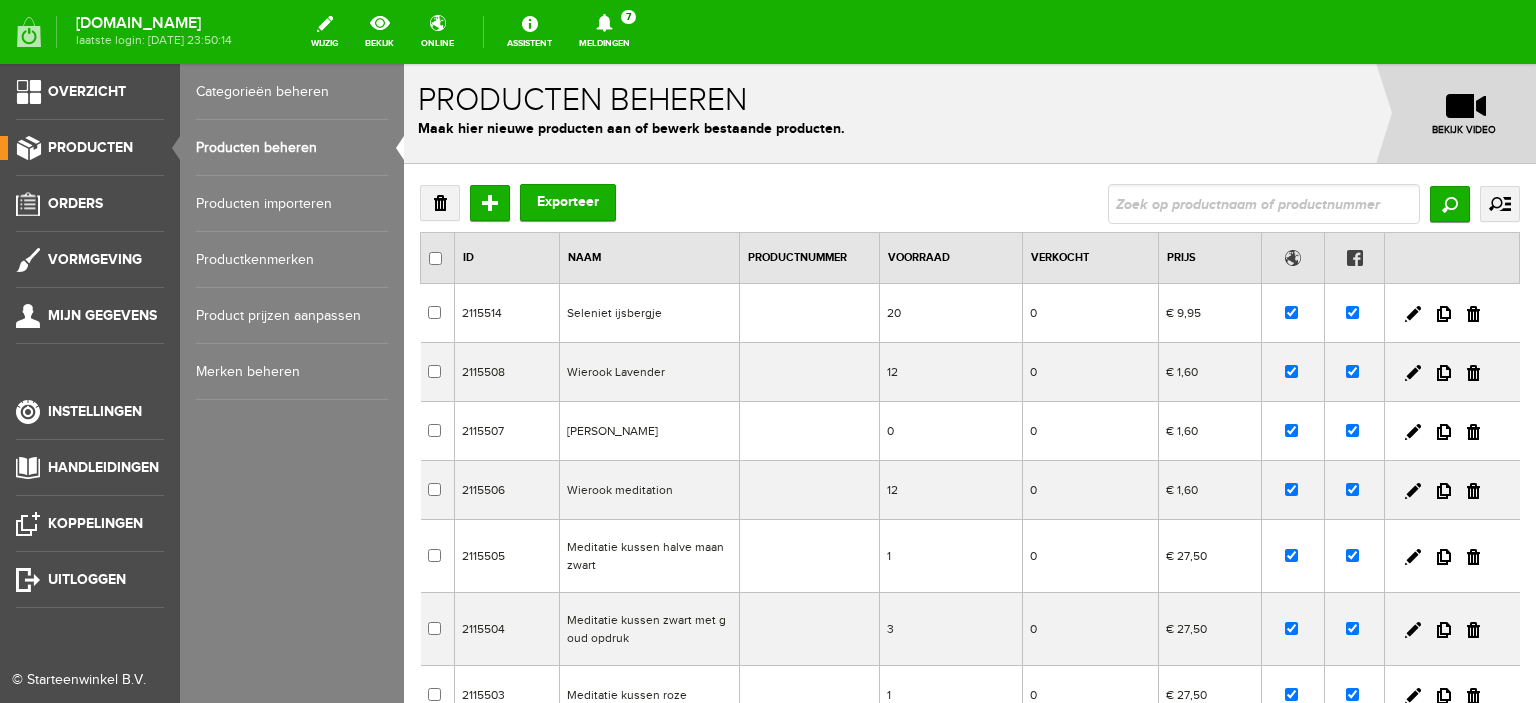 scroll, scrollTop: 0, scrollLeft: 0, axis: both 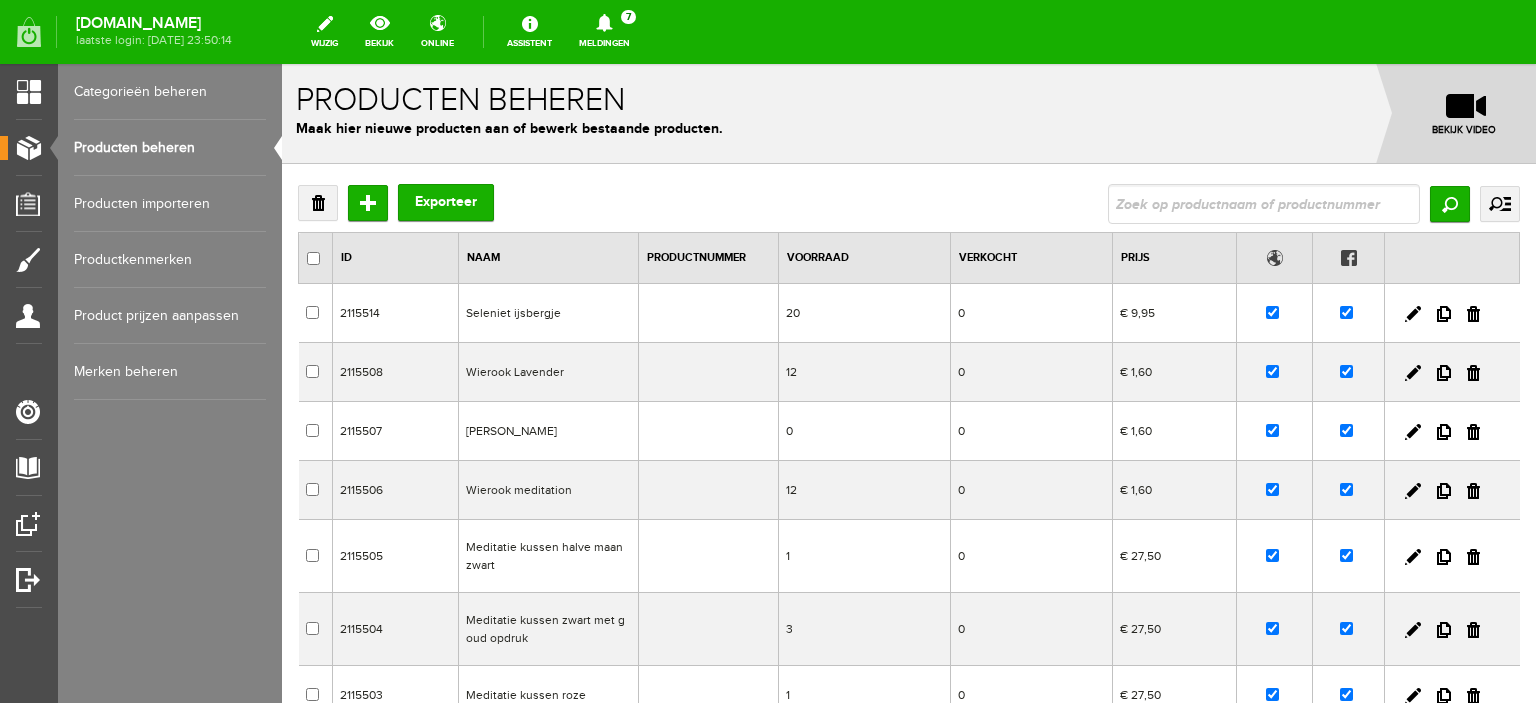 click on "Seleniet ijsbergje" at bounding box center [548, 313] 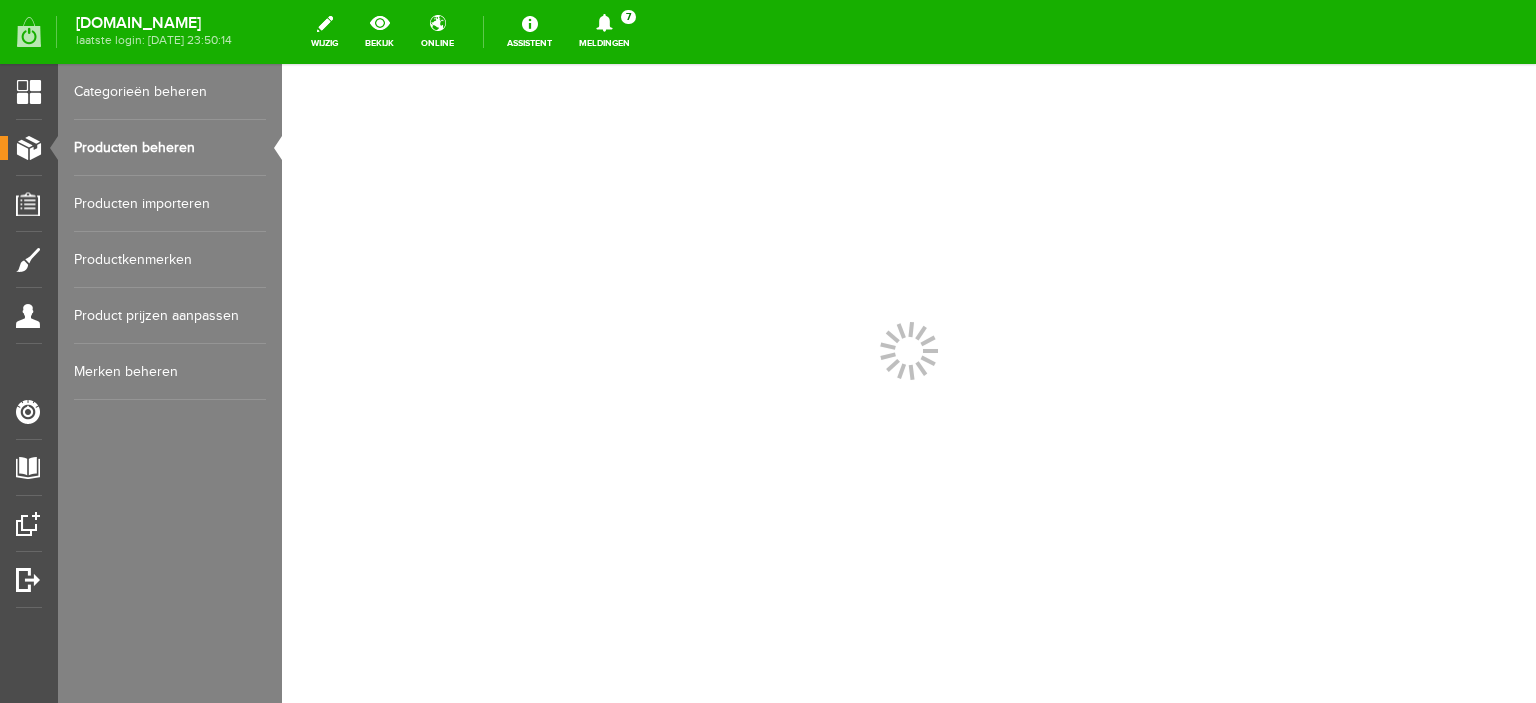 scroll, scrollTop: 0, scrollLeft: 0, axis: both 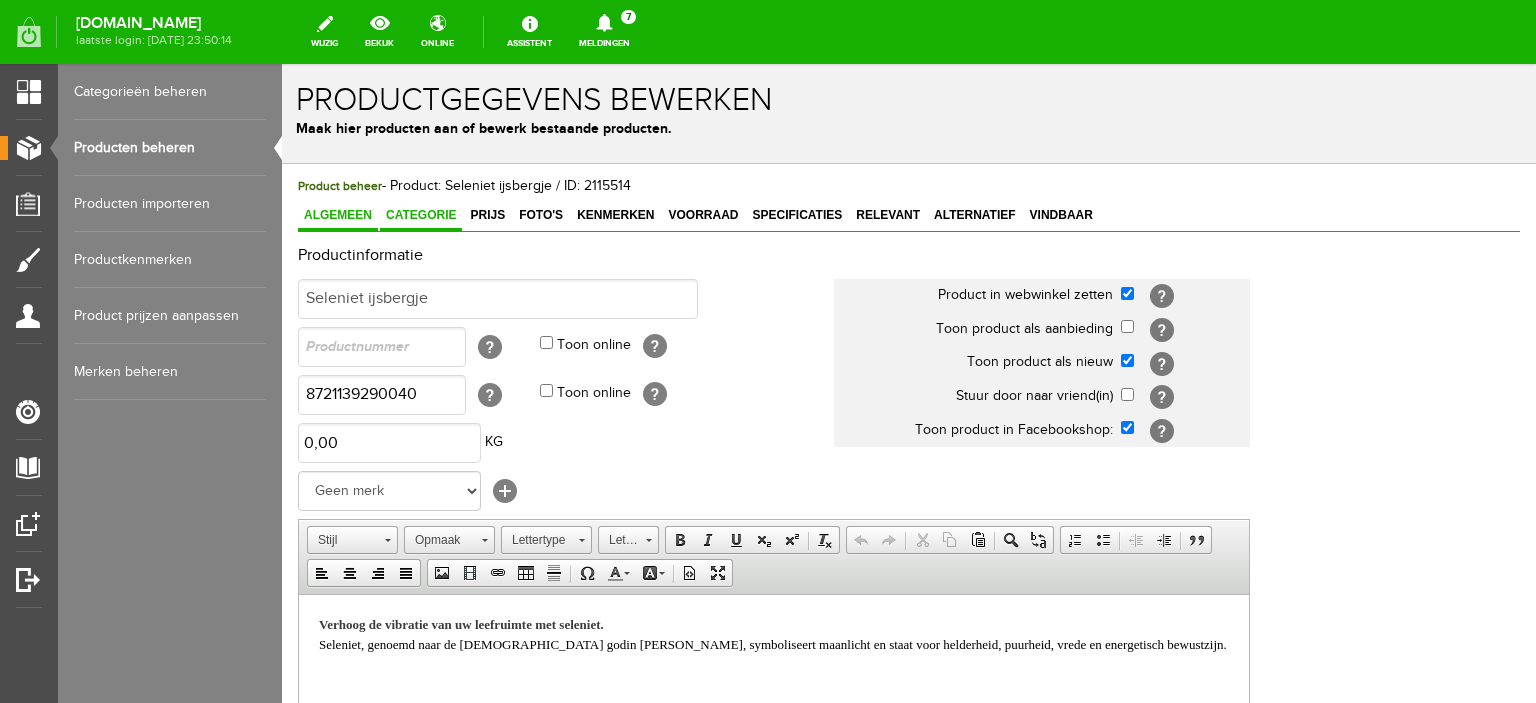 click on "Categorie" at bounding box center (421, 216) 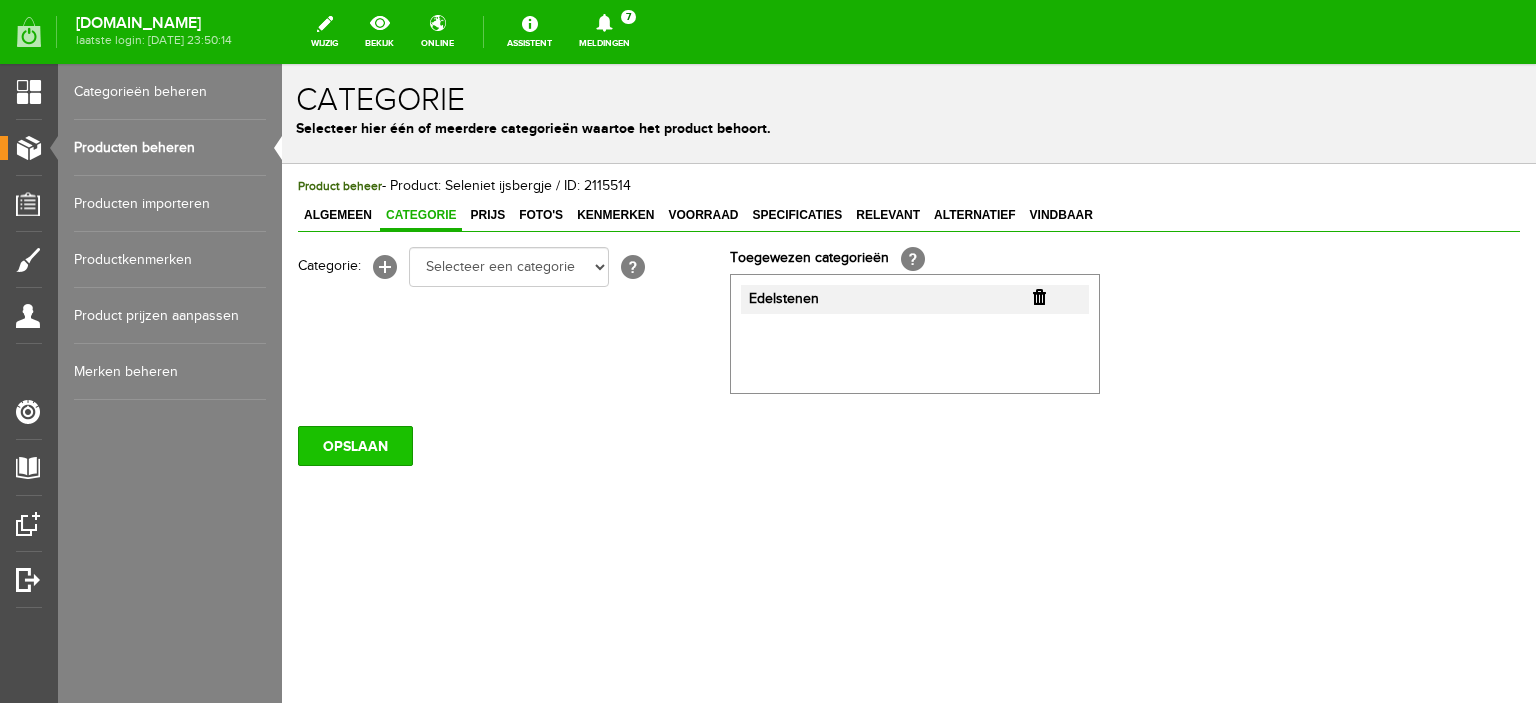 click on "OPSLAAN" at bounding box center [355, 446] 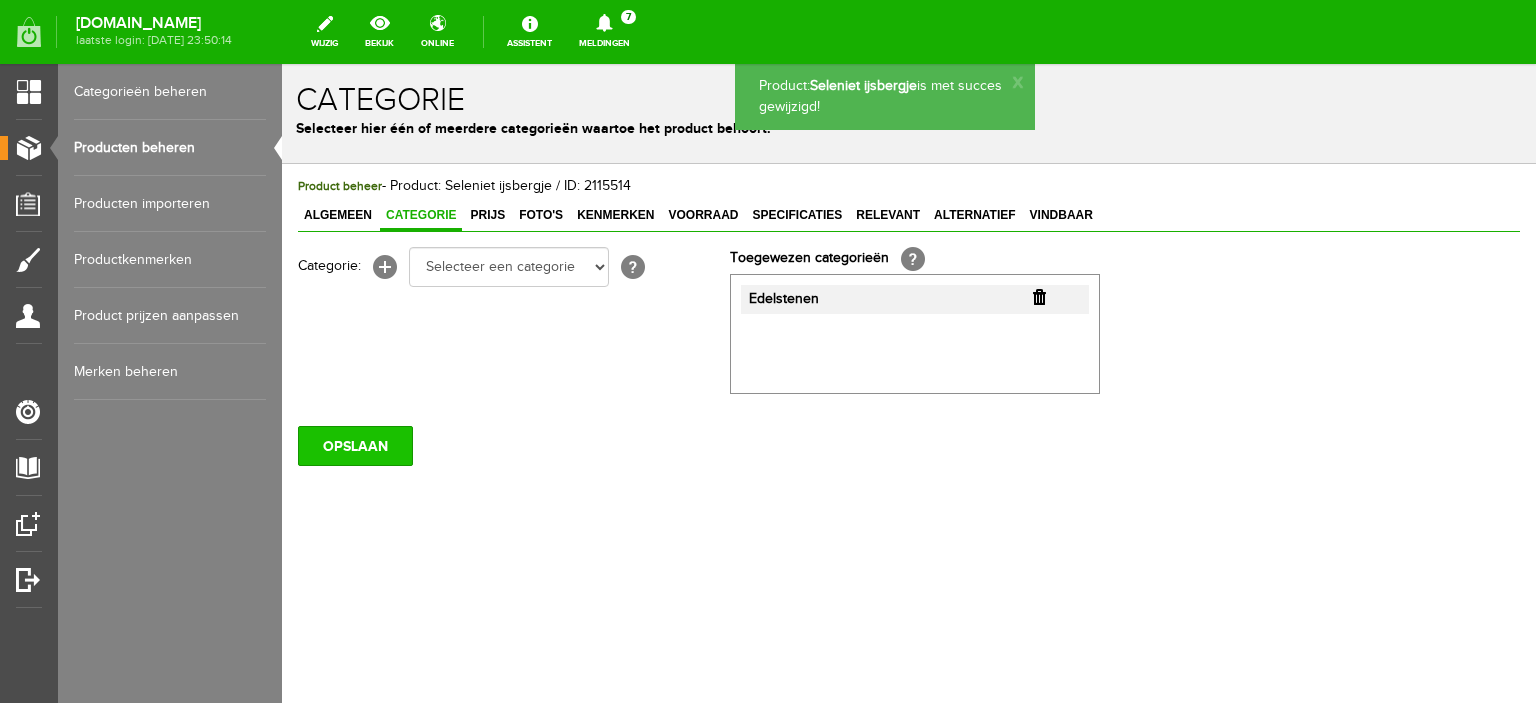 scroll, scrollTop: 0, scrollLeft: 0, axis: both 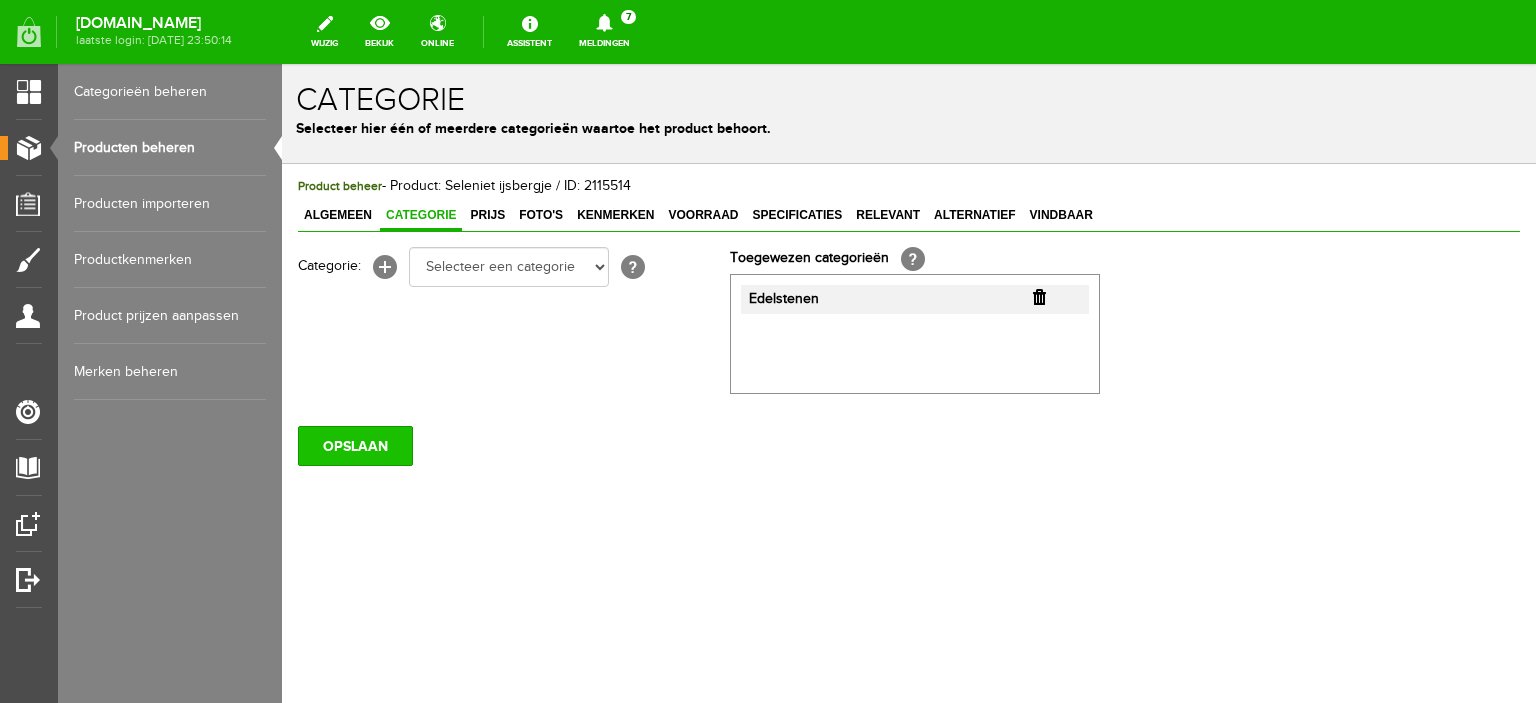 click on "OPSLAAN" at bounding box center (355, 446) 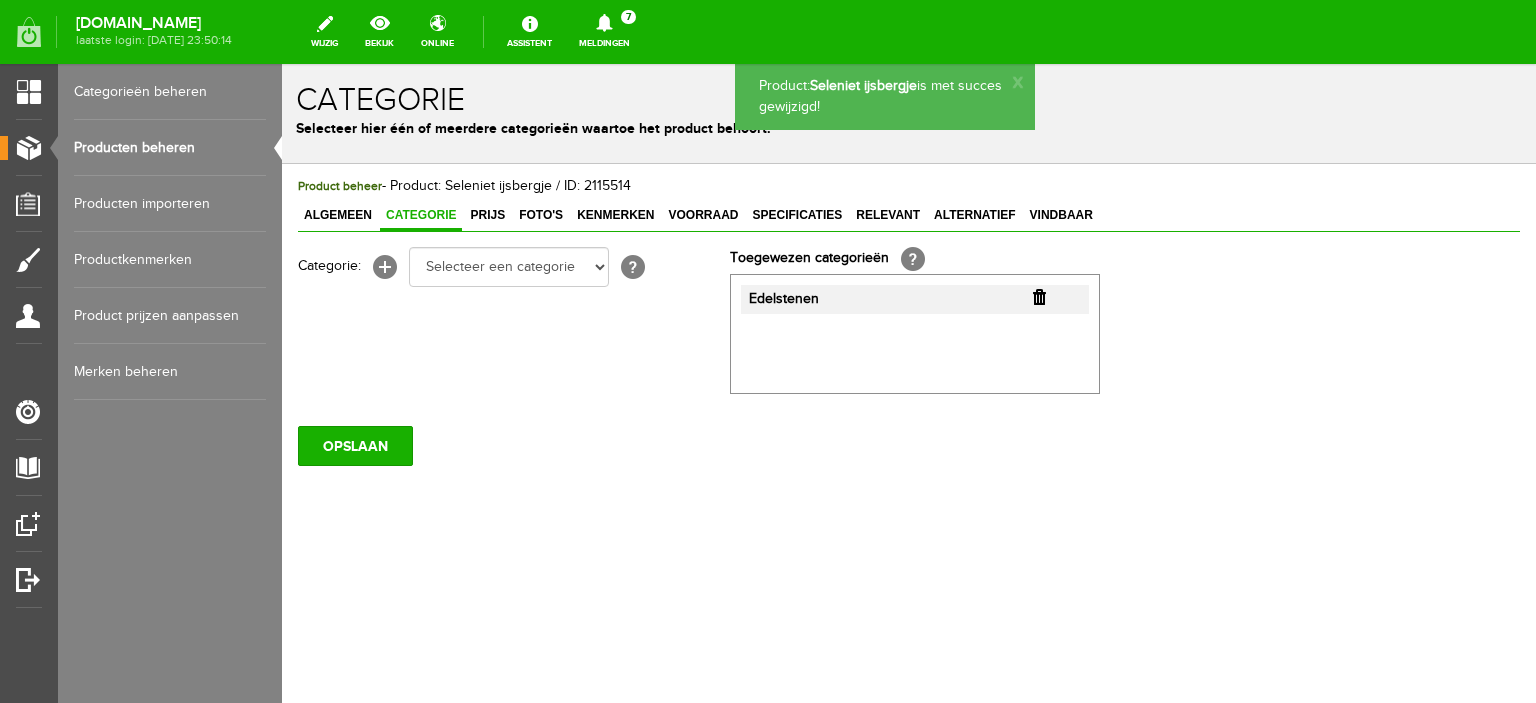 click on "Producten beheren" at bounding box center (170, 148) 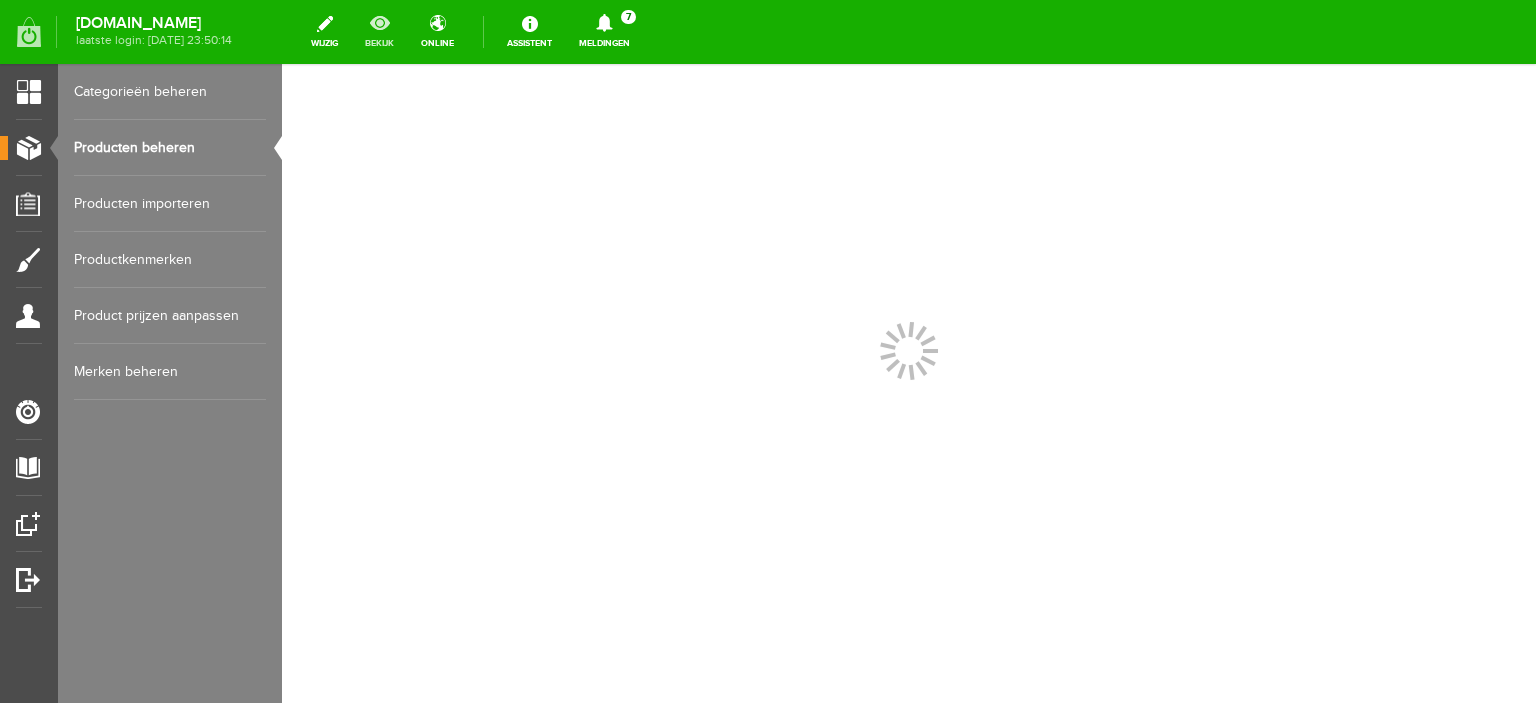scroll, scrollTop: 0, scrollLeft: 0, axis: both 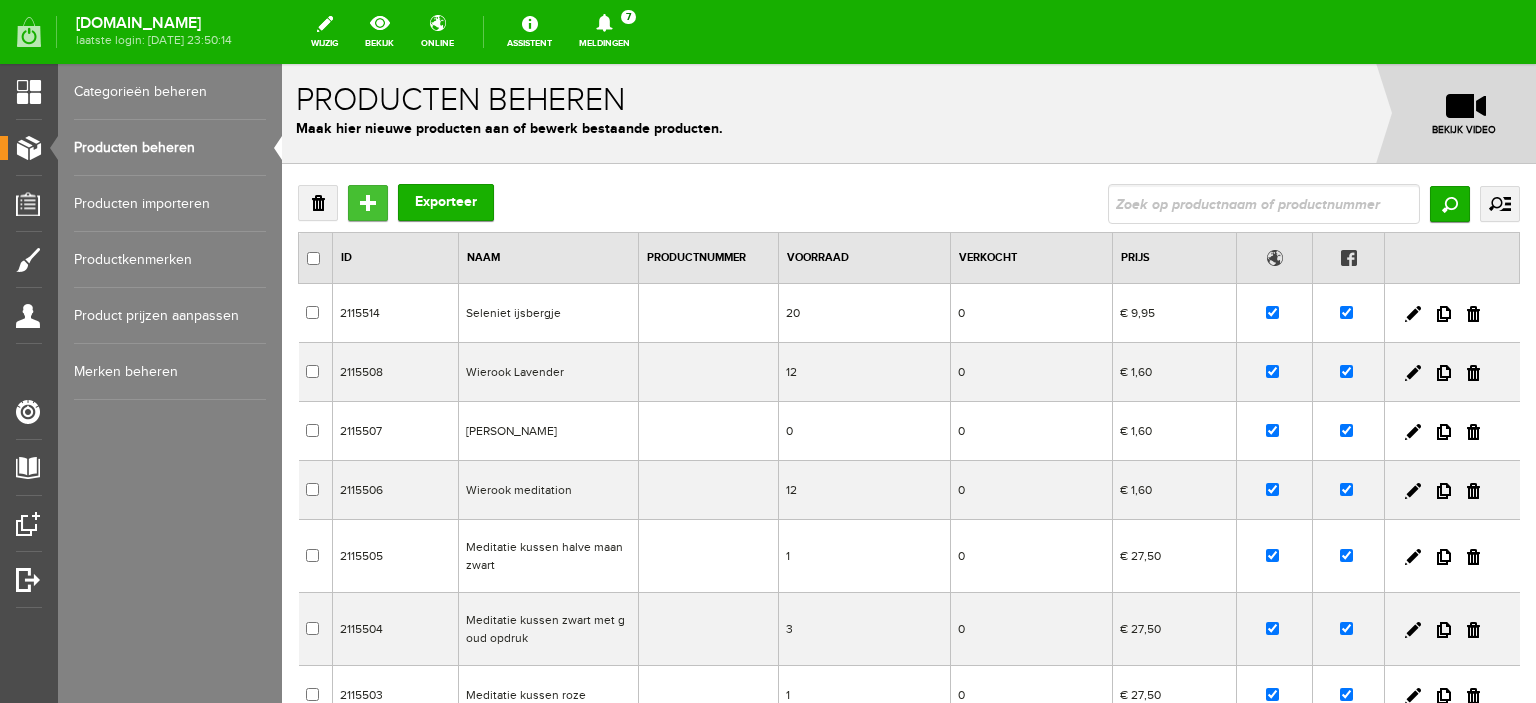 click on "Toevoegen" at bounding box center [368, 203] 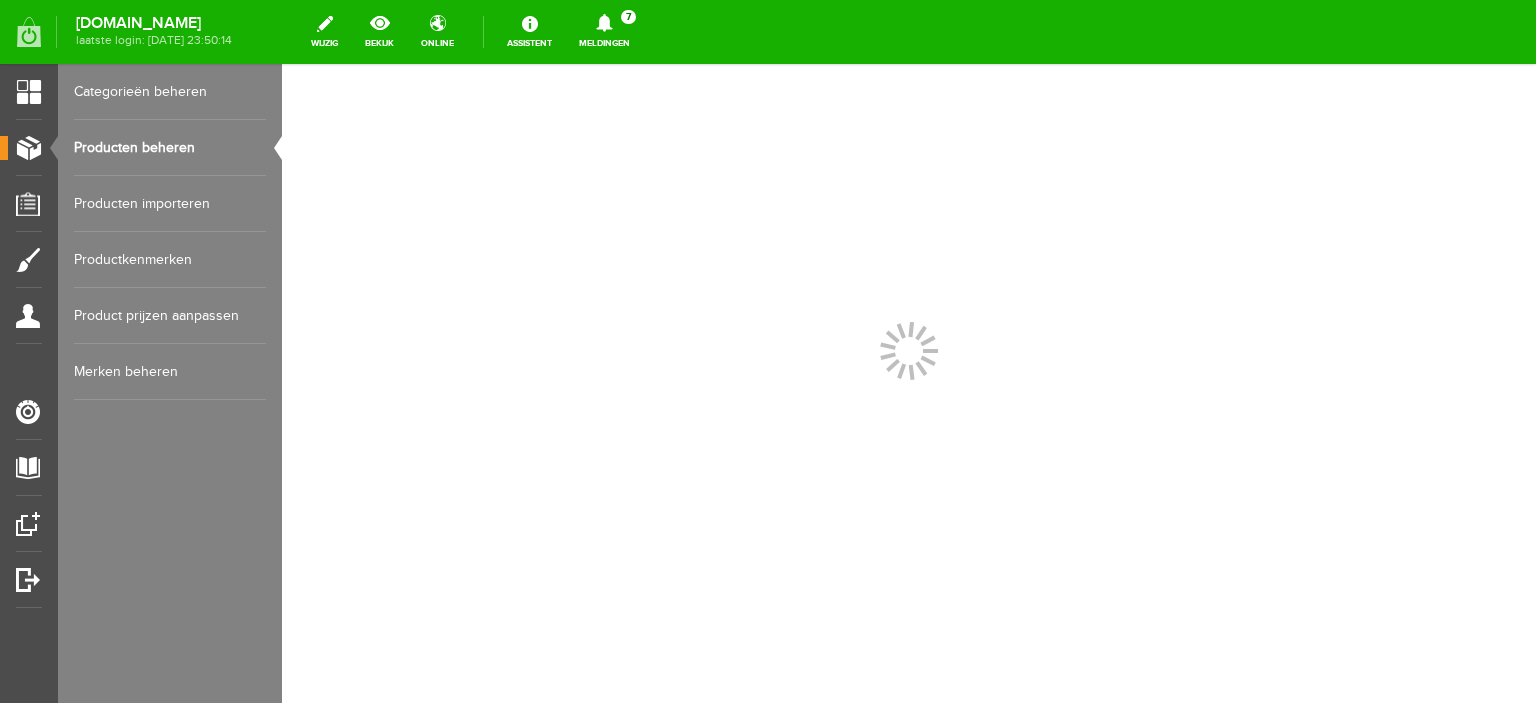 scroll, scrollTop: 0, scrollLeft: 0, axis: both 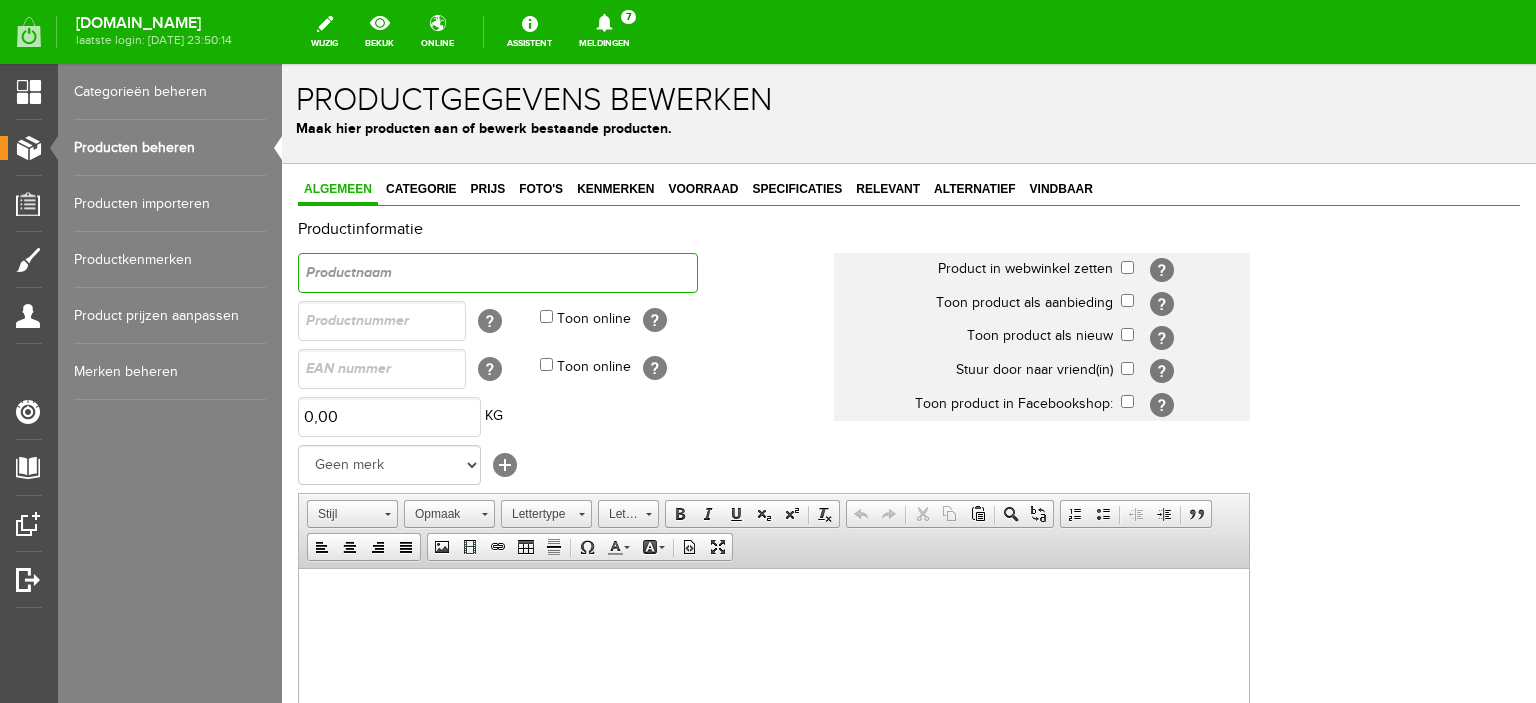 click at bounding box center (498, 273) 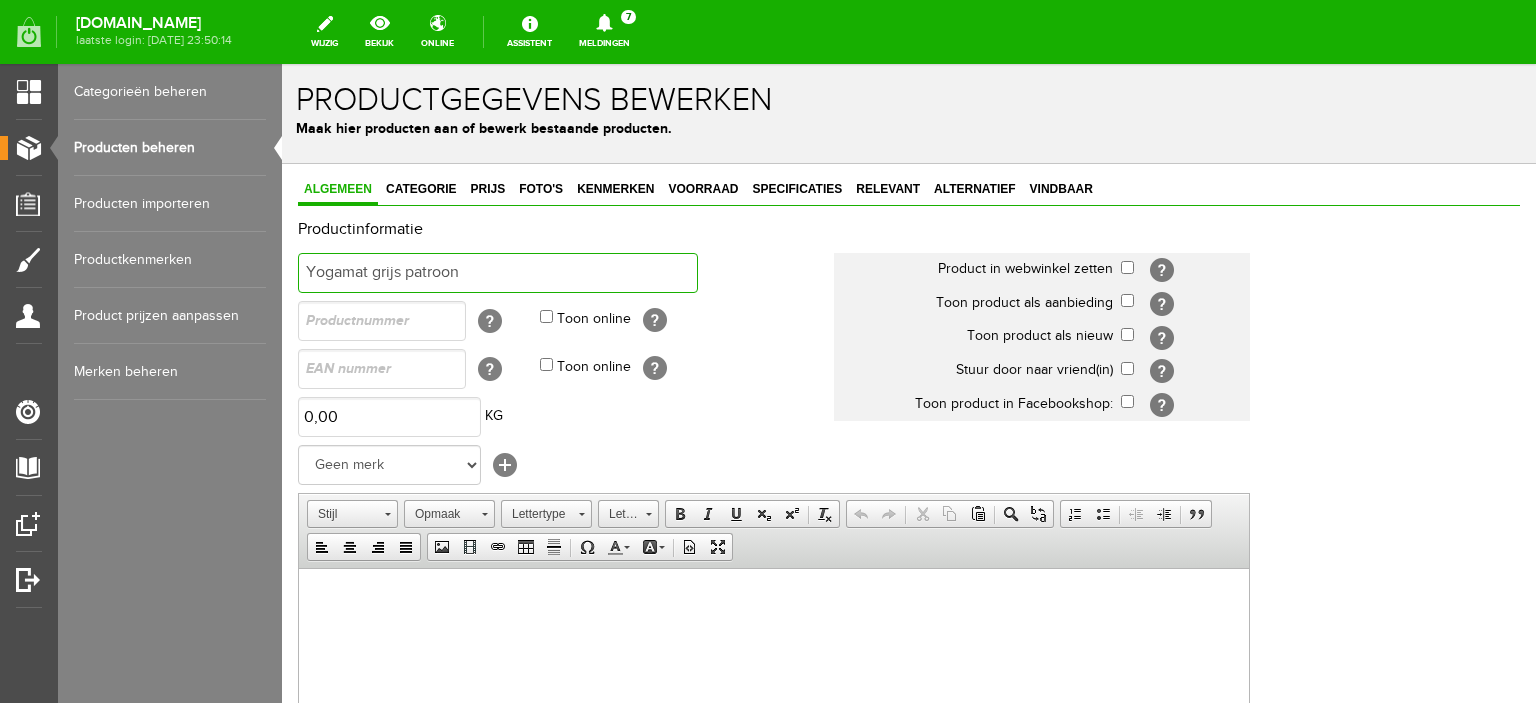 type on "Yogamat grijs patroon" 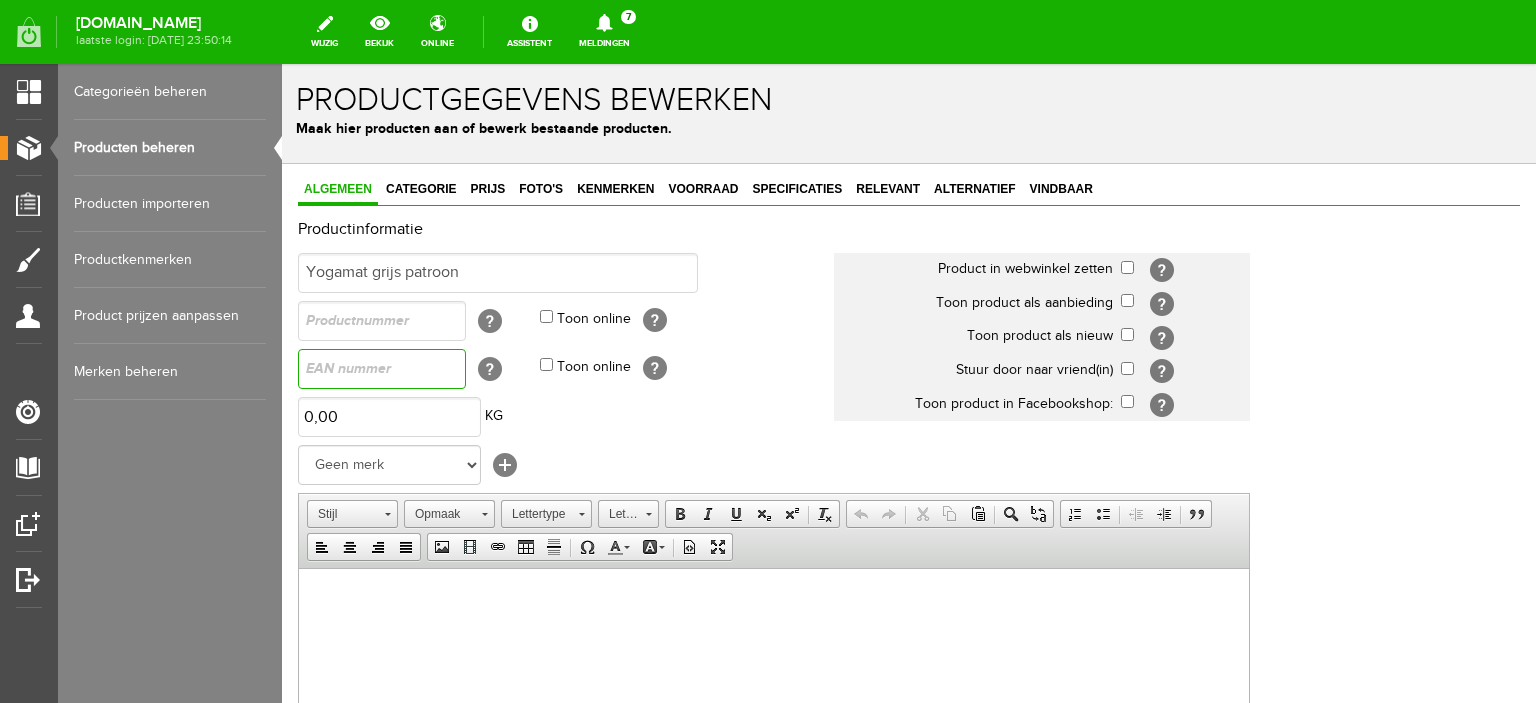 paste on "8720088295618" 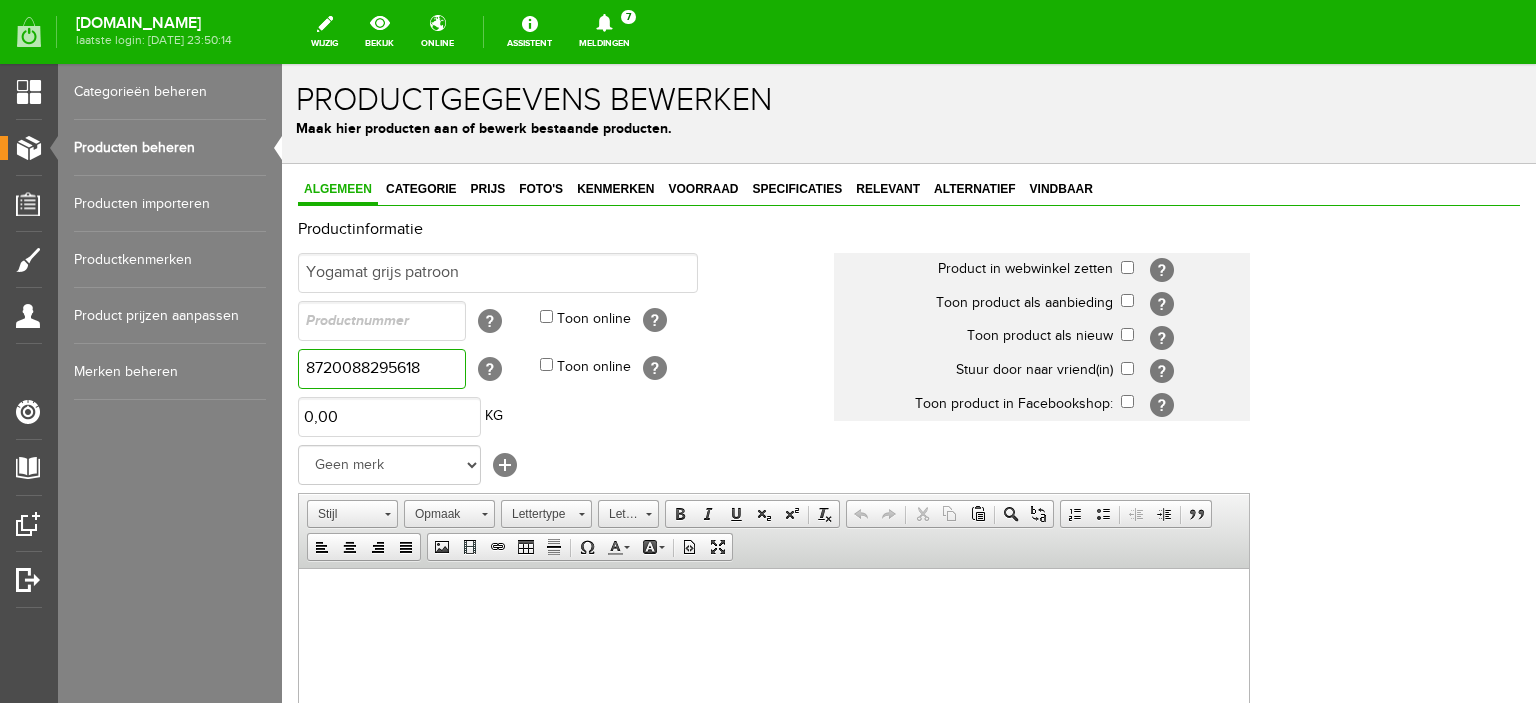 type on "8720088295618" 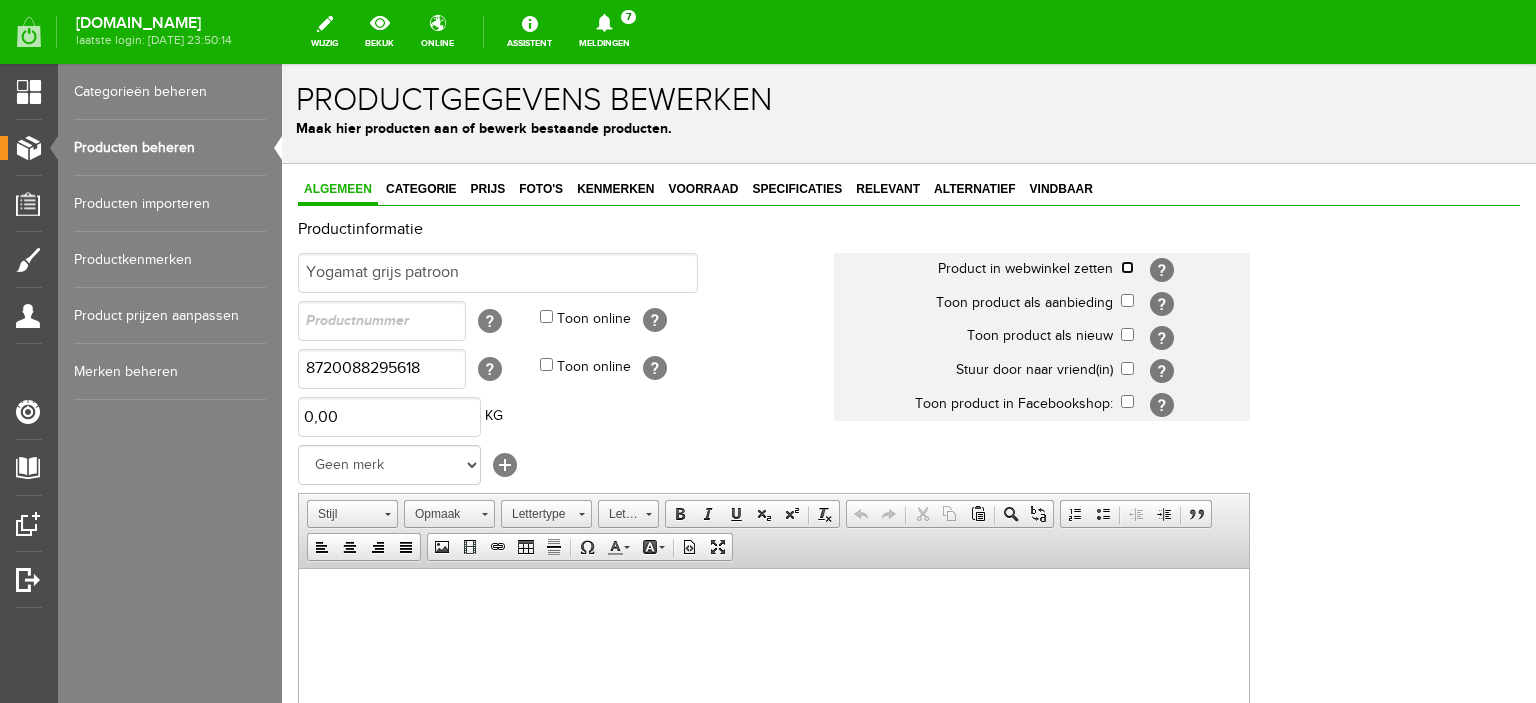 click at bounding box center [1127, 267] 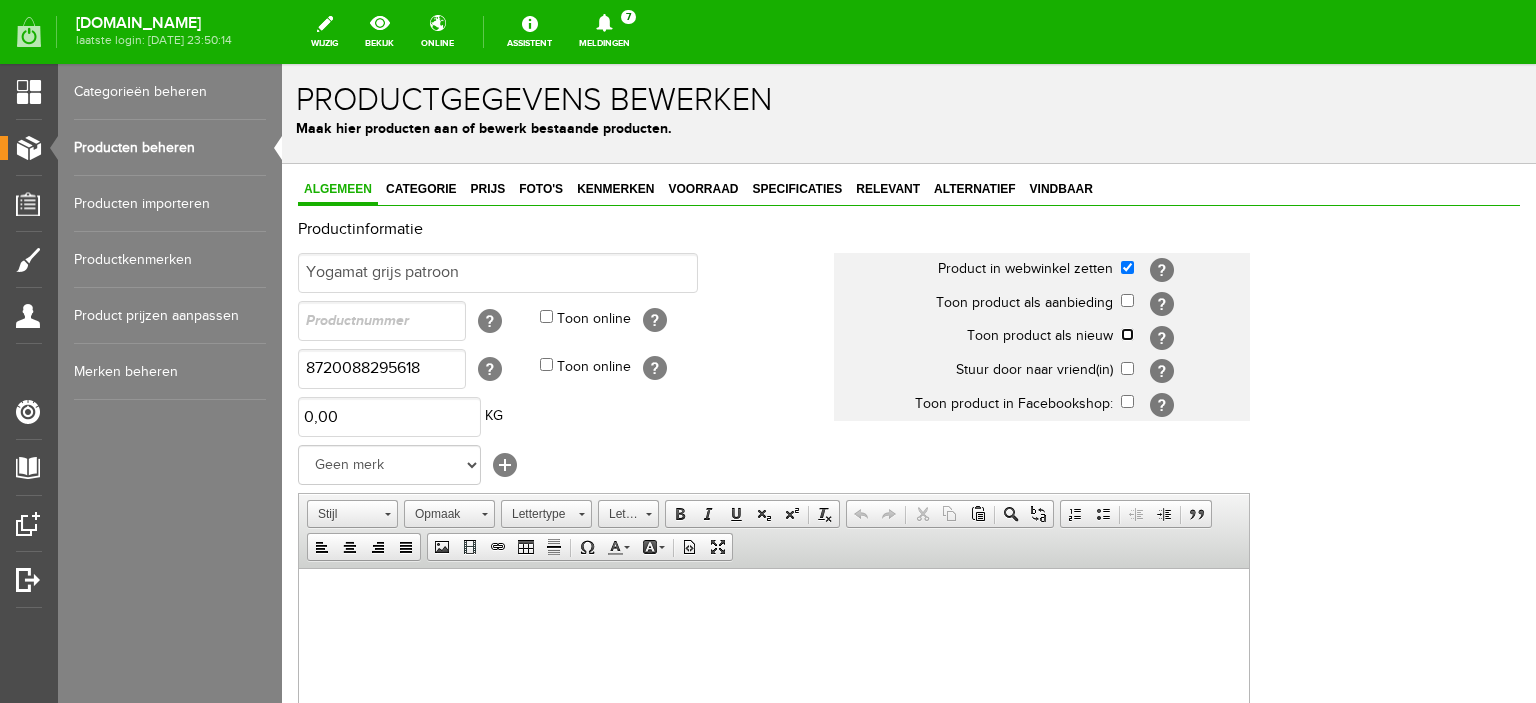 click at bounding box center (1127, 334) 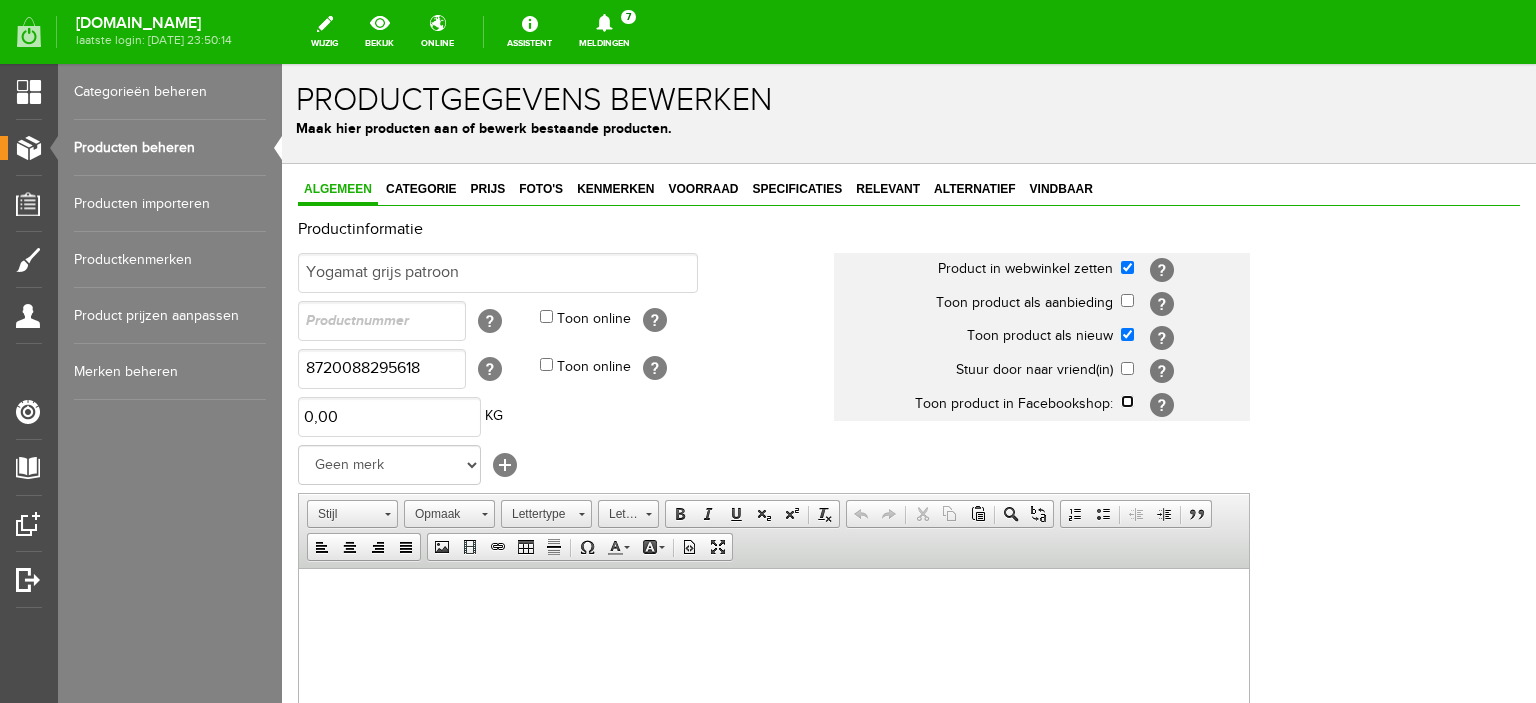 click at bounding box center [1127, 401] 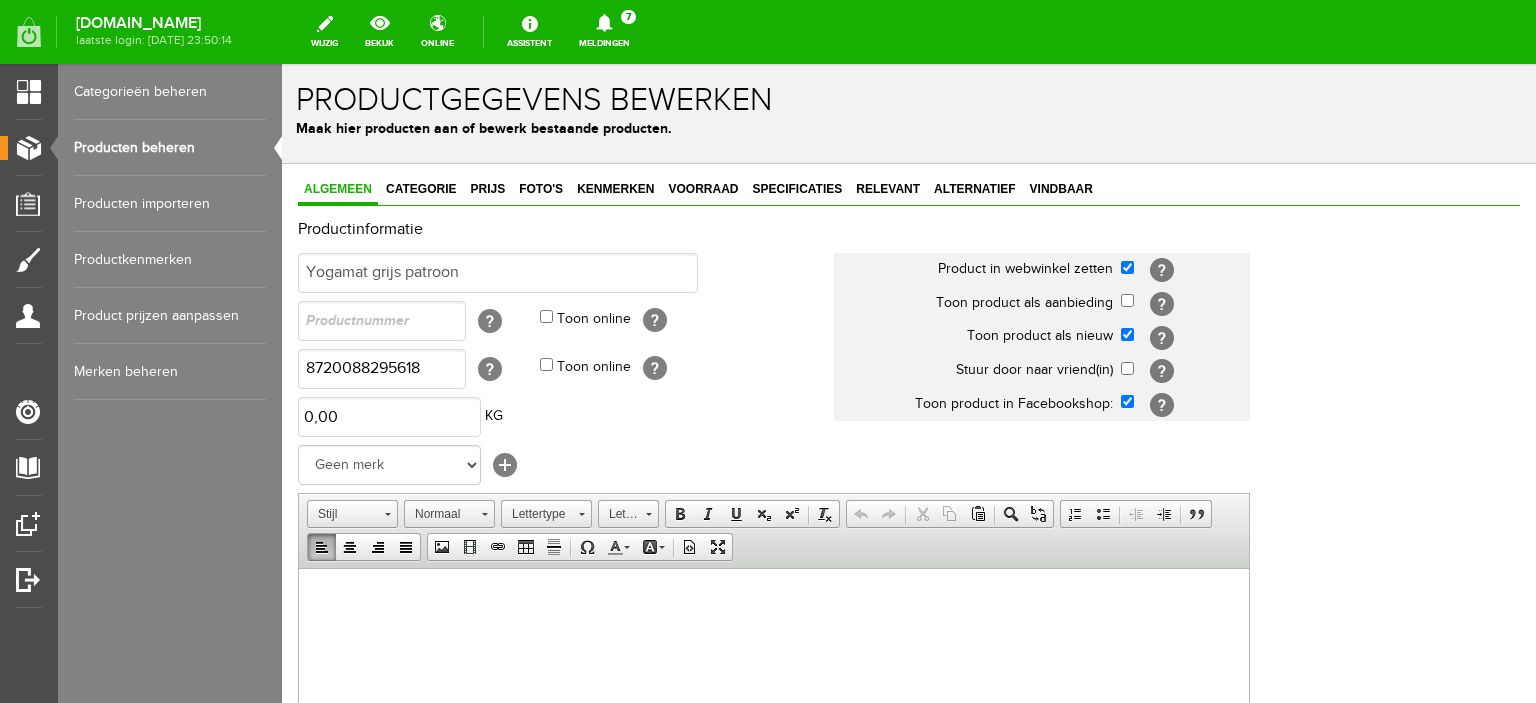 scroll, scrollTop: 0, scrollLeft: 0, axis: both 